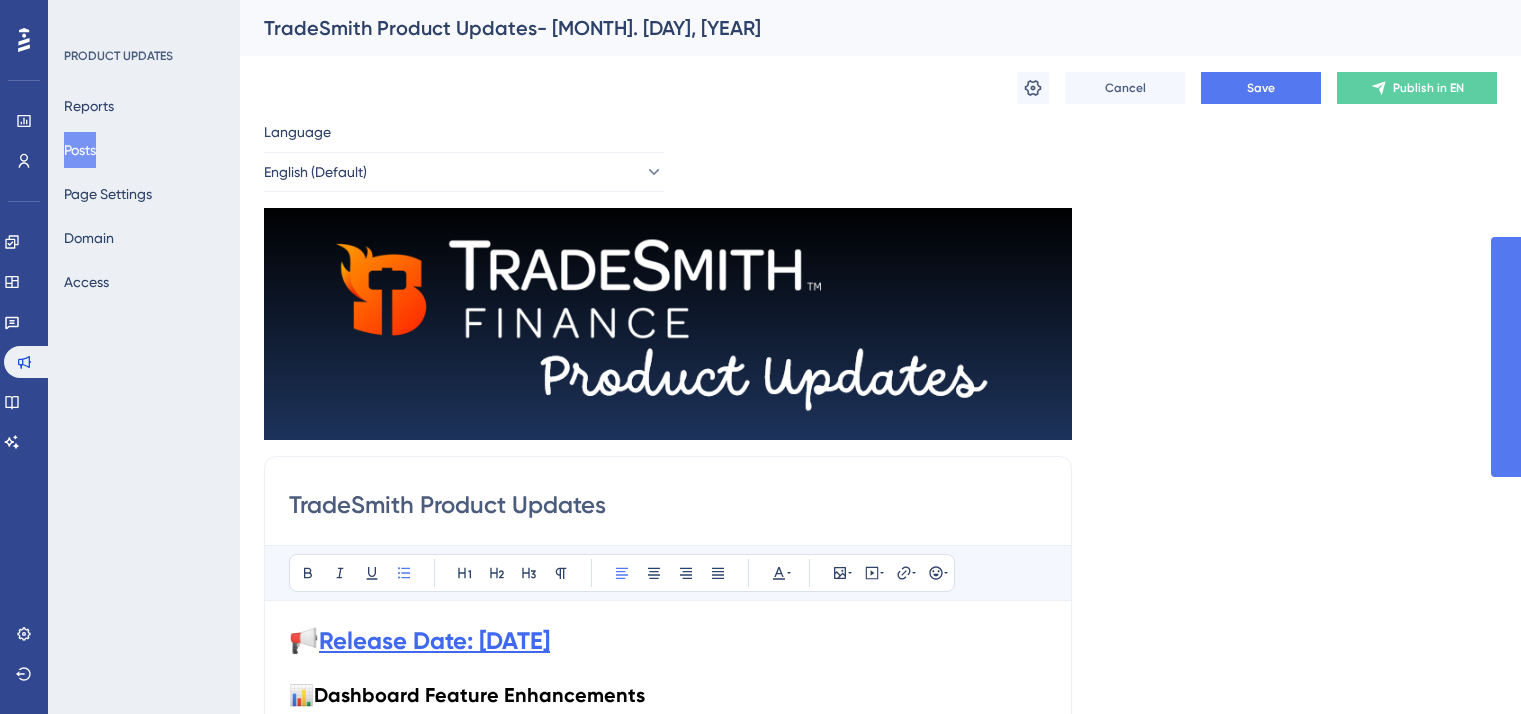 scroll, scrollTop: 0, scrollLeft: 0, axis: both 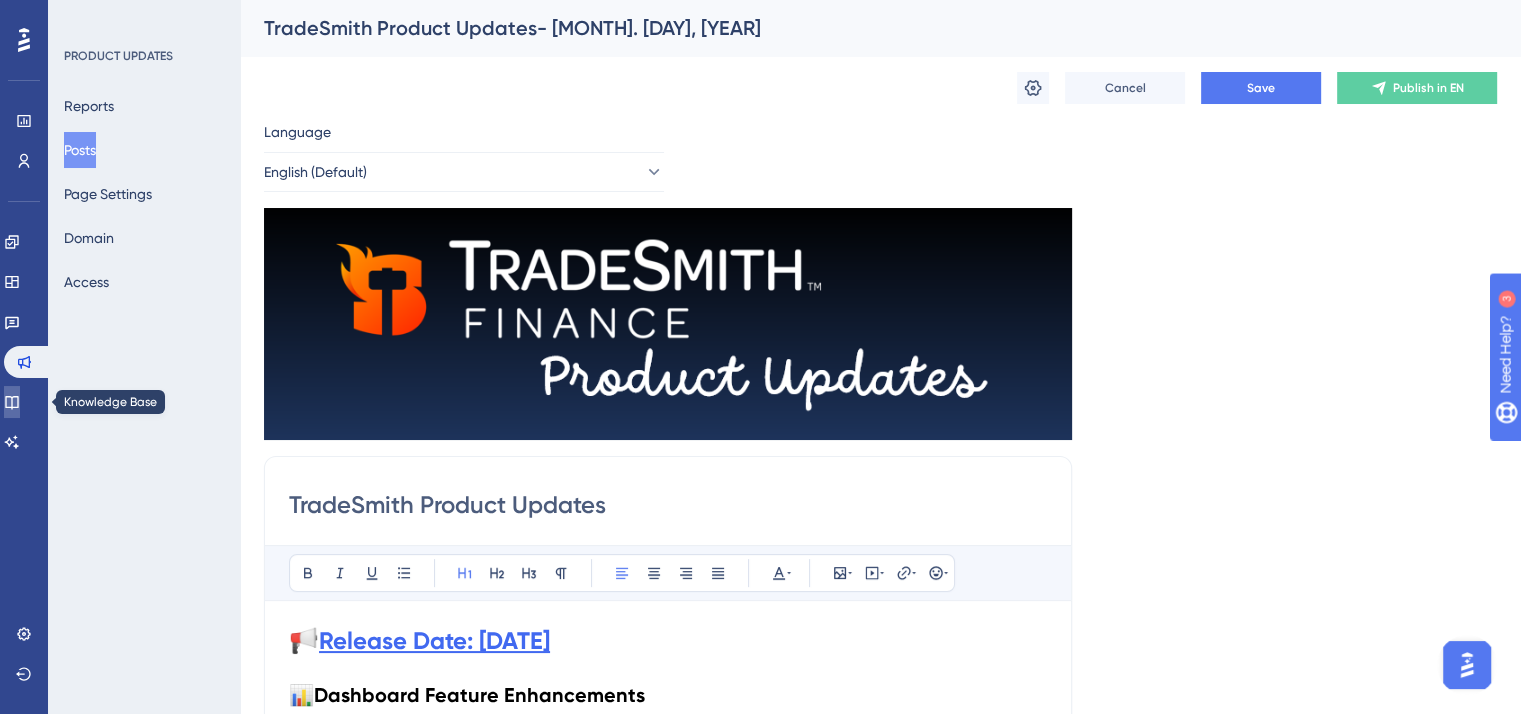 click 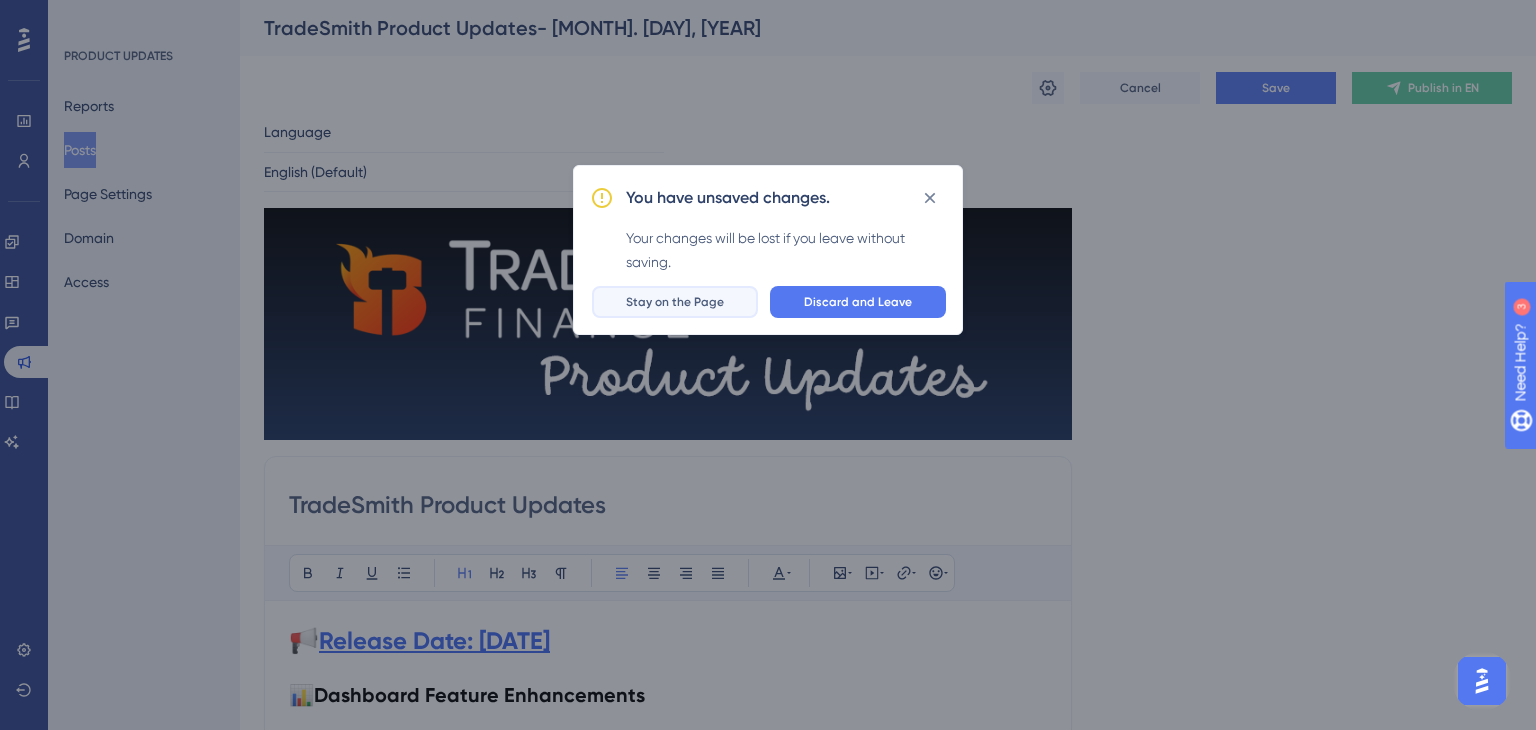 click on "Stay on the Page" at bounding box center [675, 302] 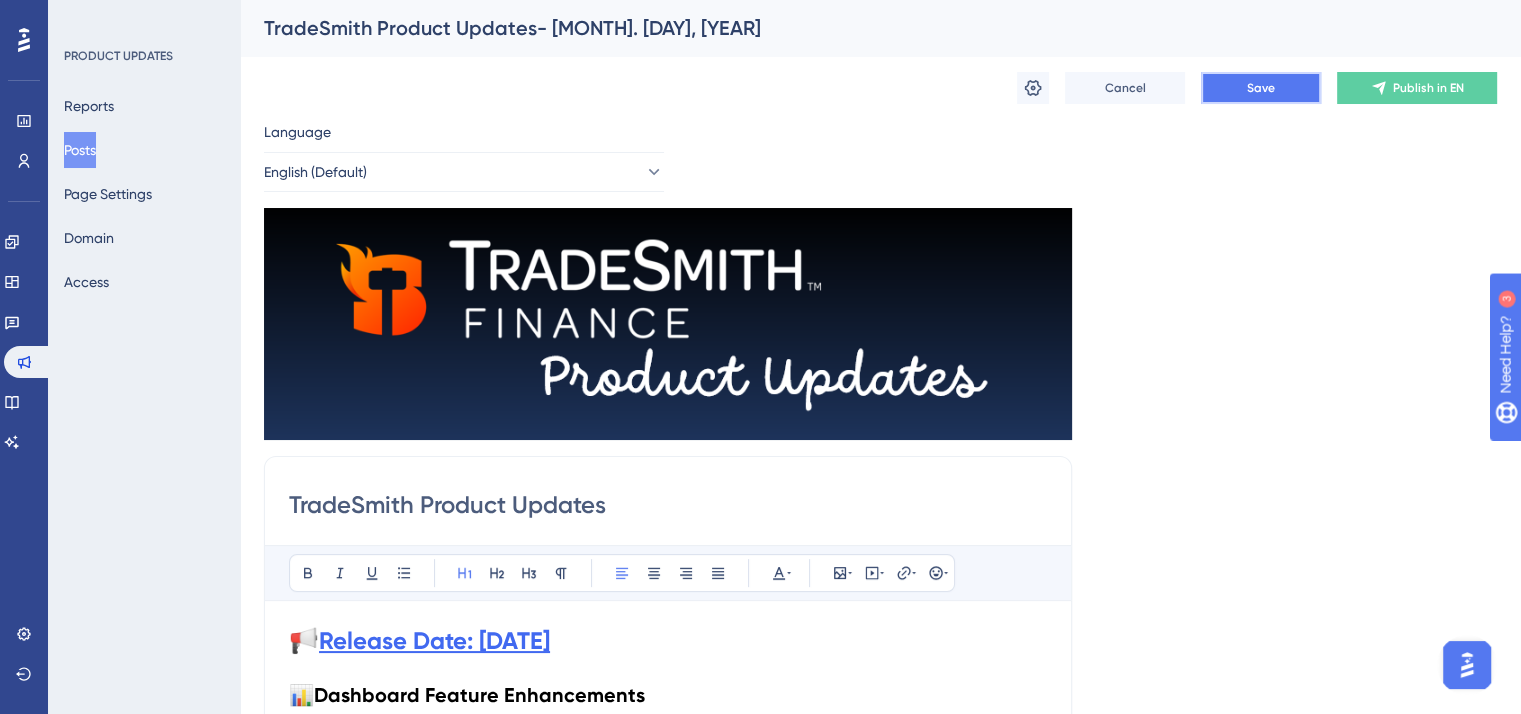 click on "Save" at bounding box center (1261, 88) 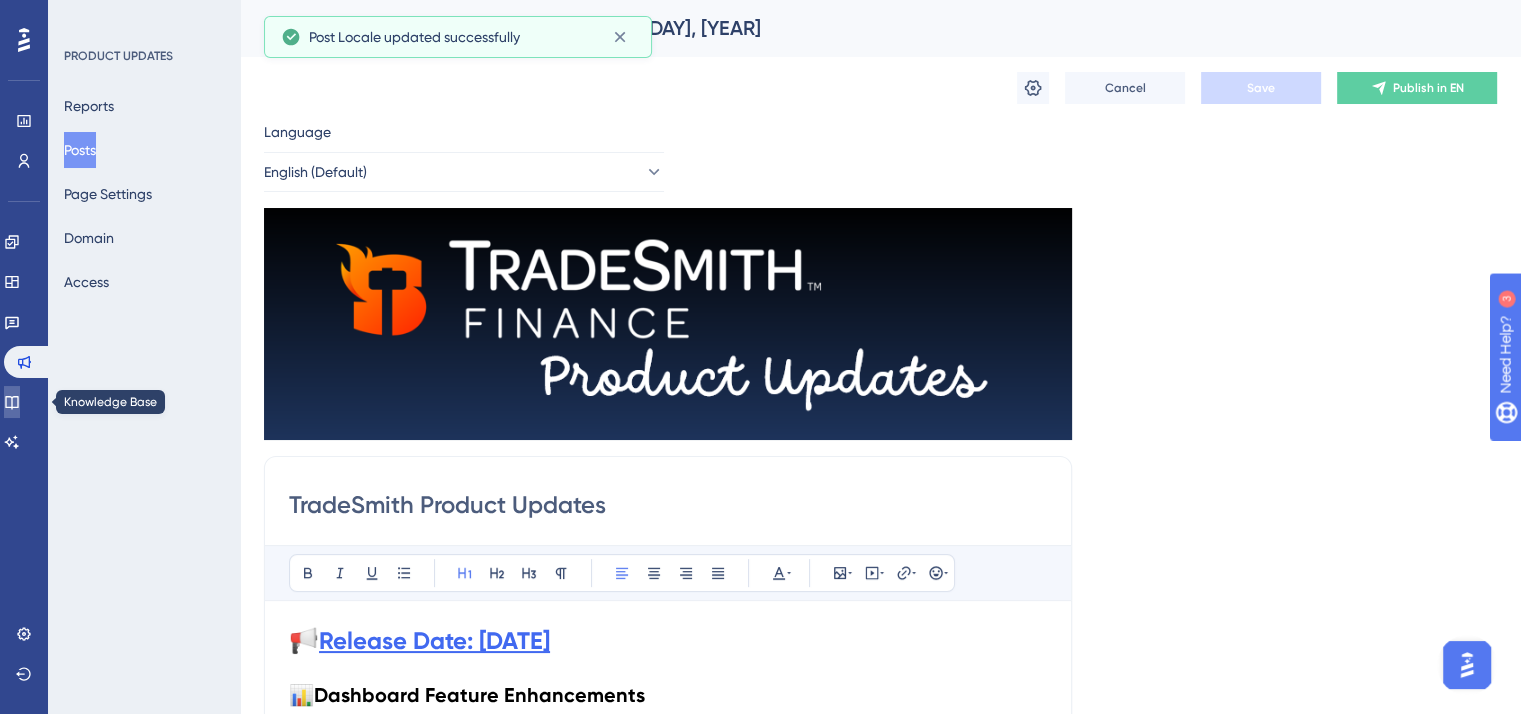 click 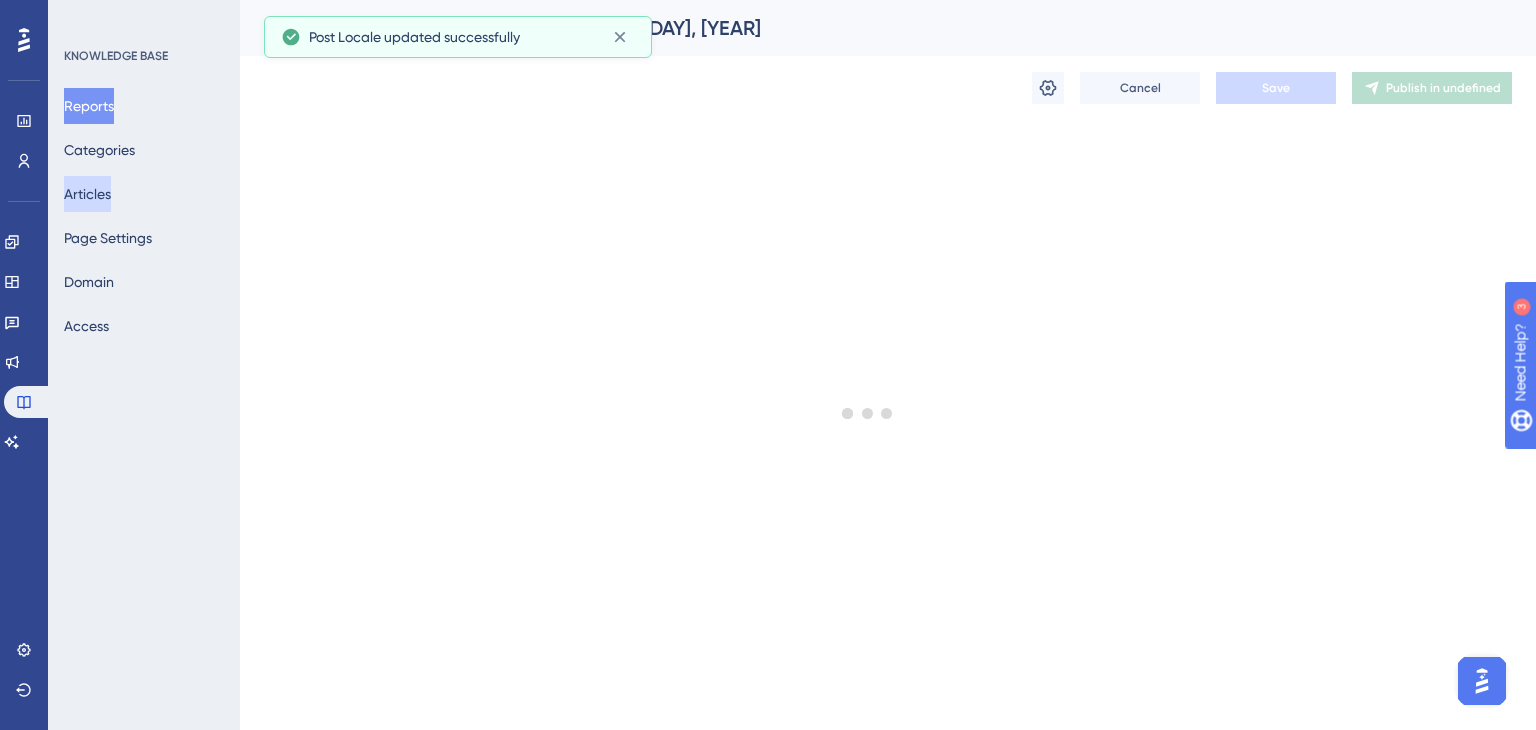 click on "Articles" at bounding box center (87, 194) 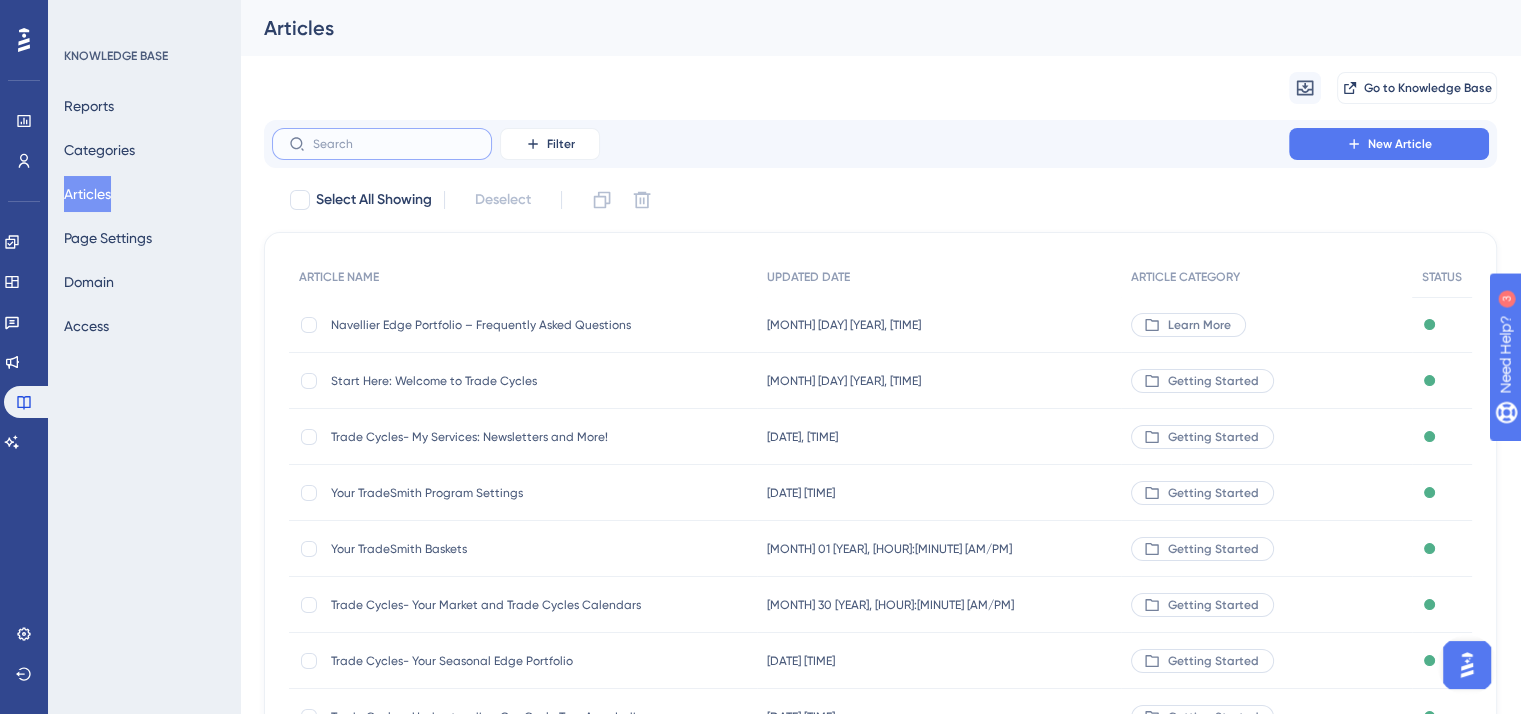 click at bounding box center [394, 144] 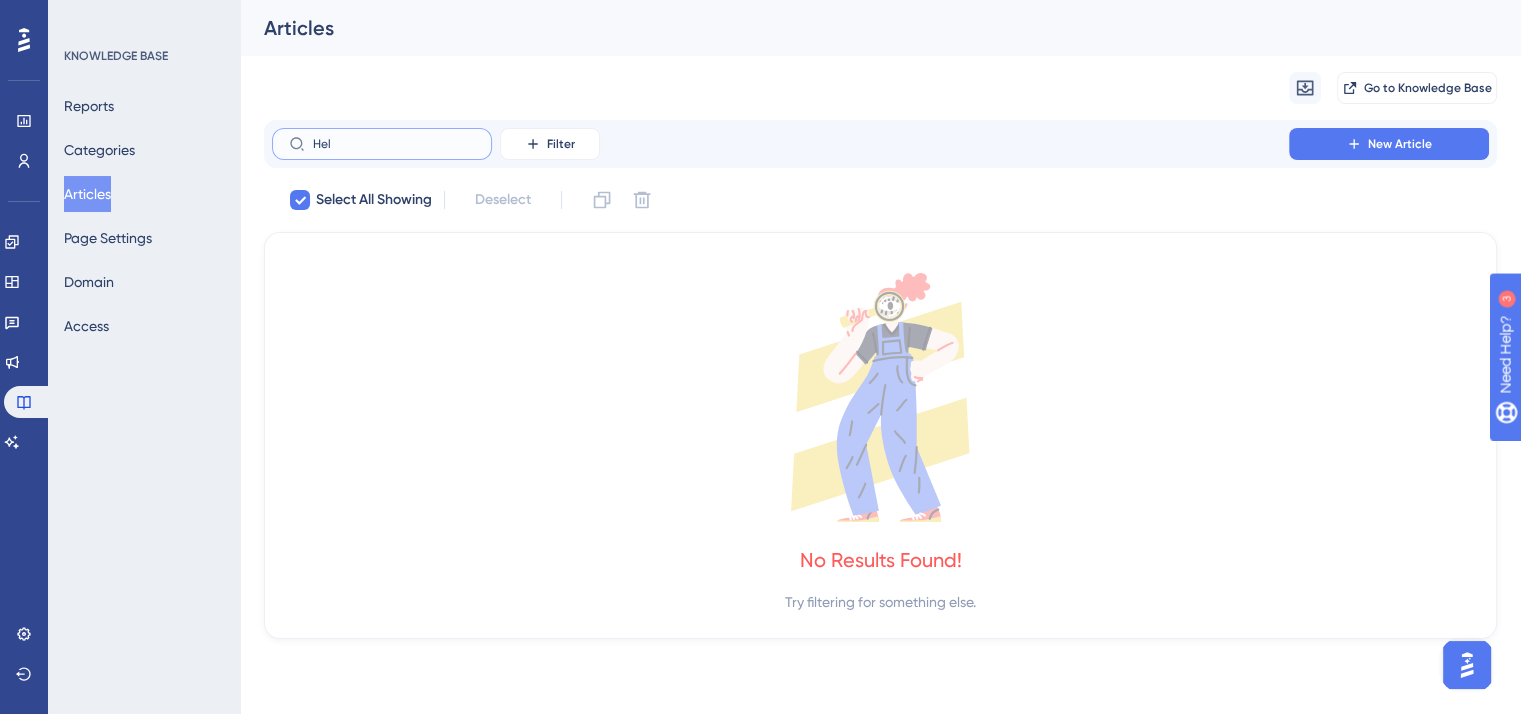 type on "[NAME]" 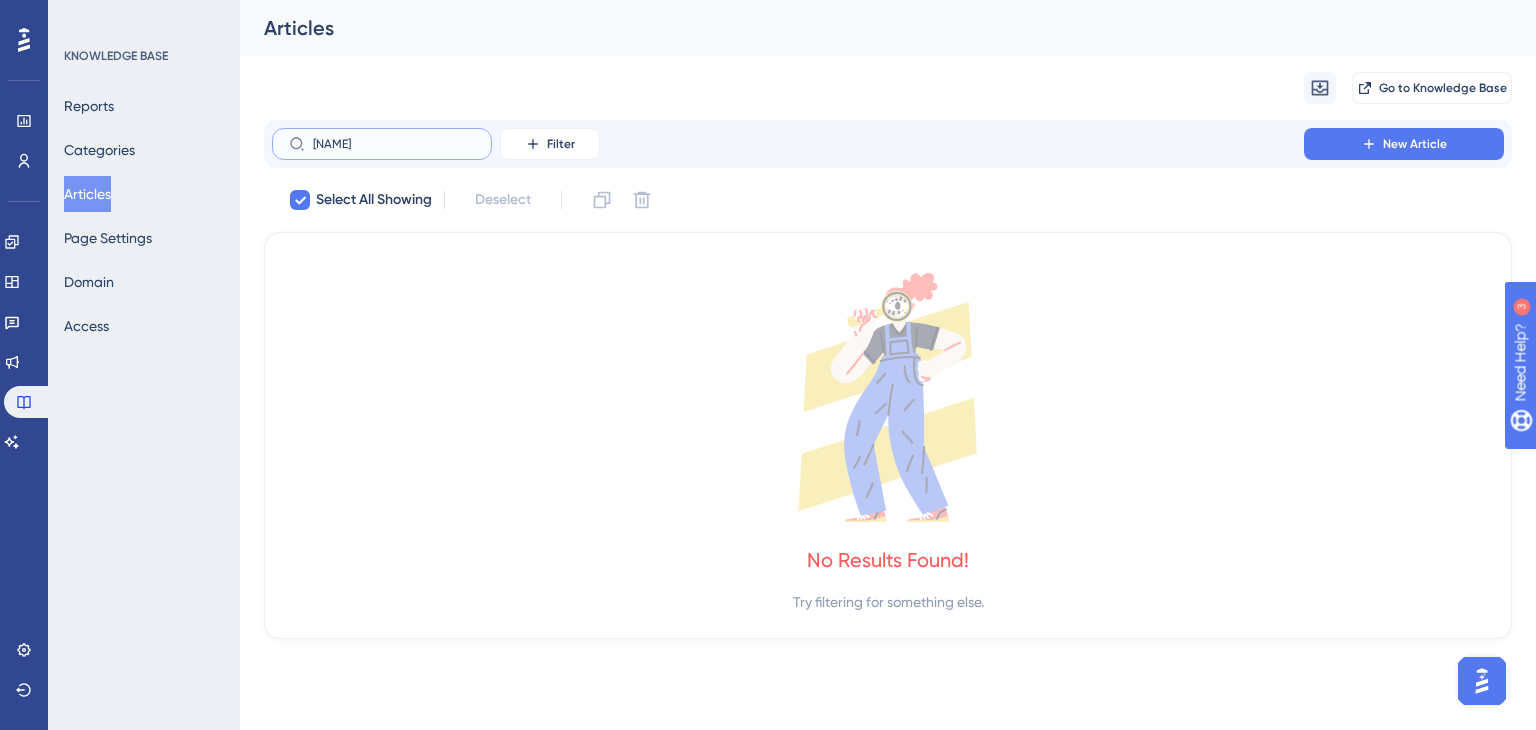 type on "Hel" 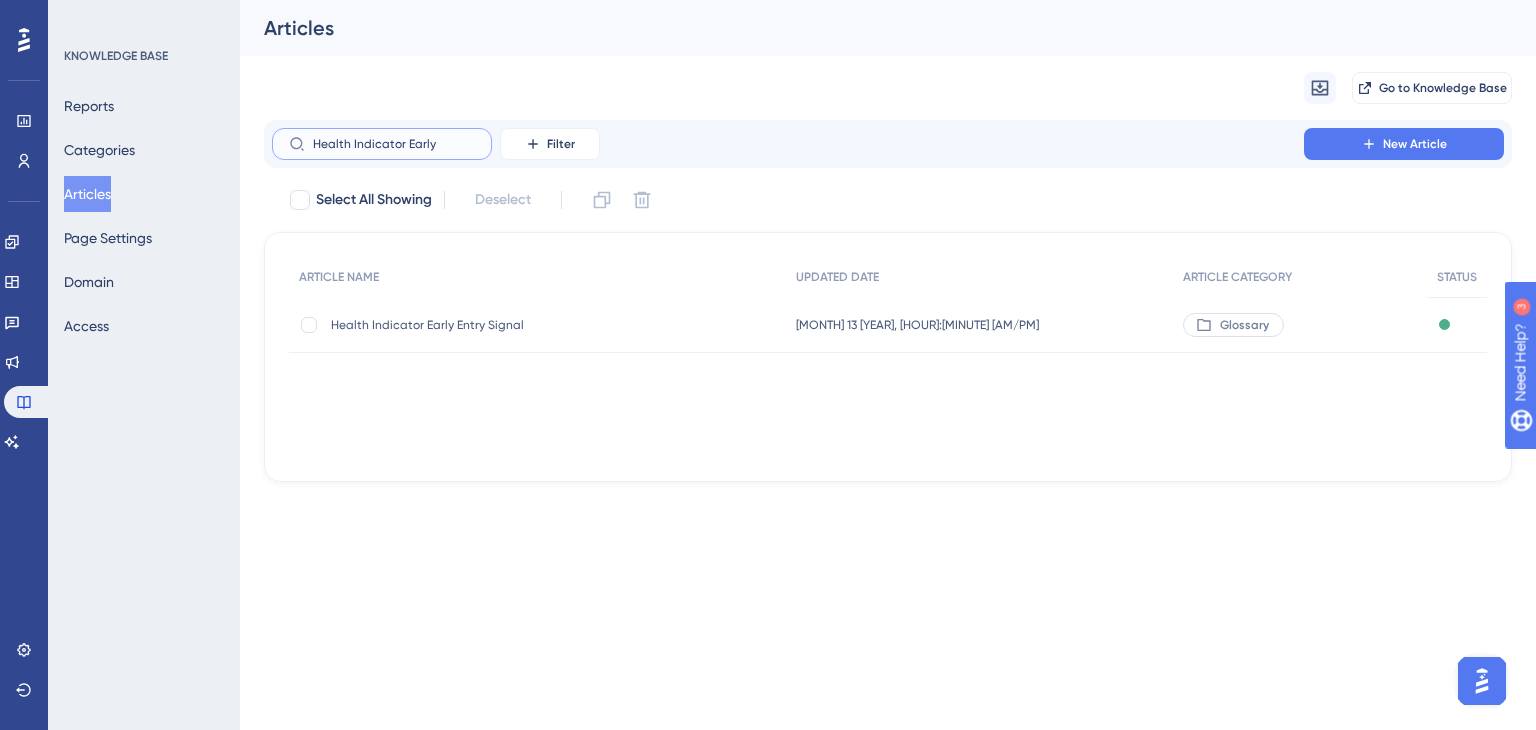 type on "Health Indicator Early" 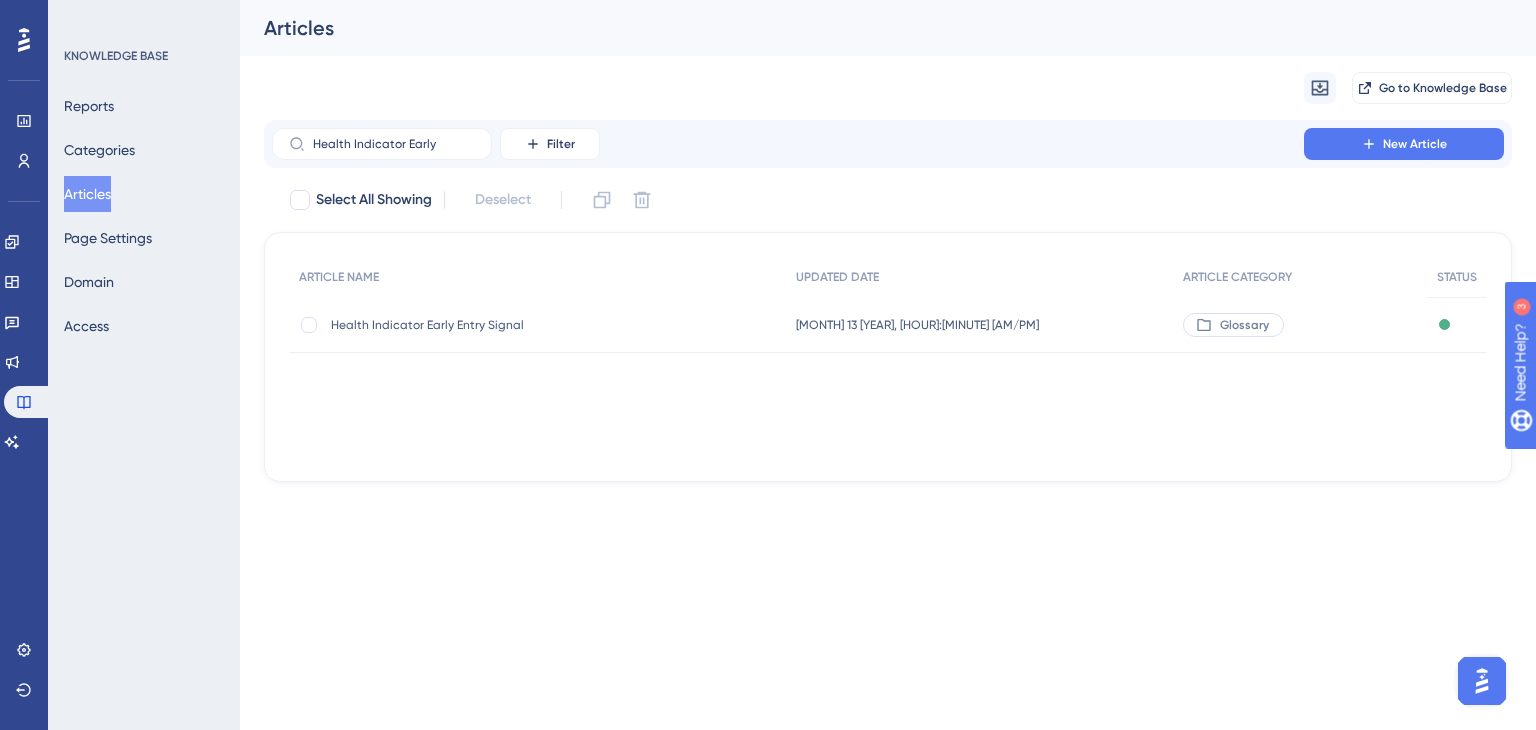 click on "Health Indicator Early Entry Signal" at bounding box center [491, 325] 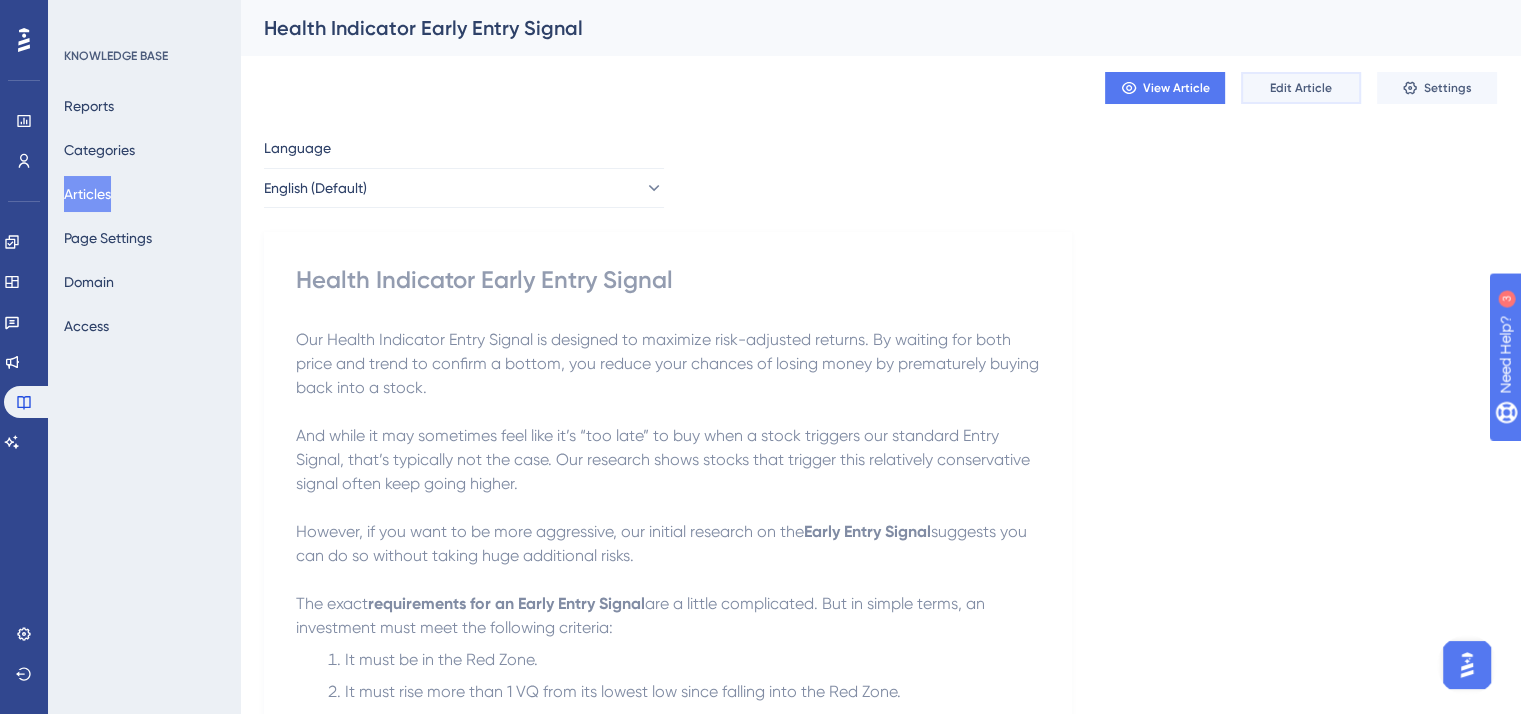 click on "Edit Article" at bounding box center (1301, 88) 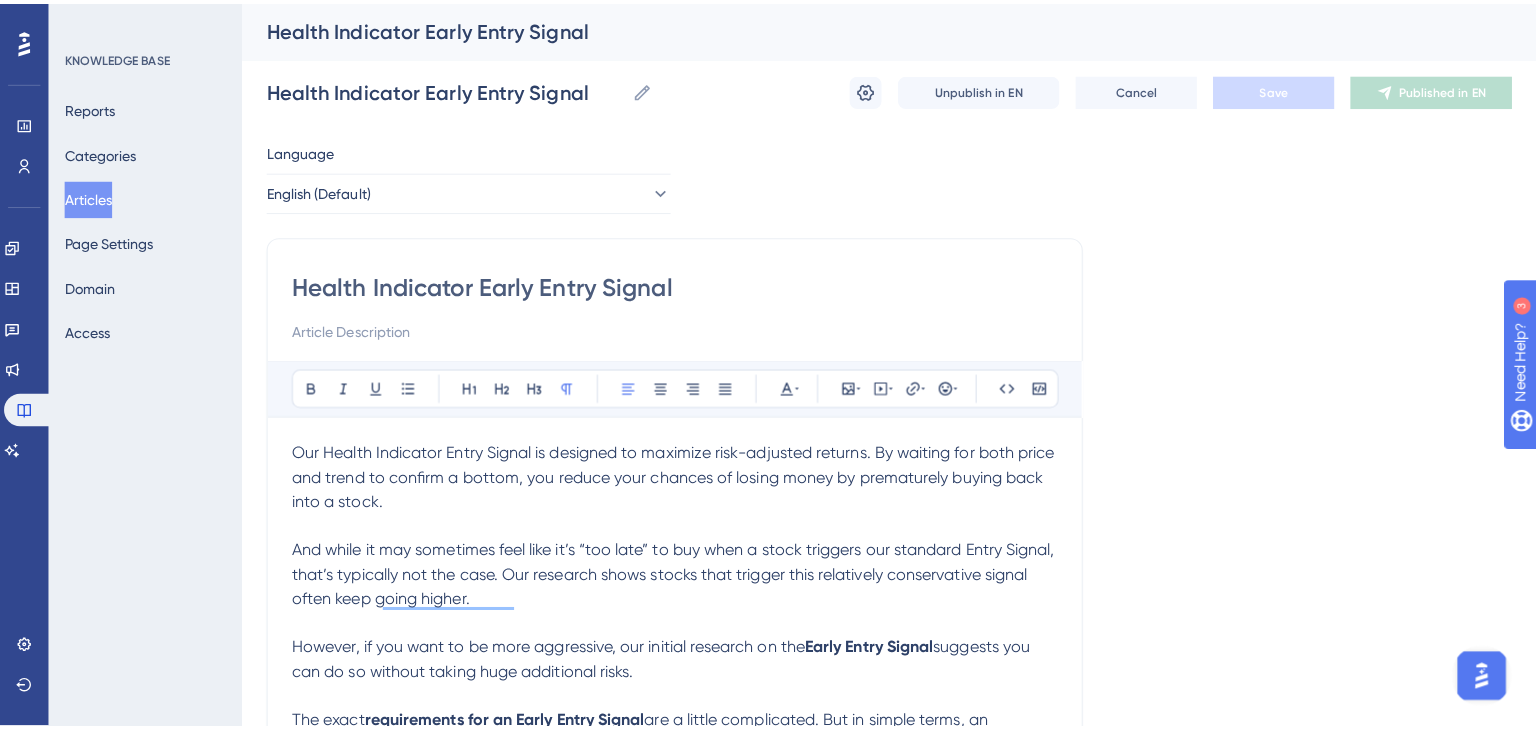 scroll, scrollTop: 0, scrollLeft: 0, axis: both 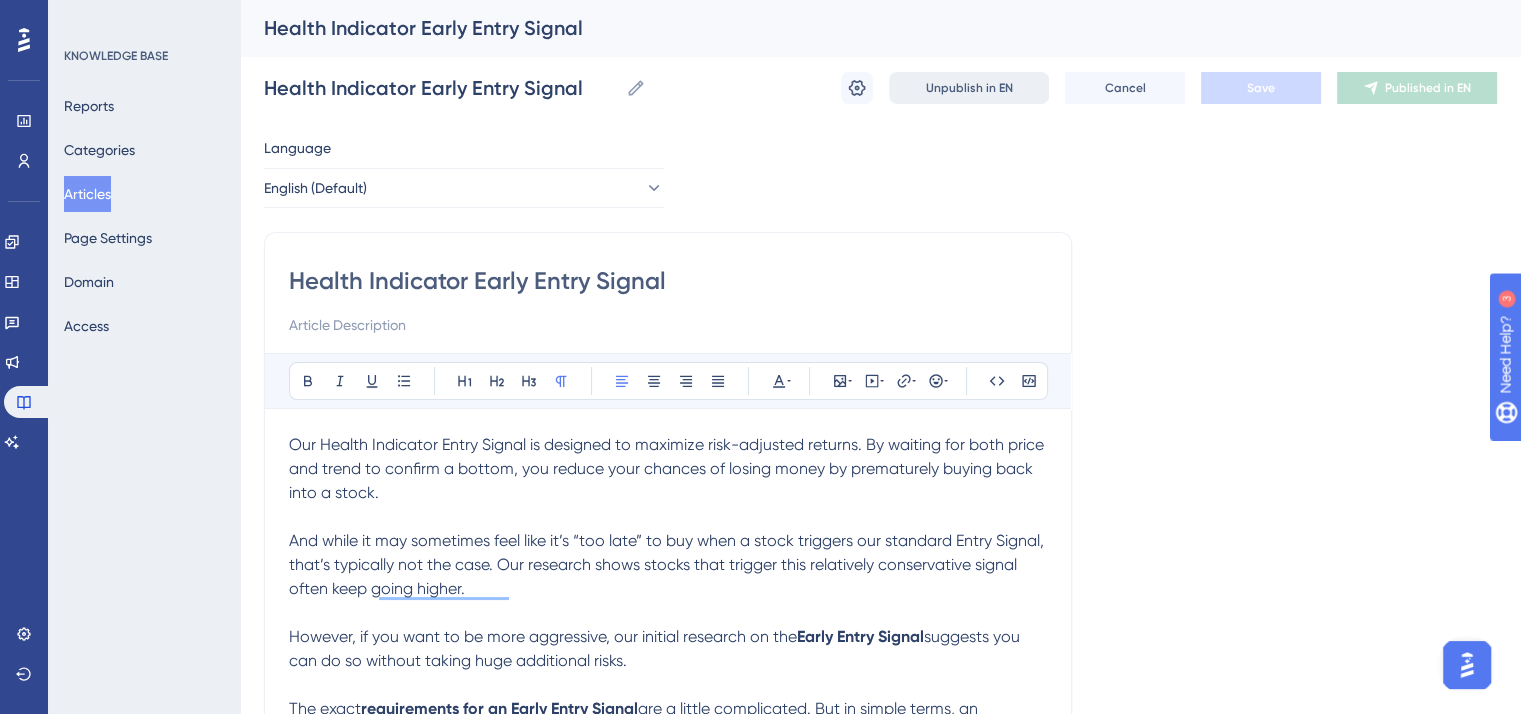 click on "Unpublish in EN" at bounding box center [969, 88] 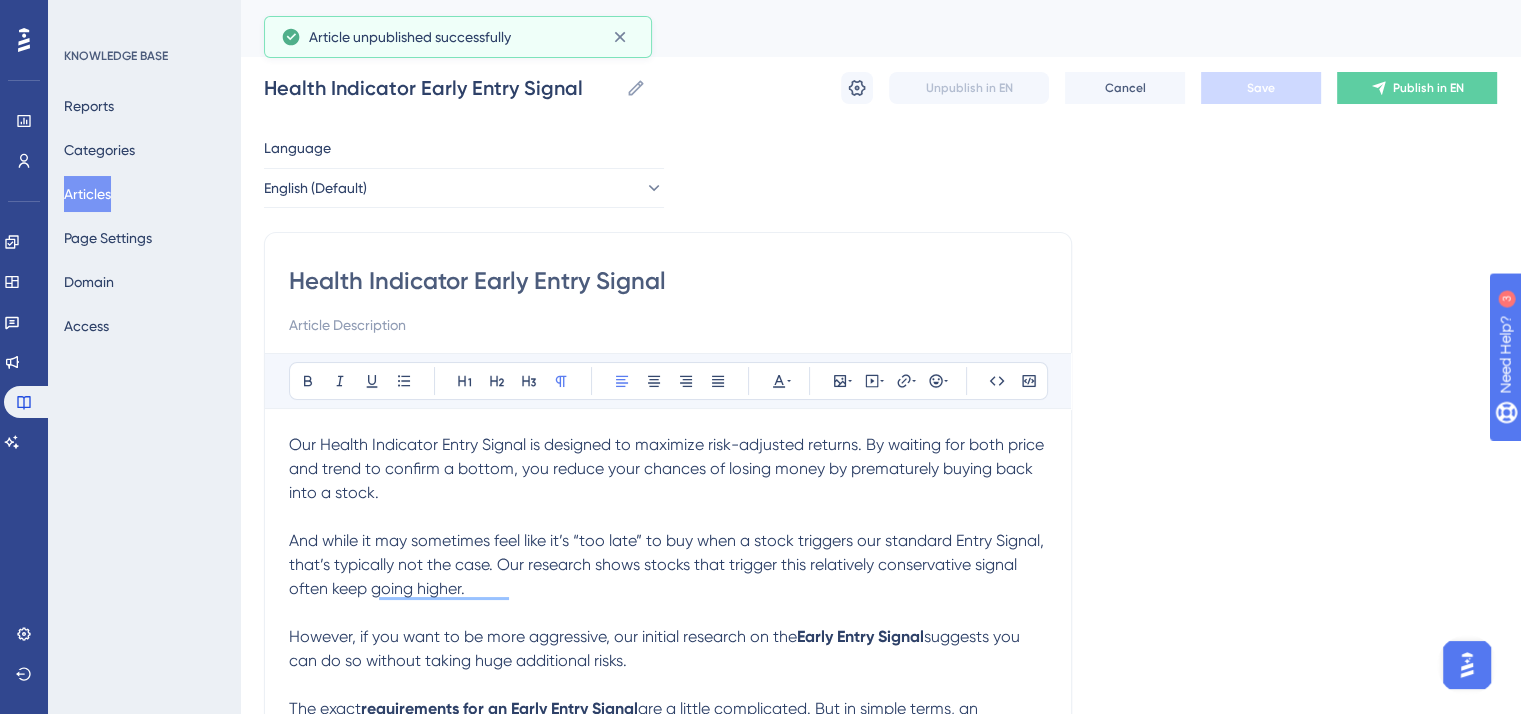 click on "Articles" at bounding box center [87, 194] 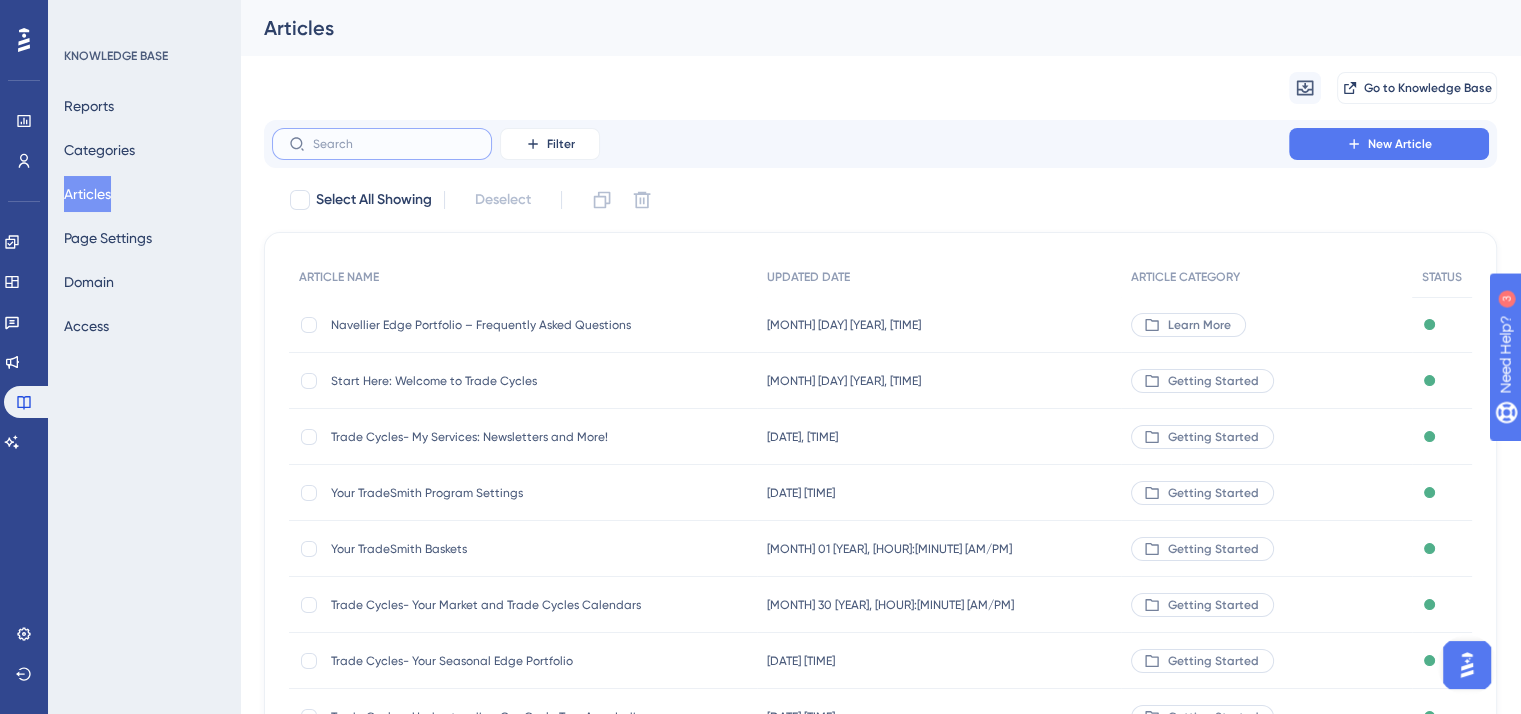 click at bounding box center (394, 144) 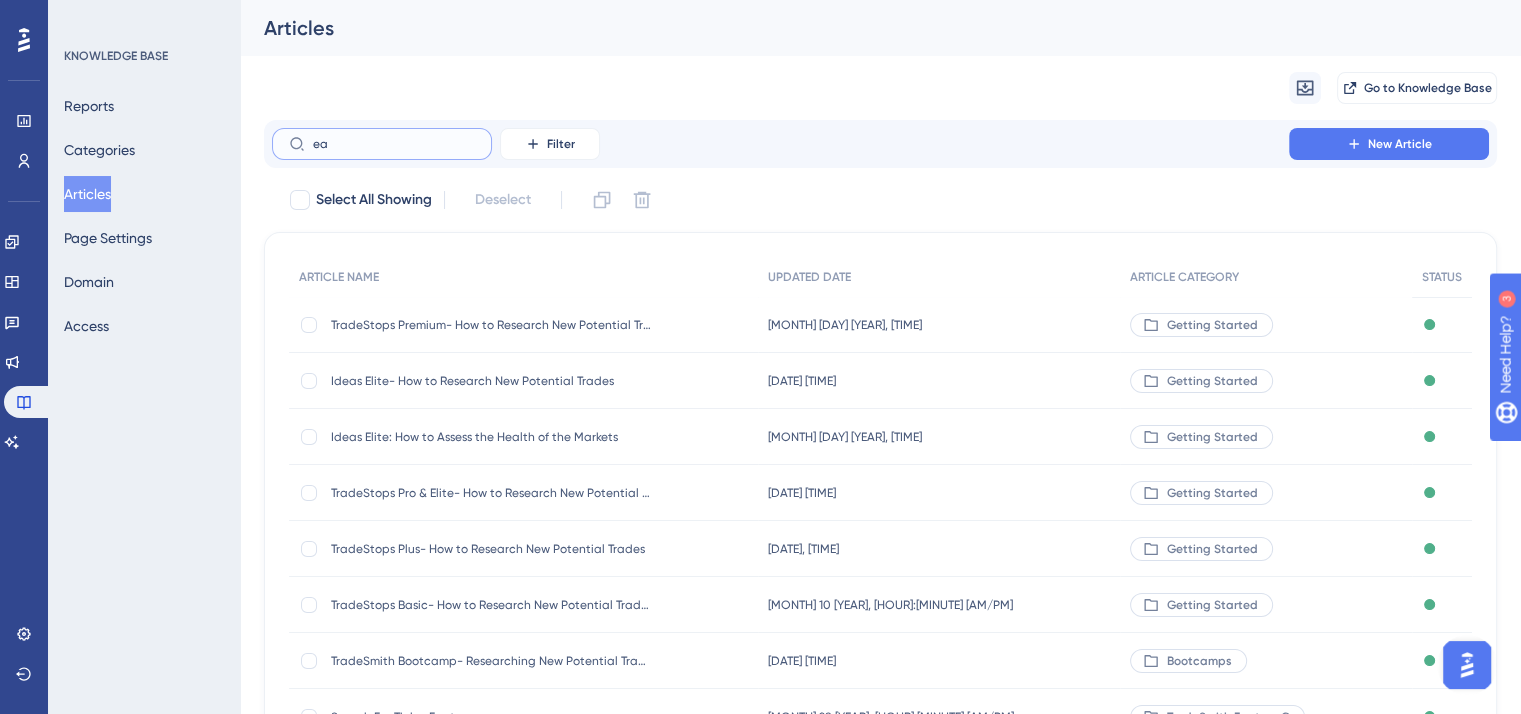 type on "e" 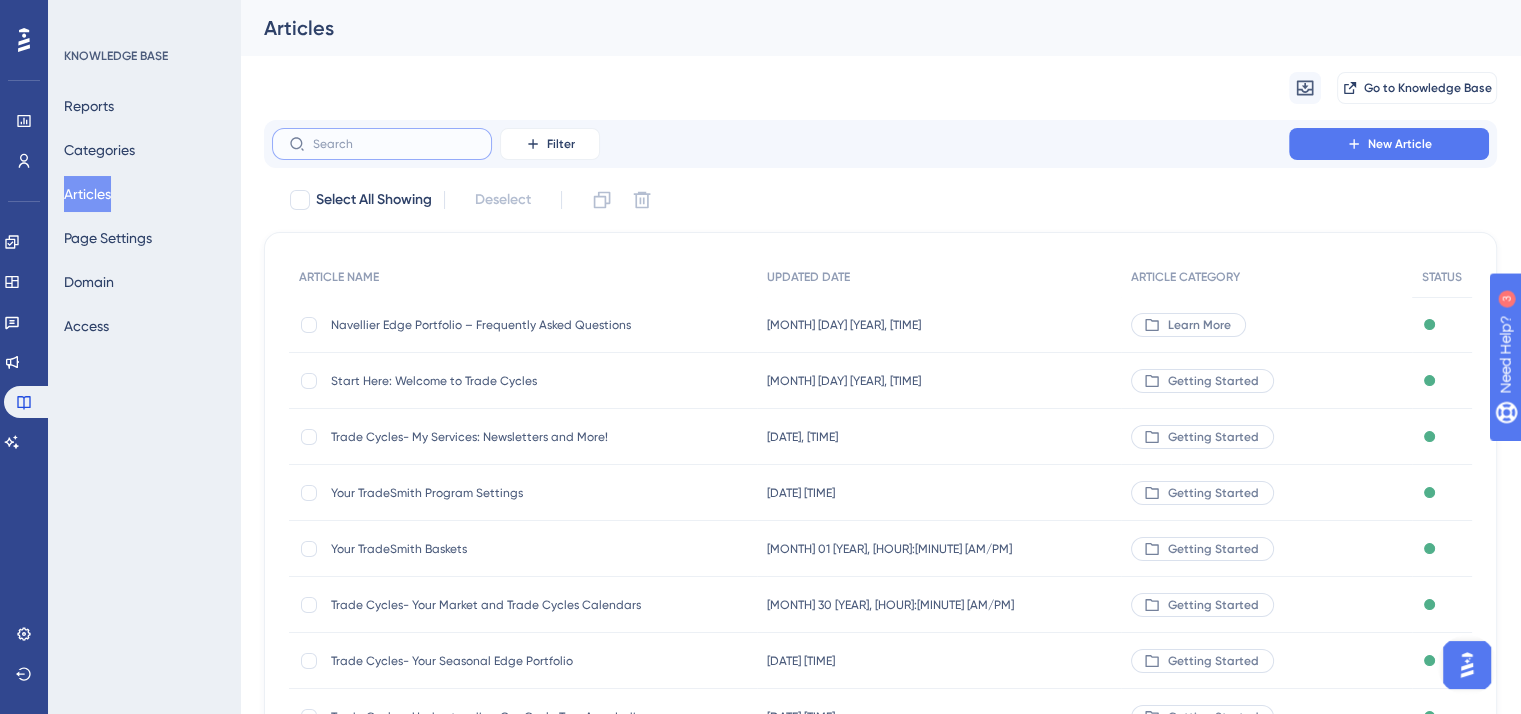 click at bounding box center (394, 144) 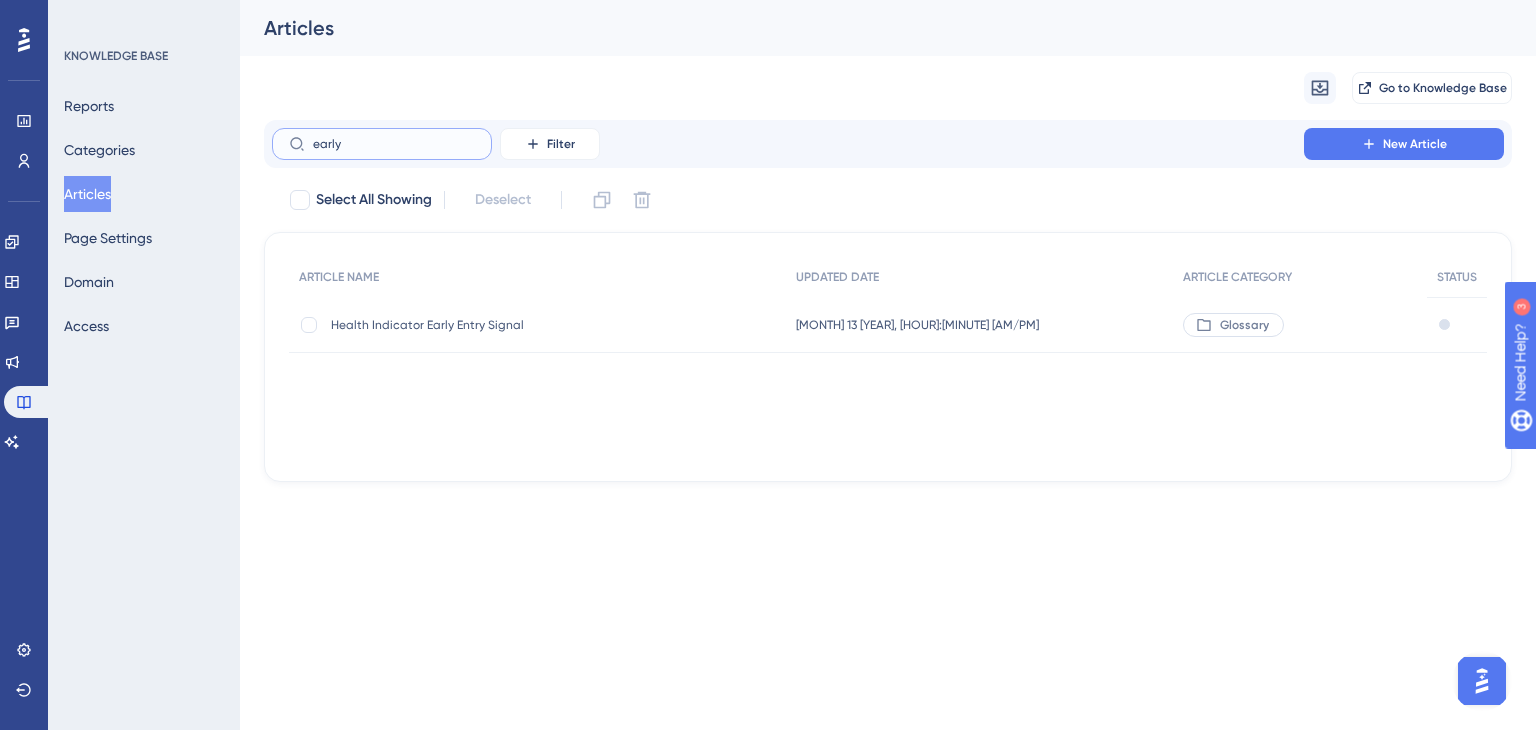 type on "early" 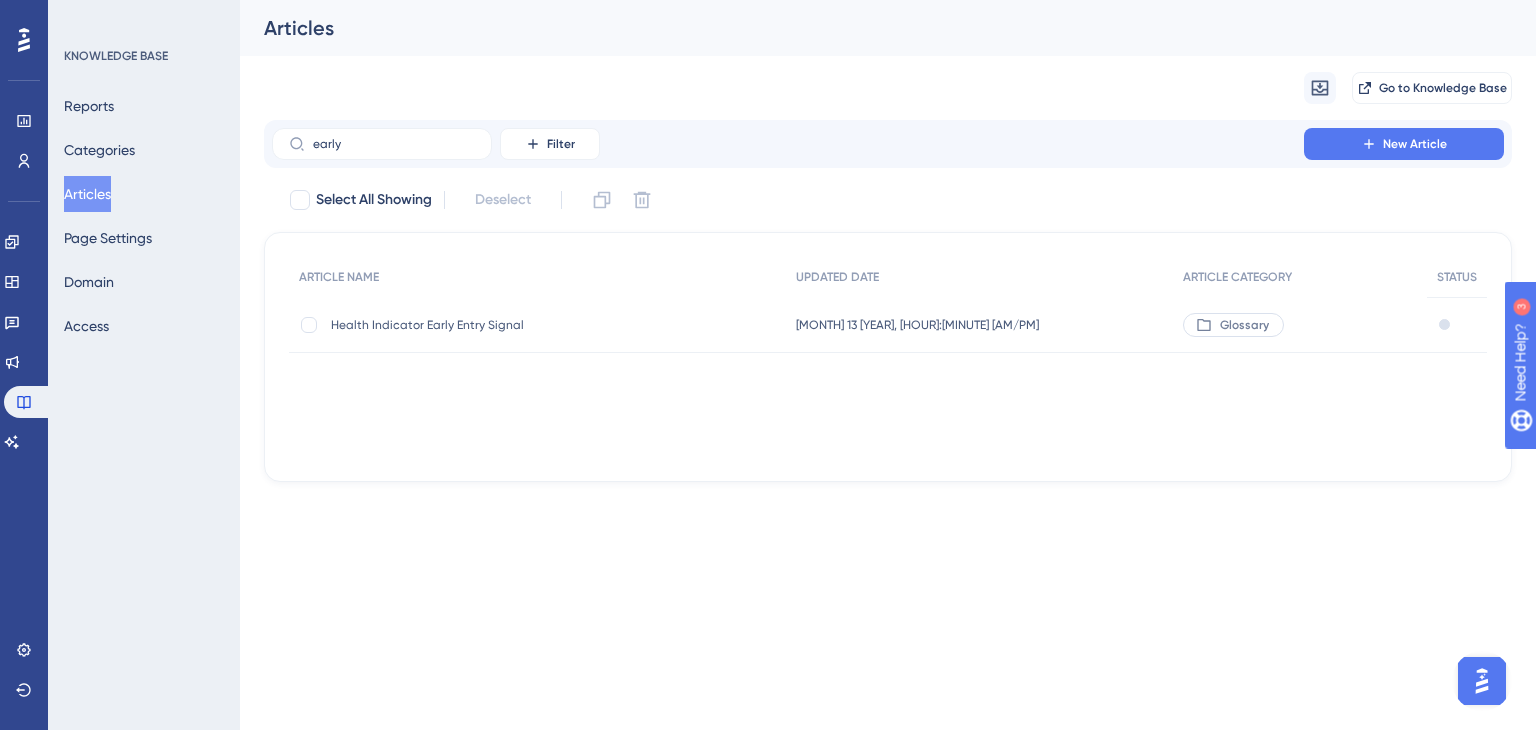 click on "Health Indicator Early Entry Signal" at bounding box center (491, 325) 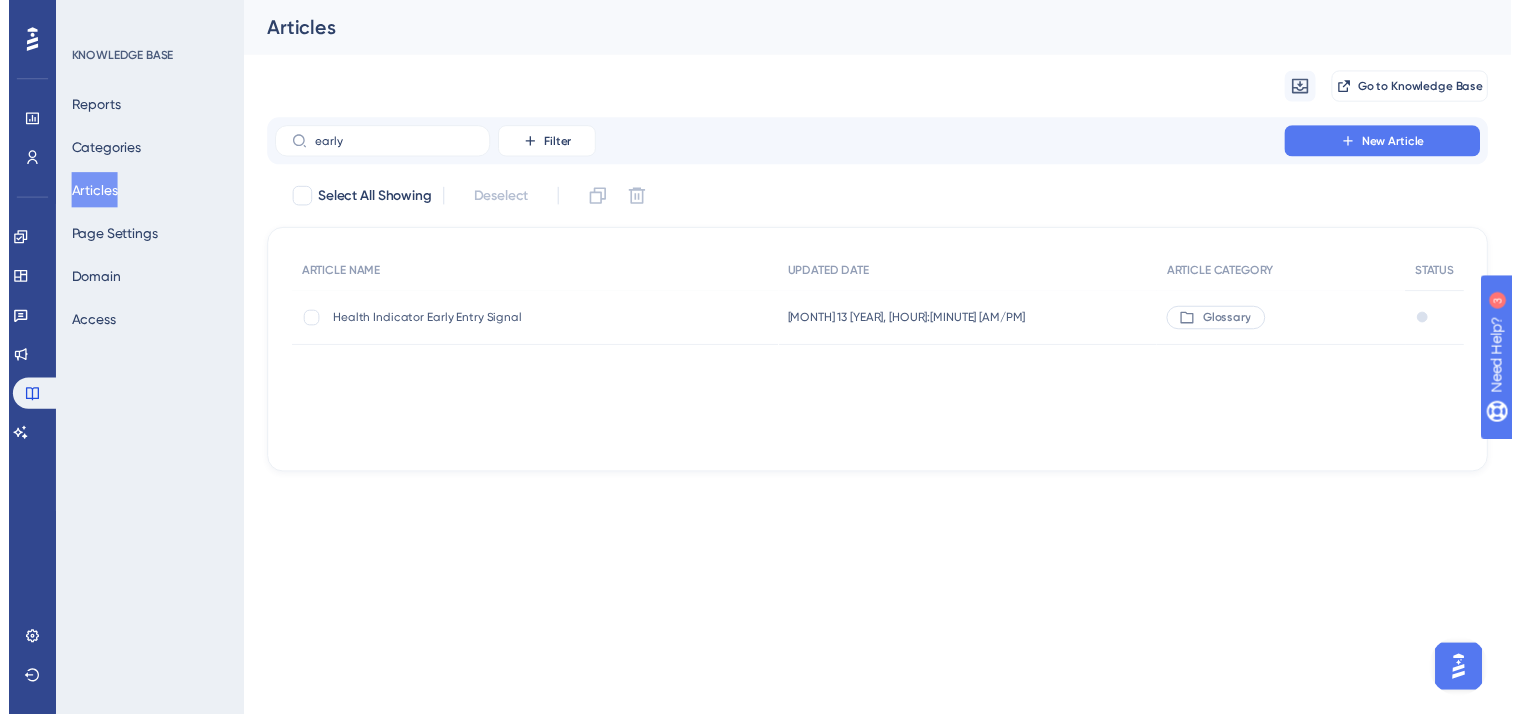 scroll, scrollTop: 236, scrollLeft: 0, axis: vertical 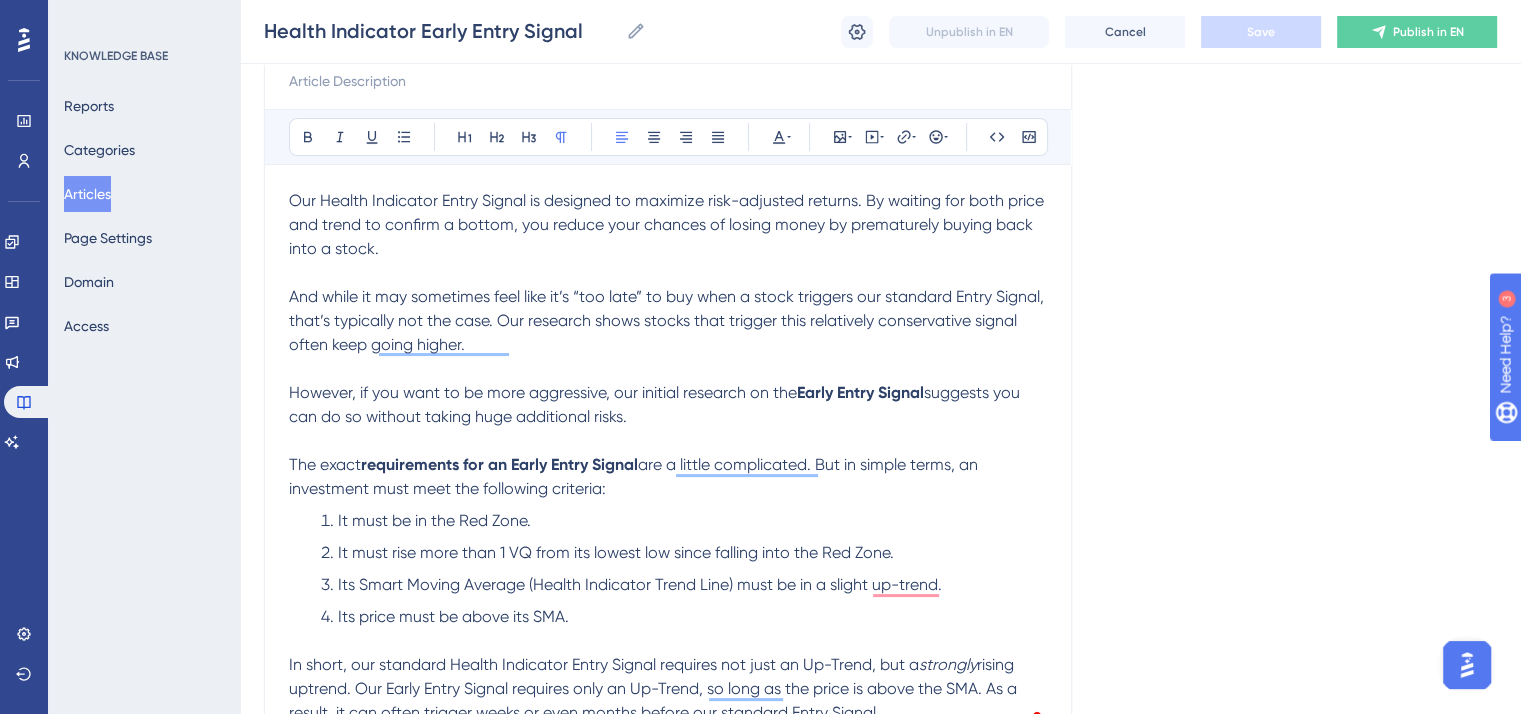 drag, startPoint x: 82, startPoint y: 197, endPoint x: 242, endPoint y: 113, distance: 180.70972 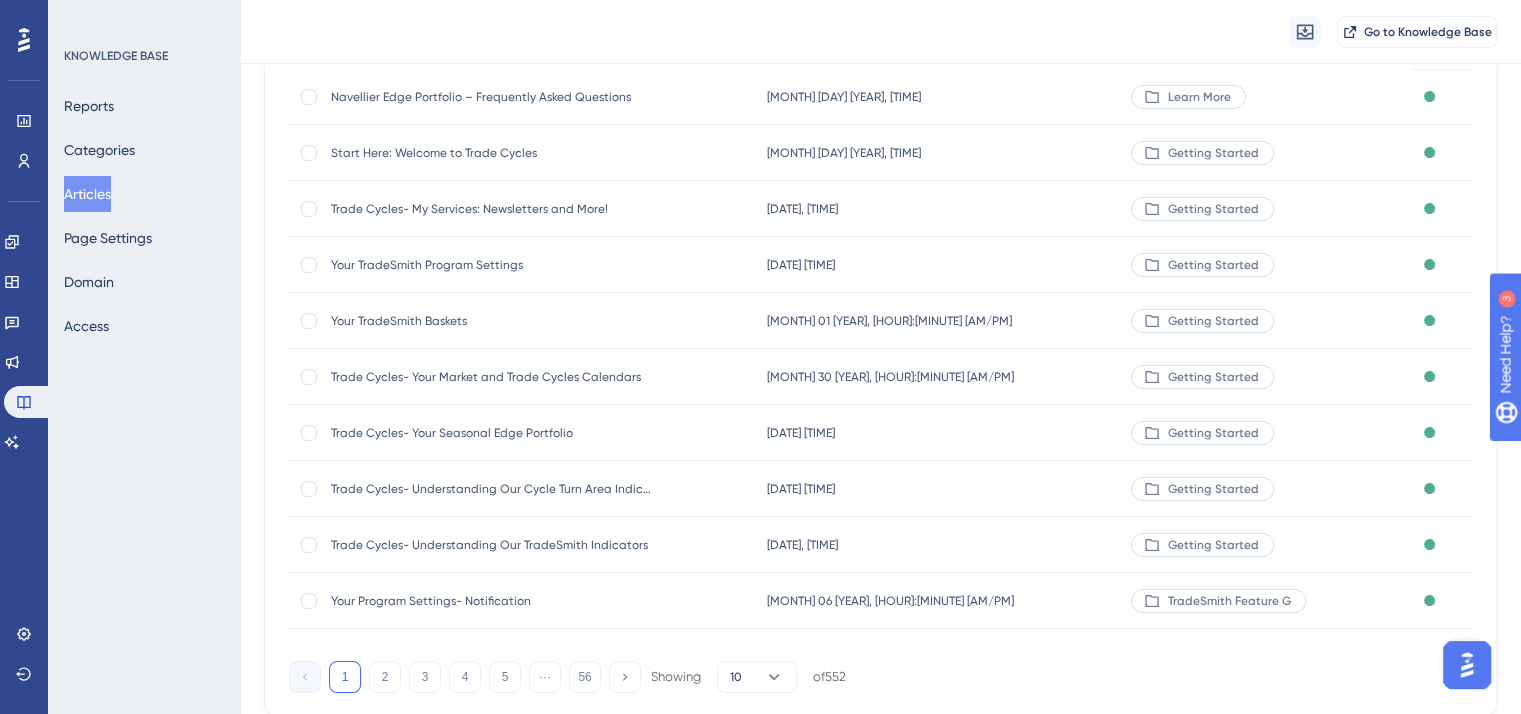 scroll, scrollTop: 0, scrollLeft: 0, axis: both 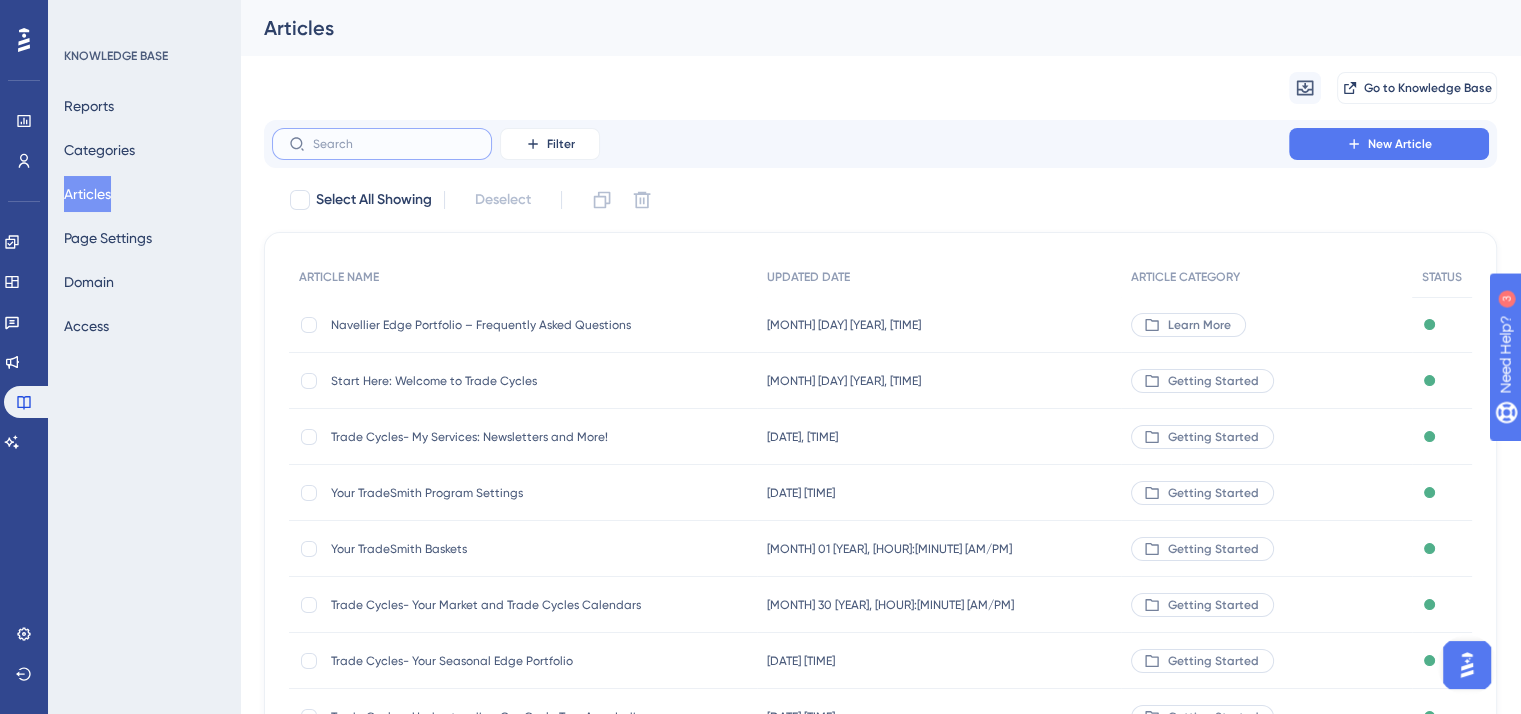 click at bounding box center (394, 144) 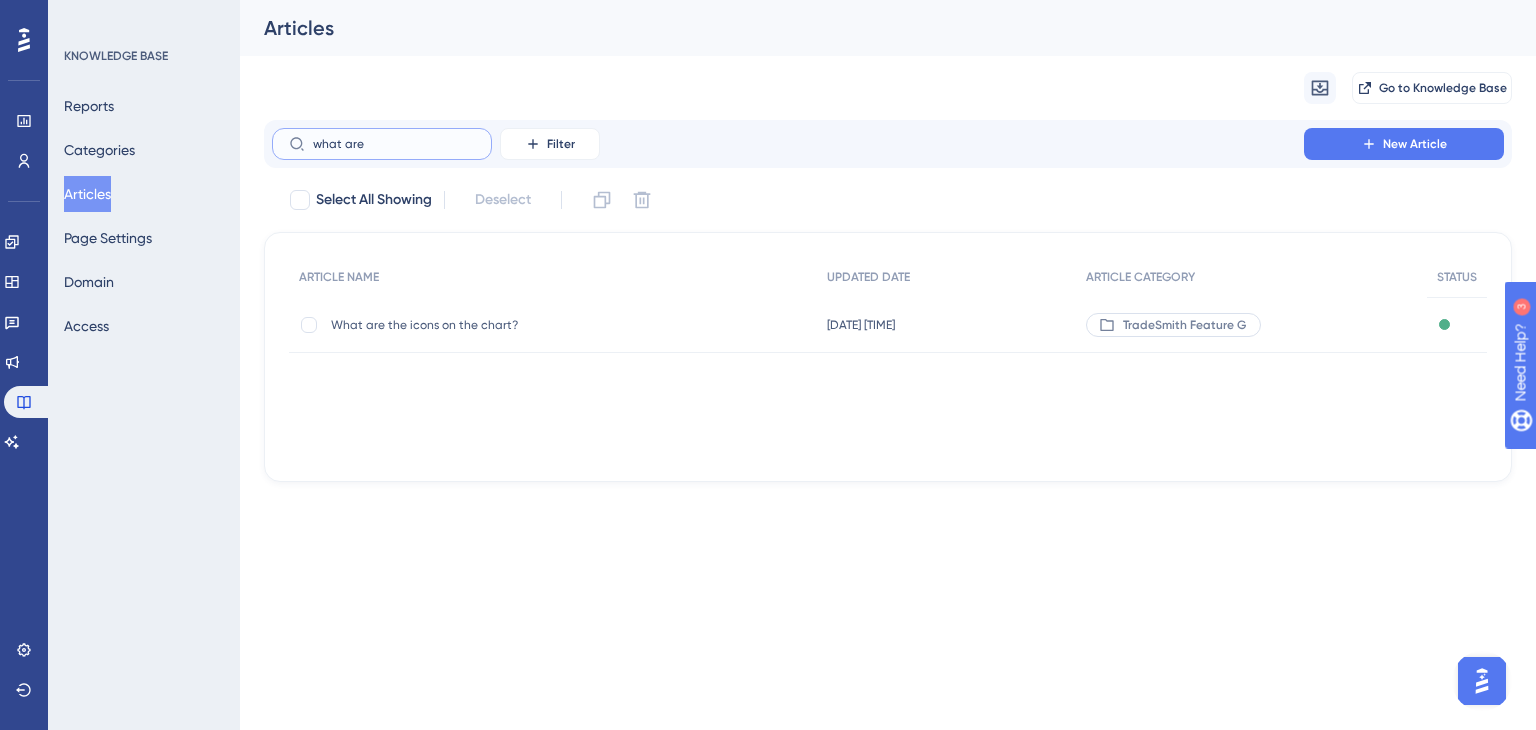 type on "what are i" 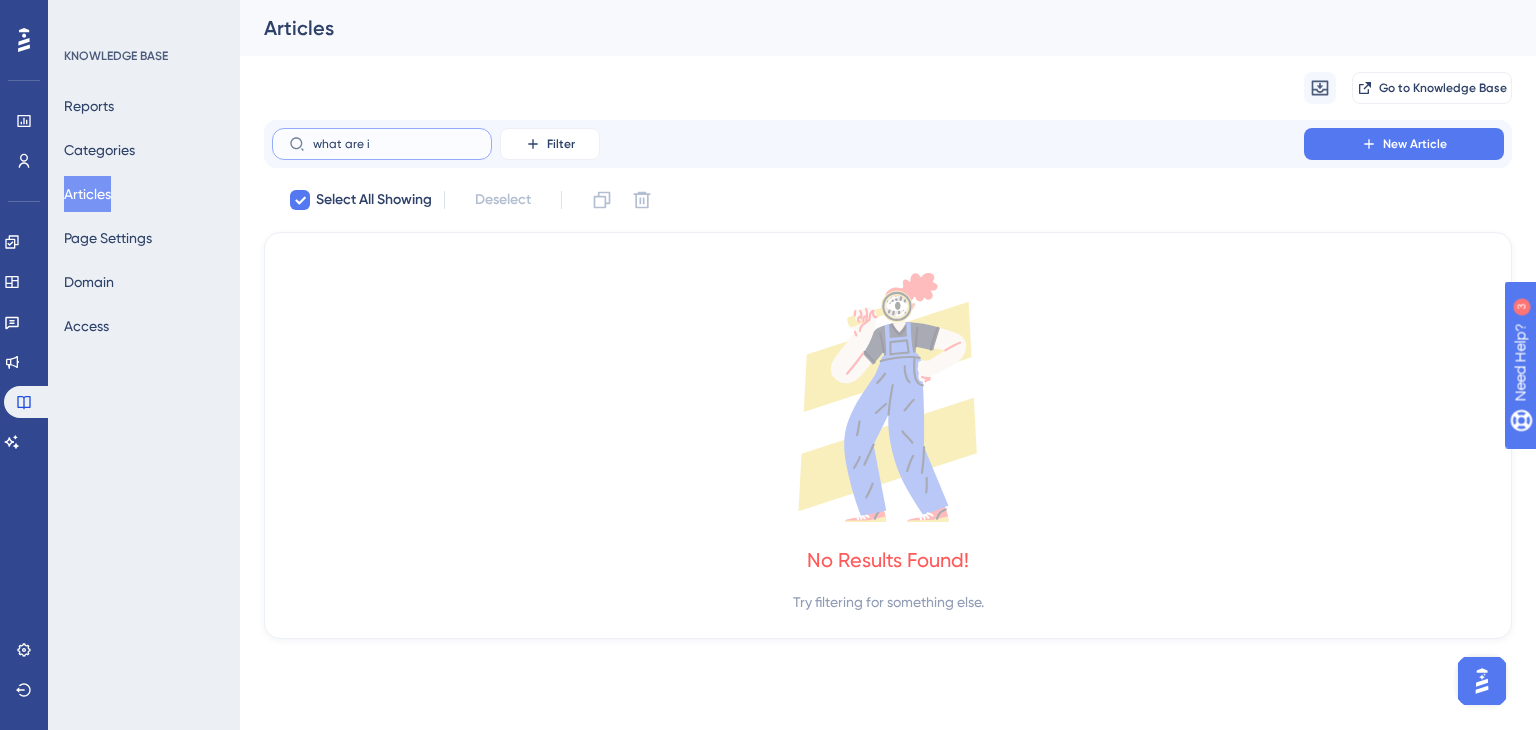 type on "what are" 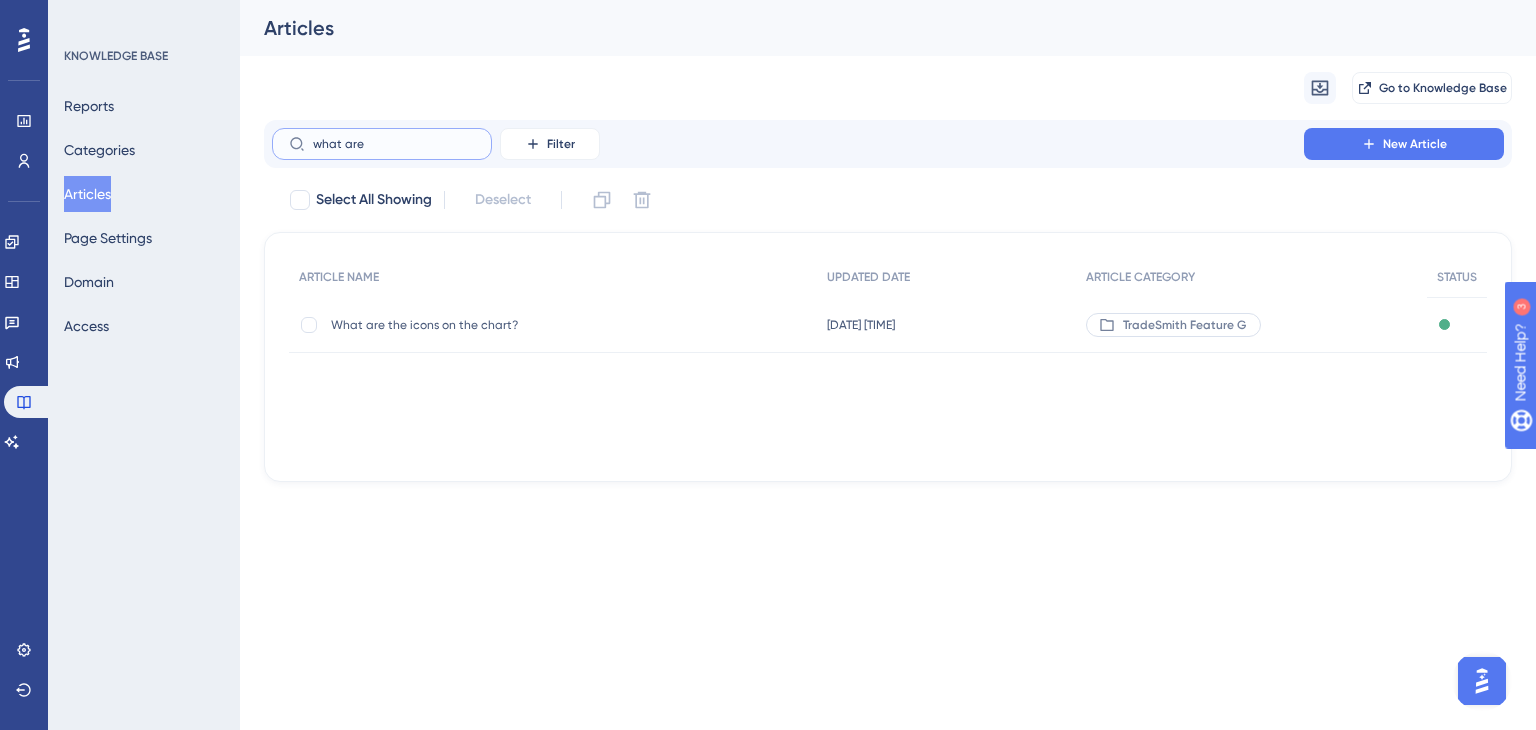 type on "what are" 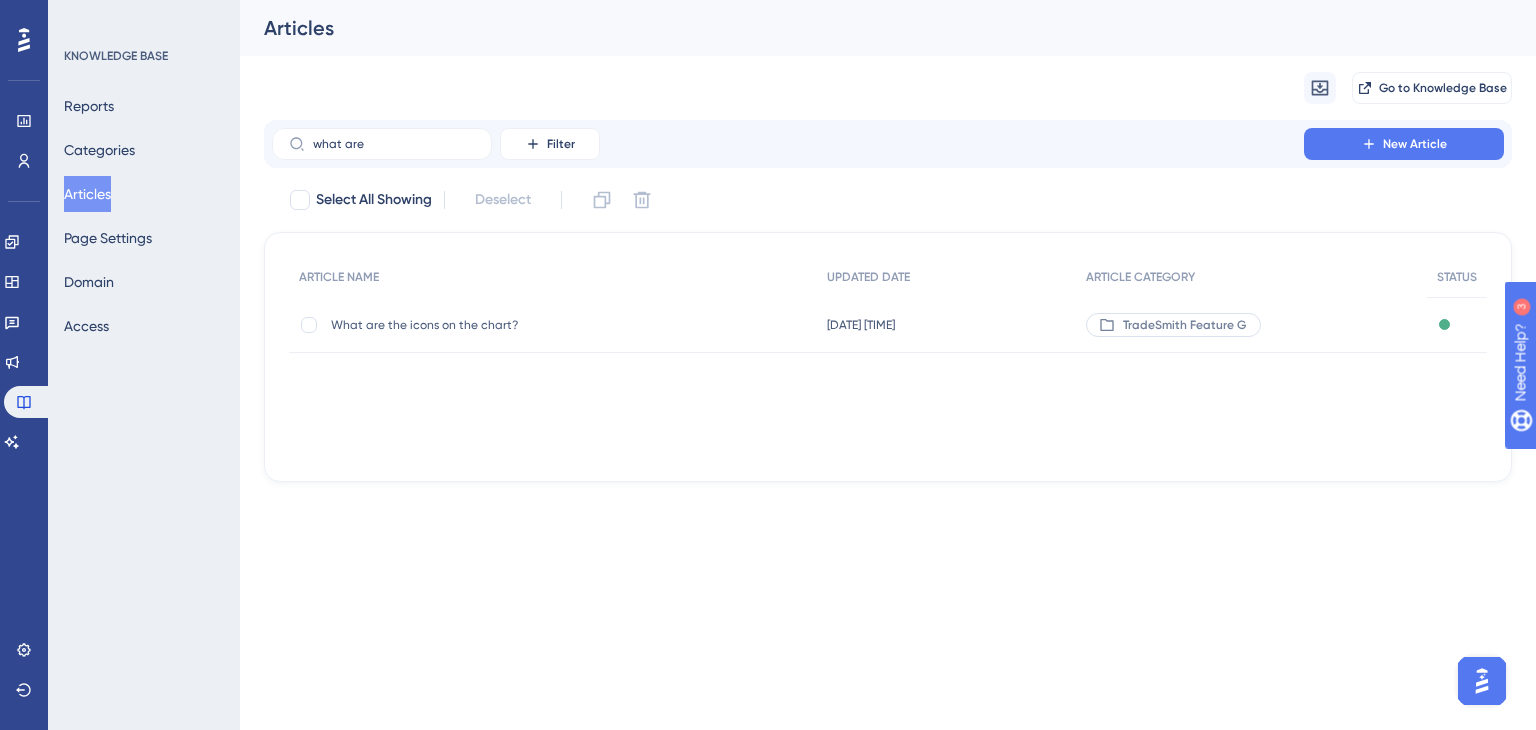 click on "What are the icons on the chart?" at bounding box center (491, 325) 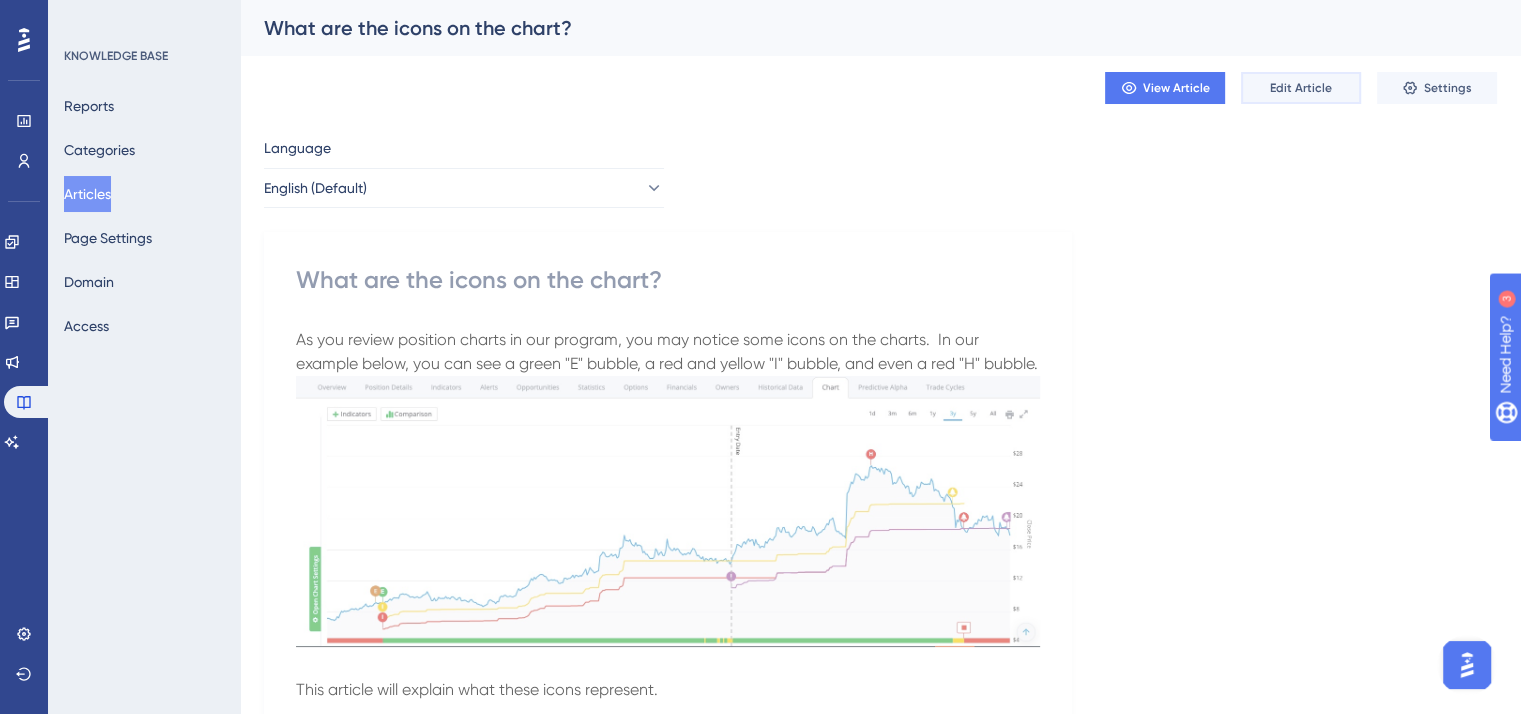 click on "Edit Article" at bounding box center (1301, 88) 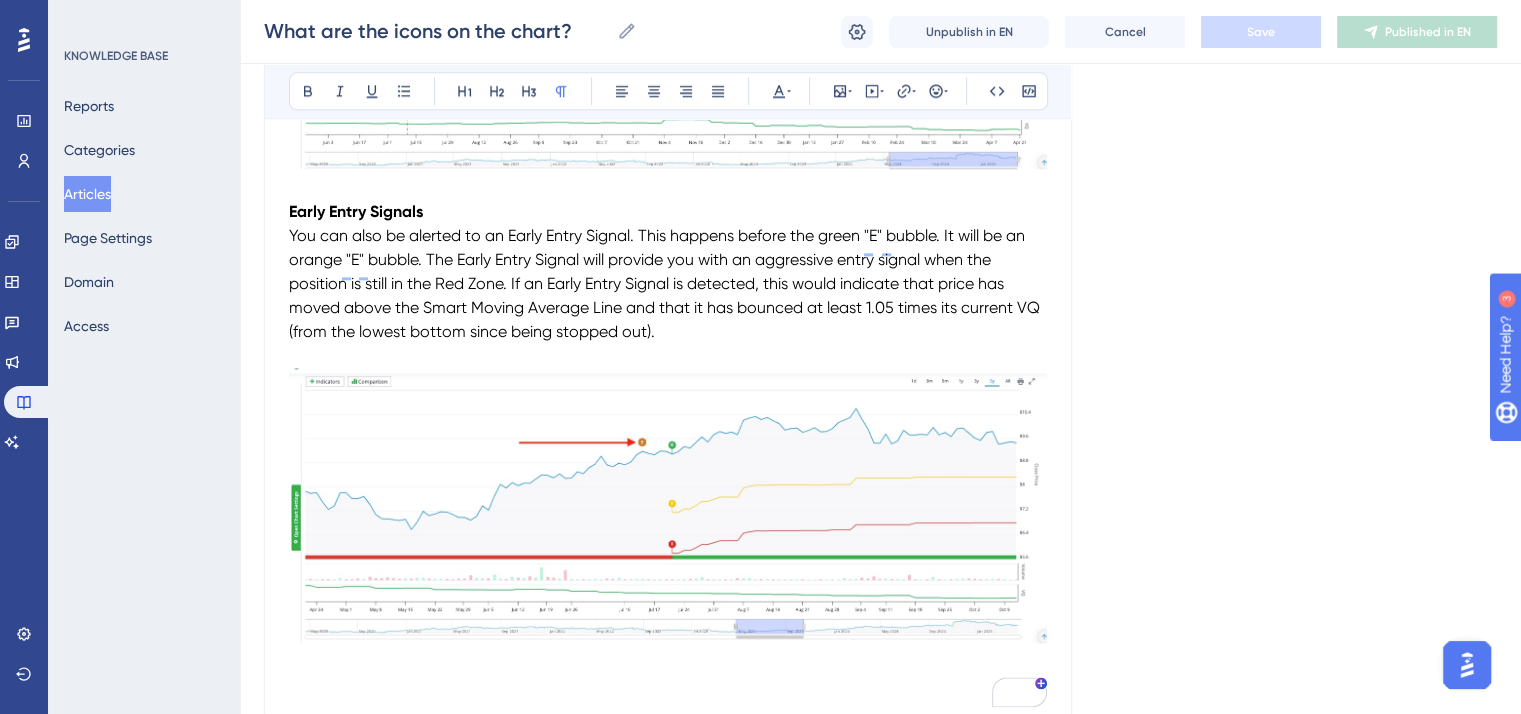 scroll, scrollTop: 2377, scrollLeft: 0, axis: vertical 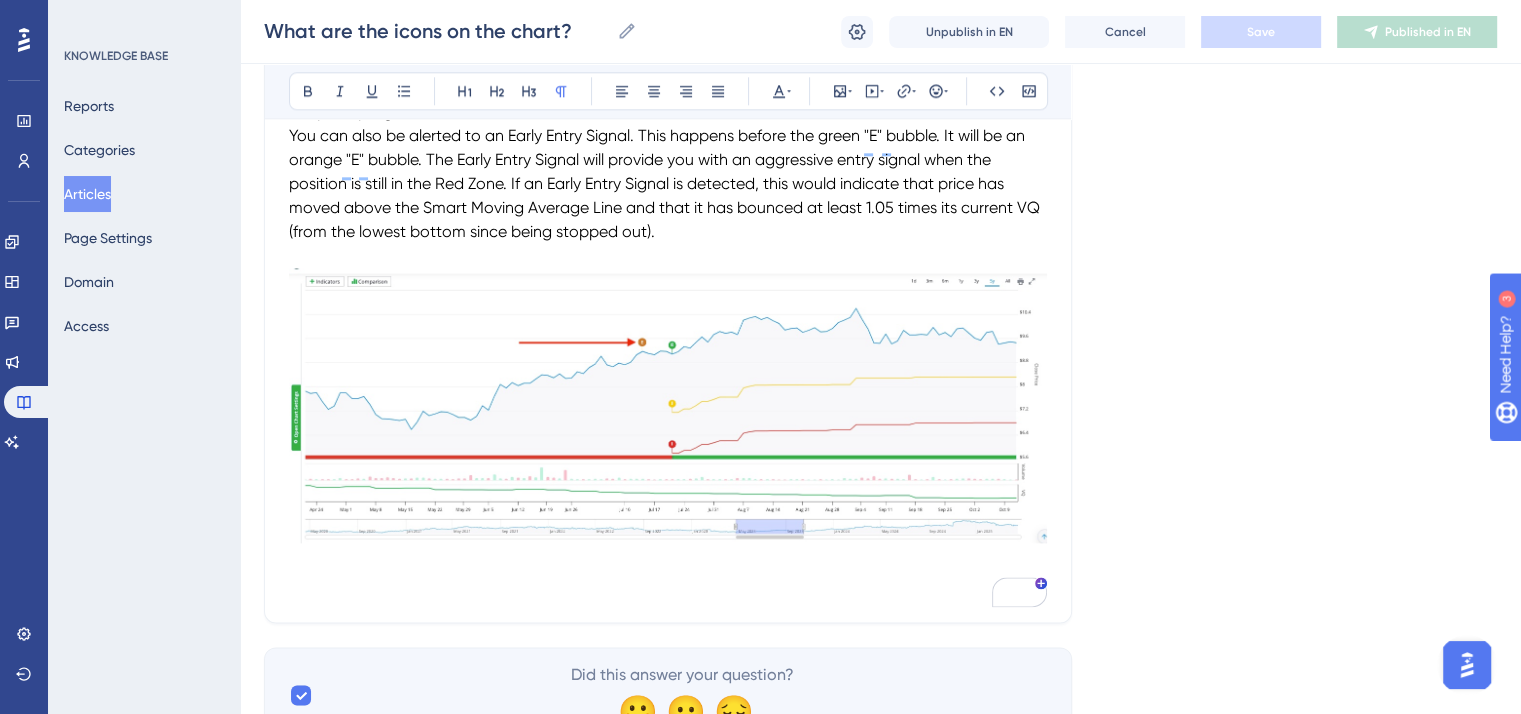 click at bounding box center [668, 586] 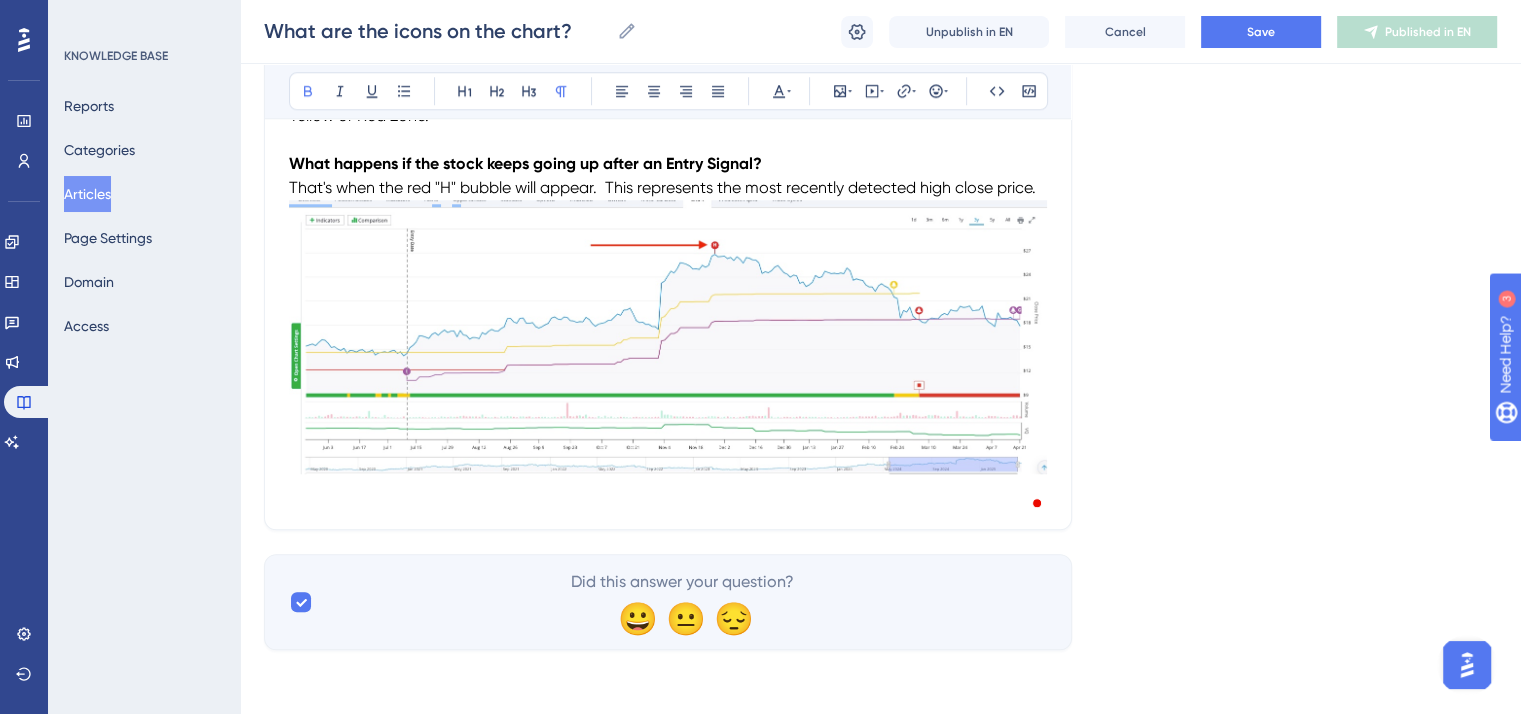 scroll, scrollTop: 1979, scrollLeft: 0, axis: vertical 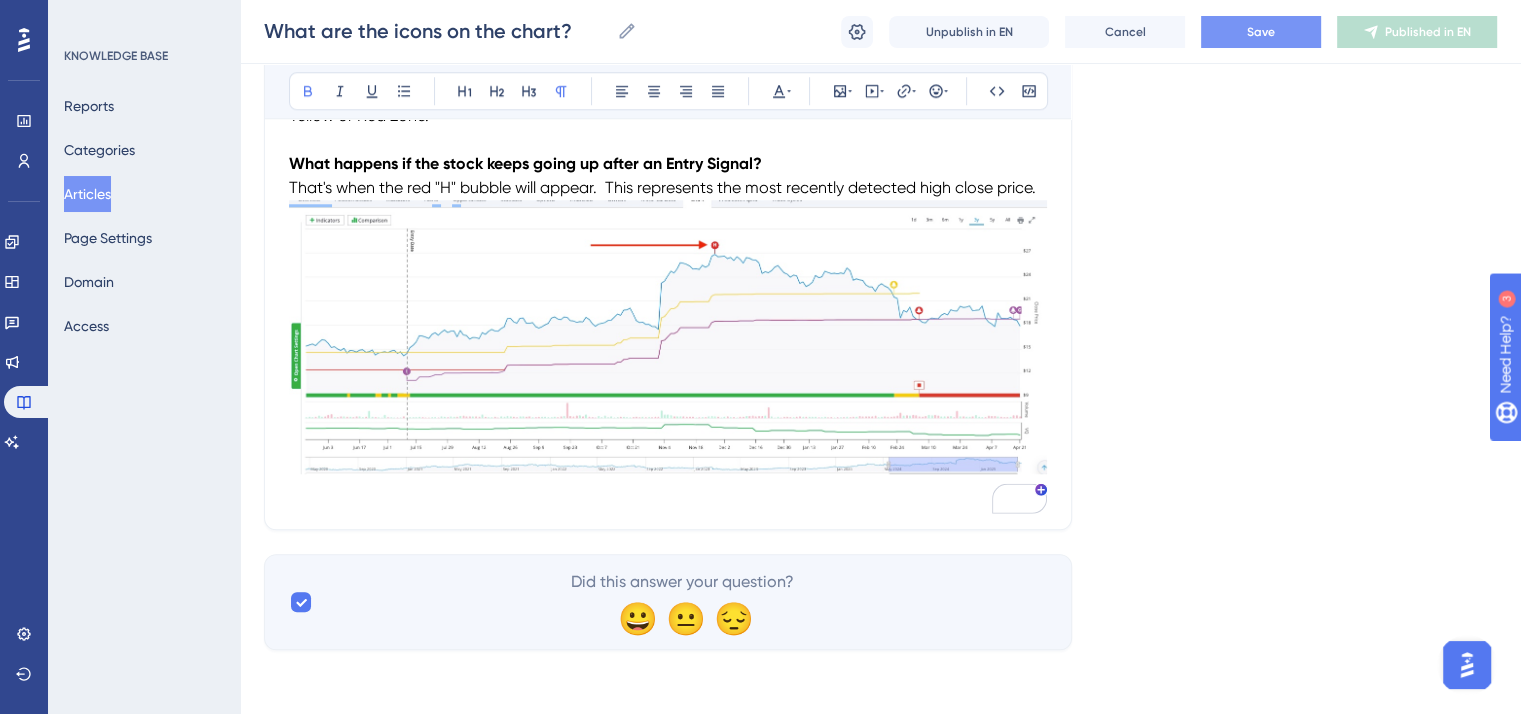 click on "Save" at bounding box center (1261, 32) 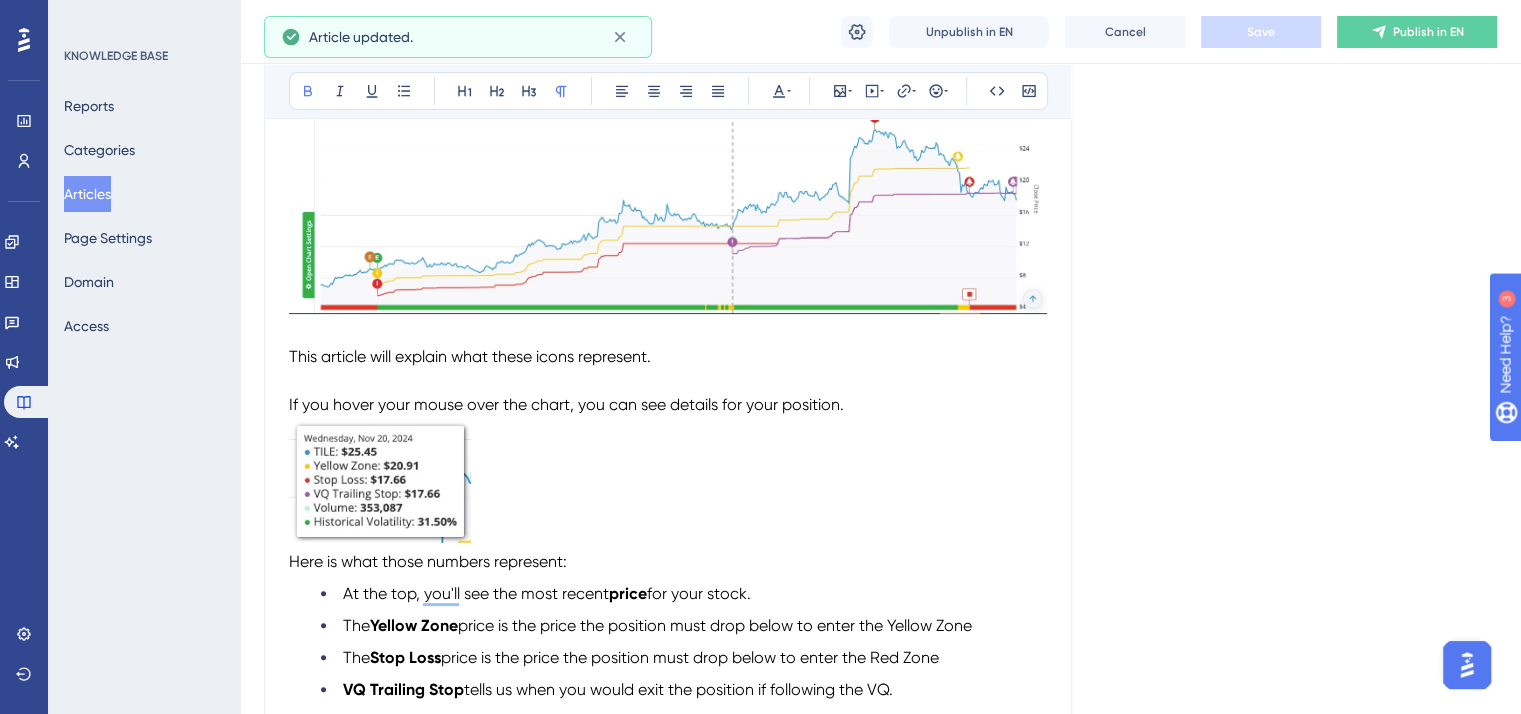 scroll, scrollTop: 179, scrollLeft: 0, axis: vertical 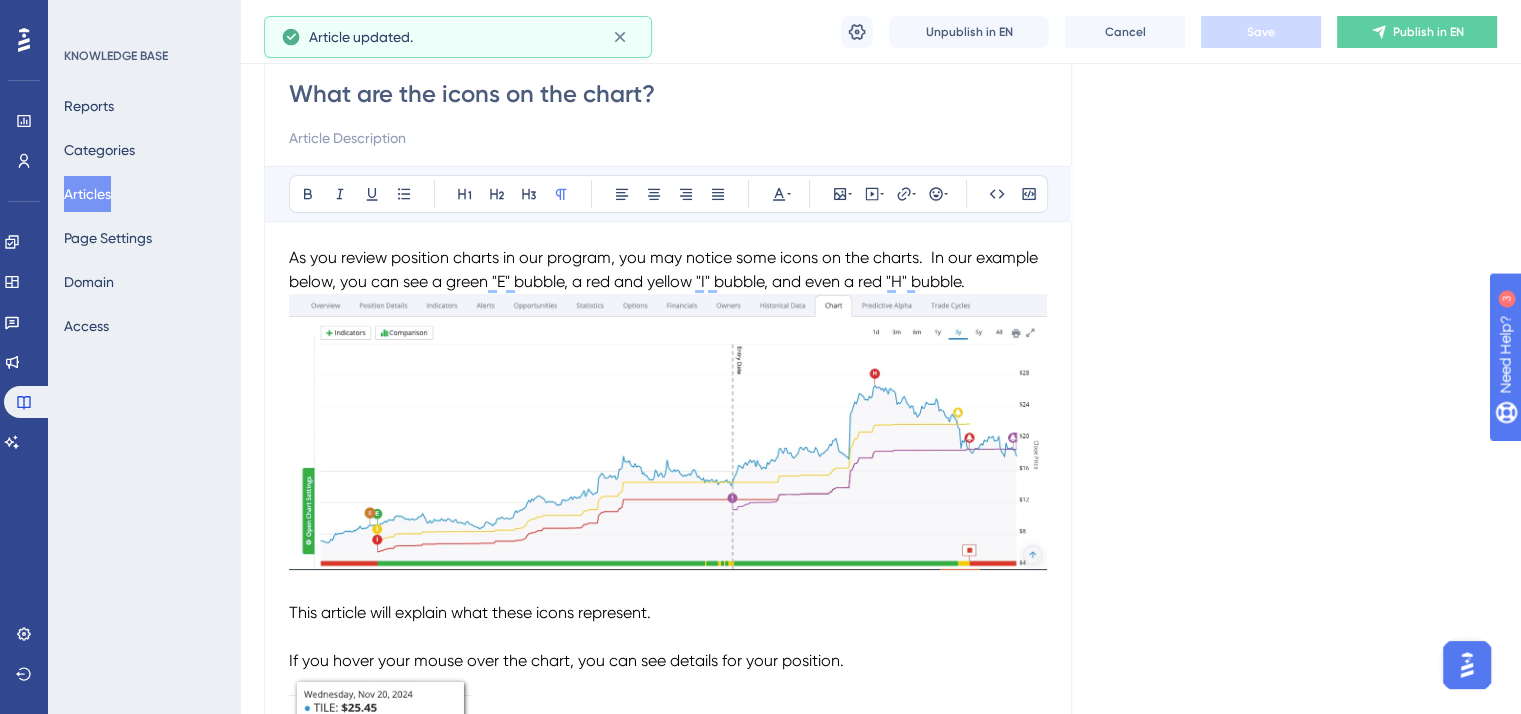 click on "As you review position charts in our program, you may notice some icons on the charts.  In our example below, you can see a green "E" bubble, a red and yellow "I" bubble, and even a red "H" bubble." at bounding box center (668, 270) 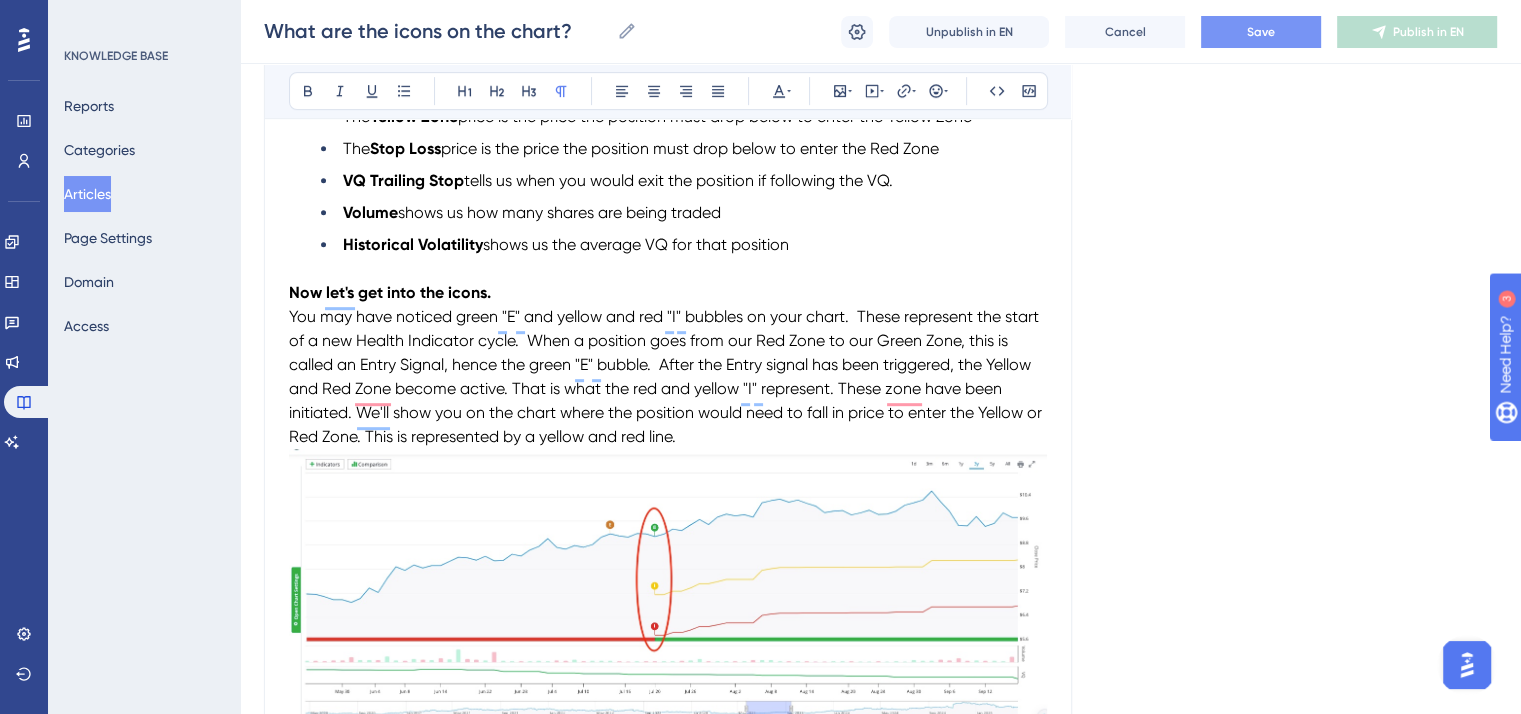 scroll, scrollTop: 1100, scrollLeft: 0, axis: vertical 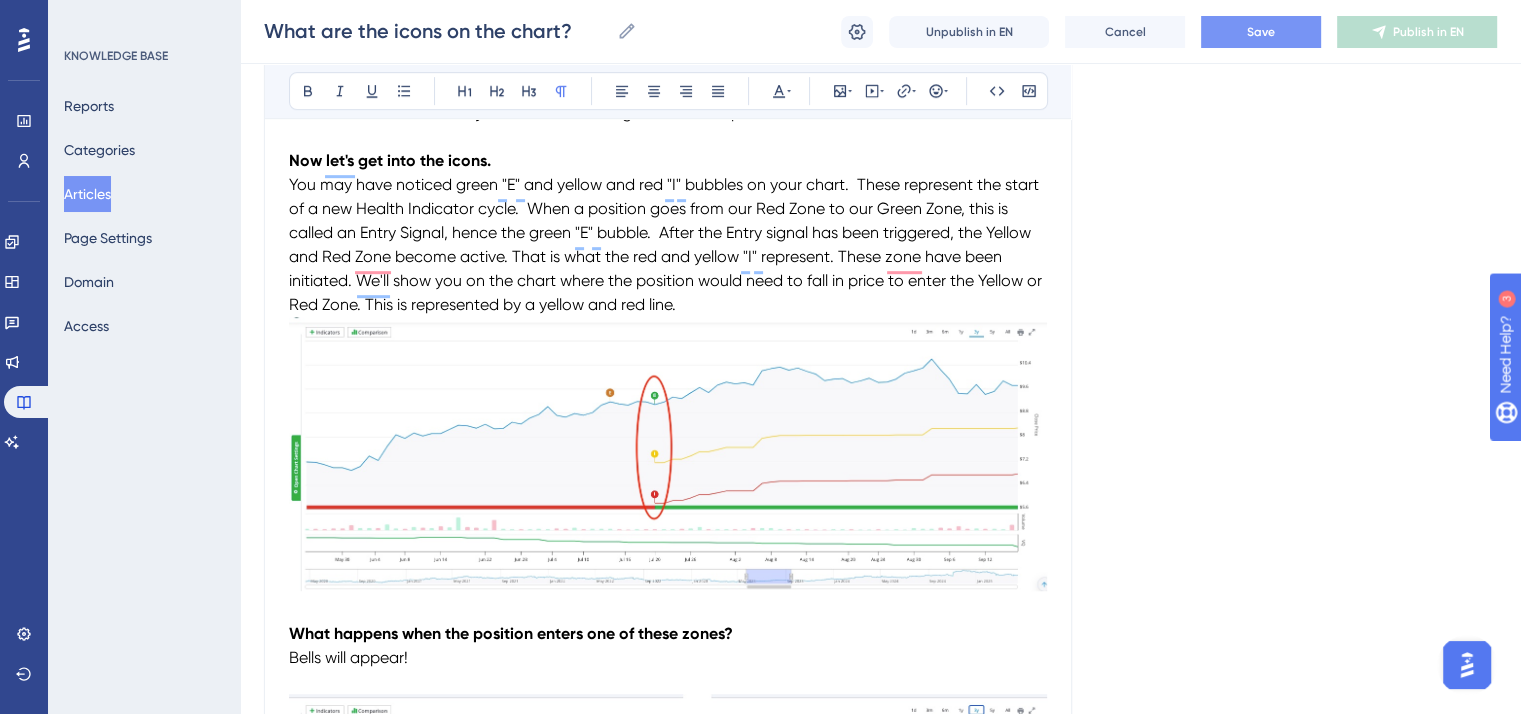 click on "You may have noticed green "E" and yellow and red "I" bubbles on your chart.  These represent the start of a new Health Indicator cycle.  When a position goes from our Red Zone to our Green Zone, this is called an Entry Signal, hence the green "E" bubble.  After the Entry signal has been triggered, the Yellow and Red Zone become active. That is what the red and yellow "I" represent. These zone have been initiated. We'll show you on the chart where the position would need to fall in price to enter the Yellow or Red Zone. This is represented by a yellow and red line." at bounding box center [668, 245] 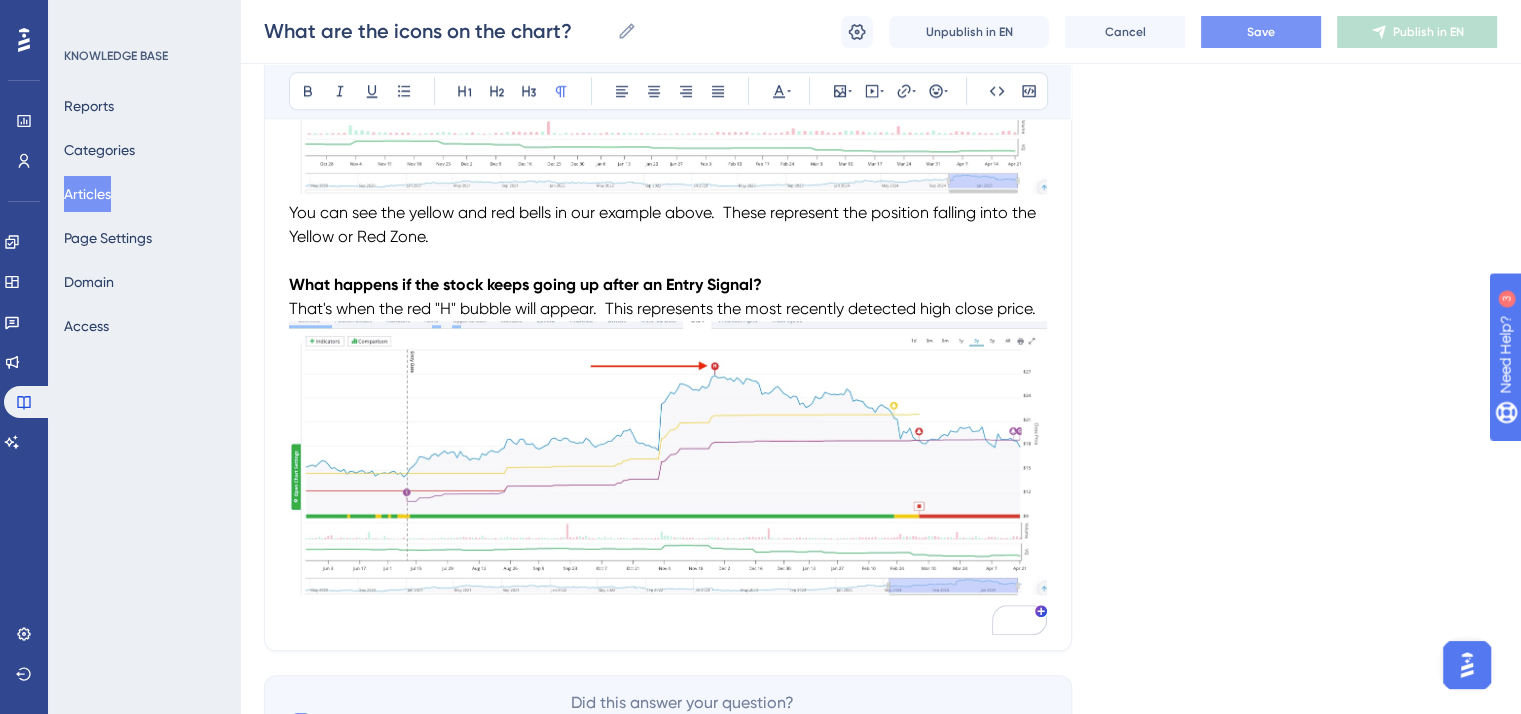 scroll, scrollTop: 1900, scrollLeft: 0, axis: vertical 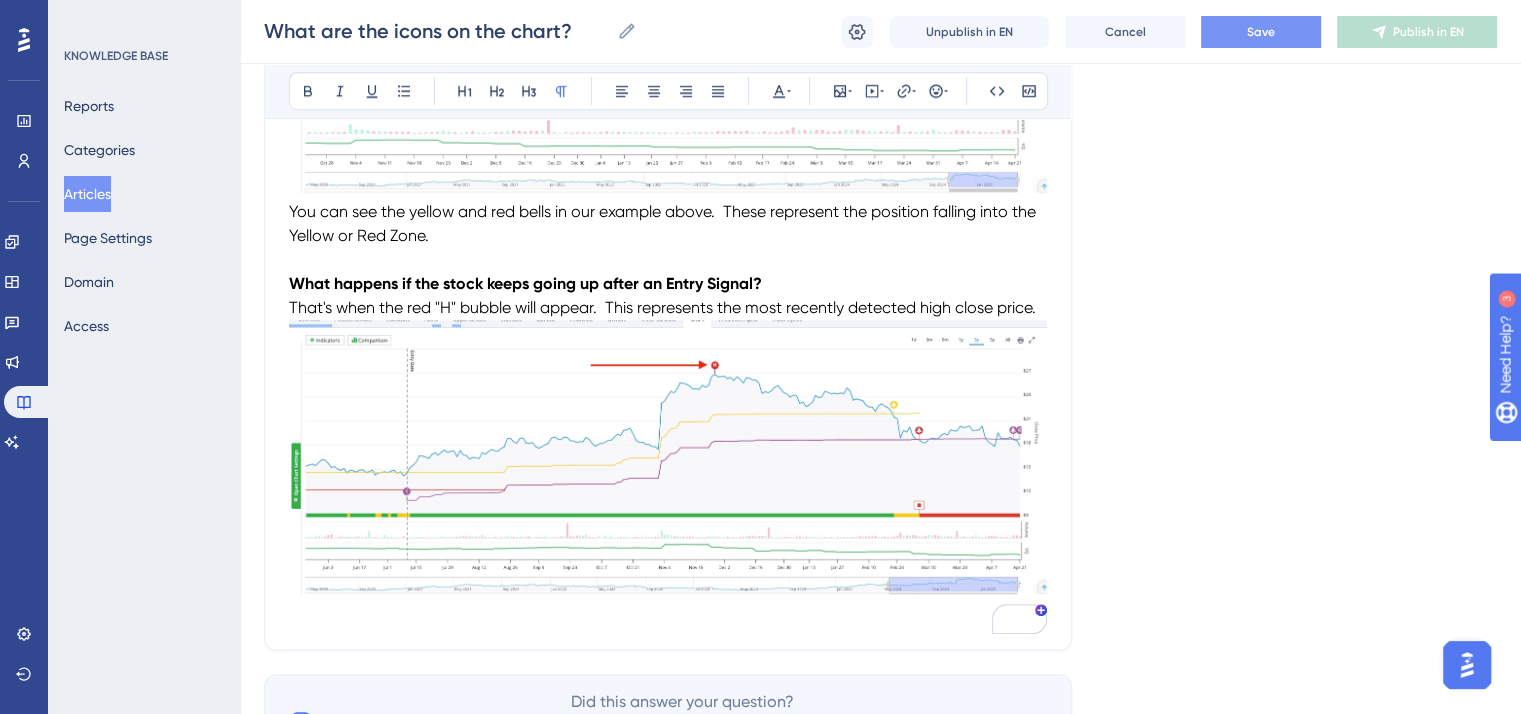 click on "That's when the red "H" bubble will appear.  This represents the most recently detected high close price." at bounding box center [668, 308] 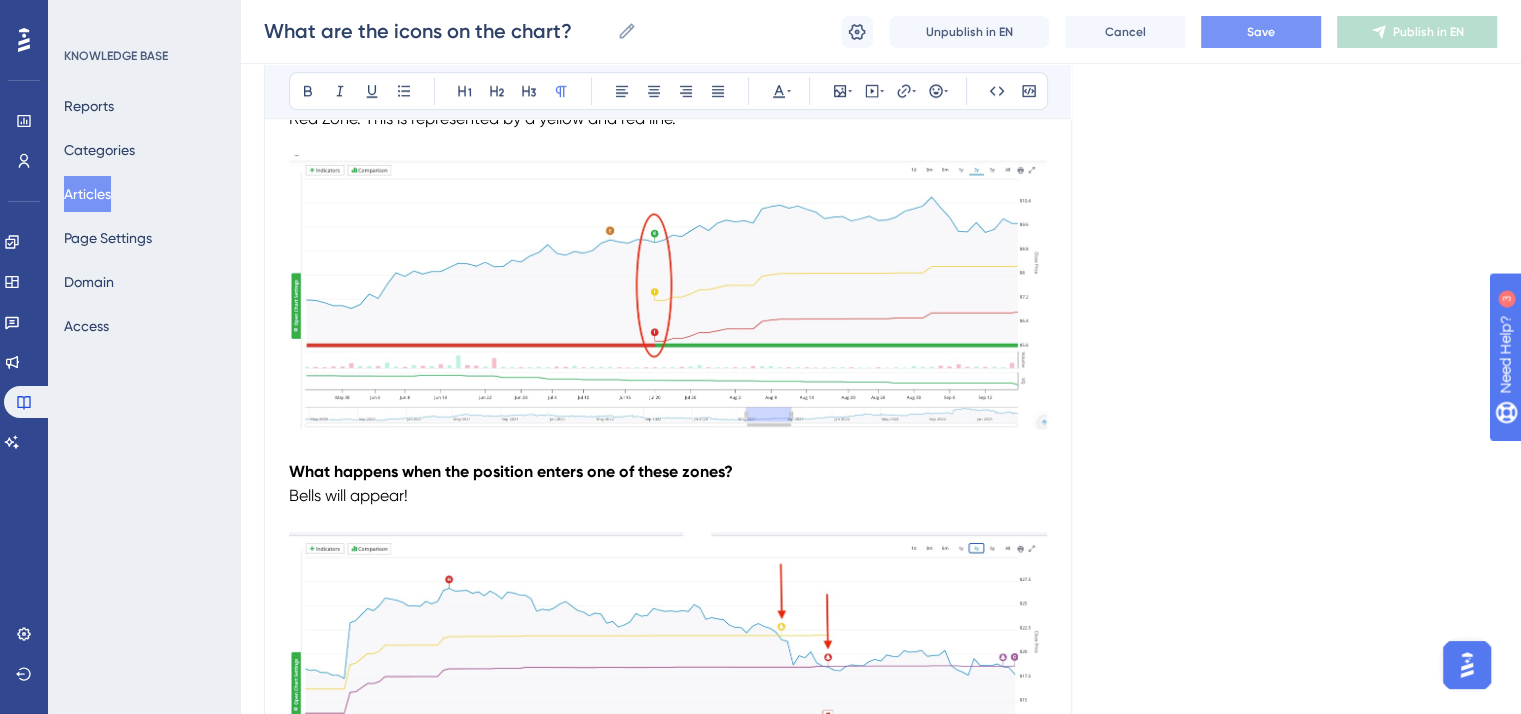 scroll, scrollTop: 1151, scrollLeft: 0, axis: vertical 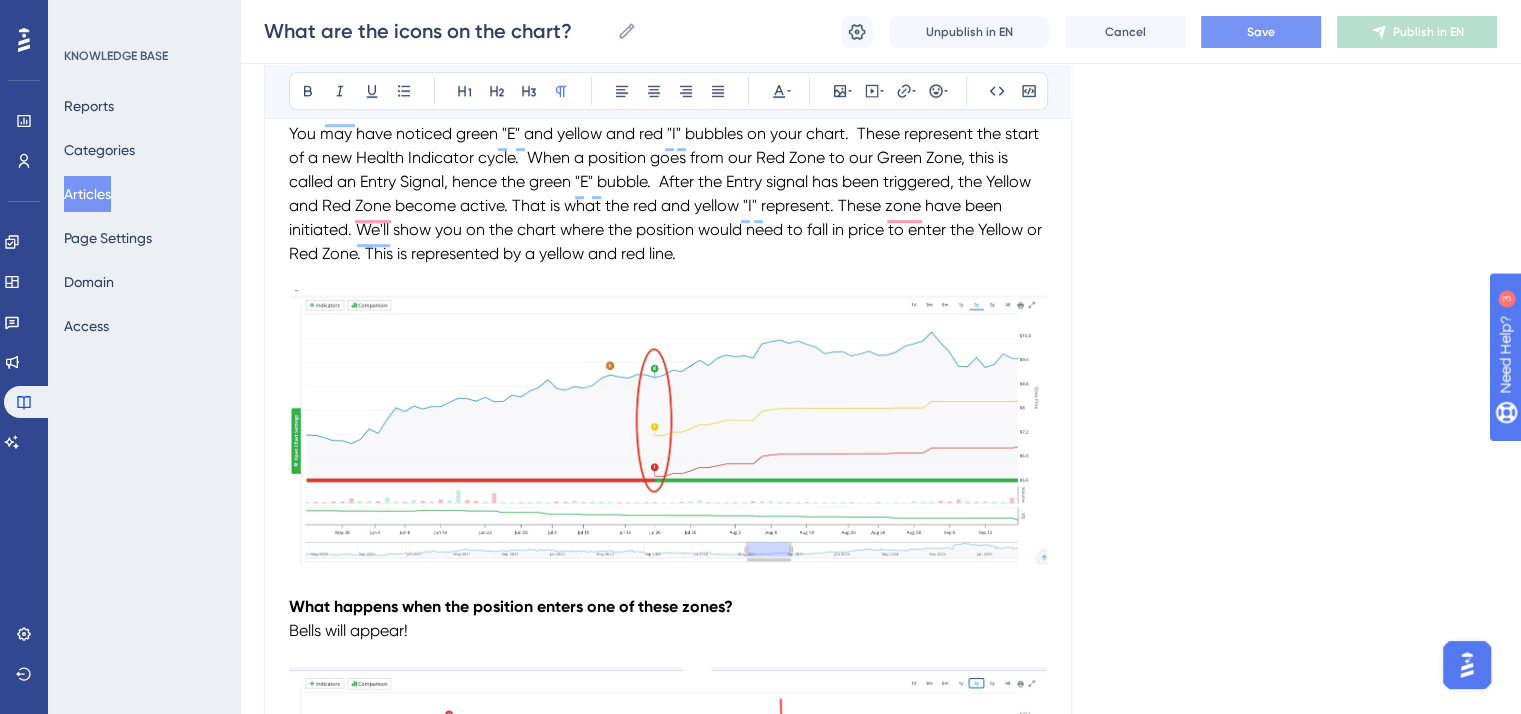 click at bounding box center (668, 427) 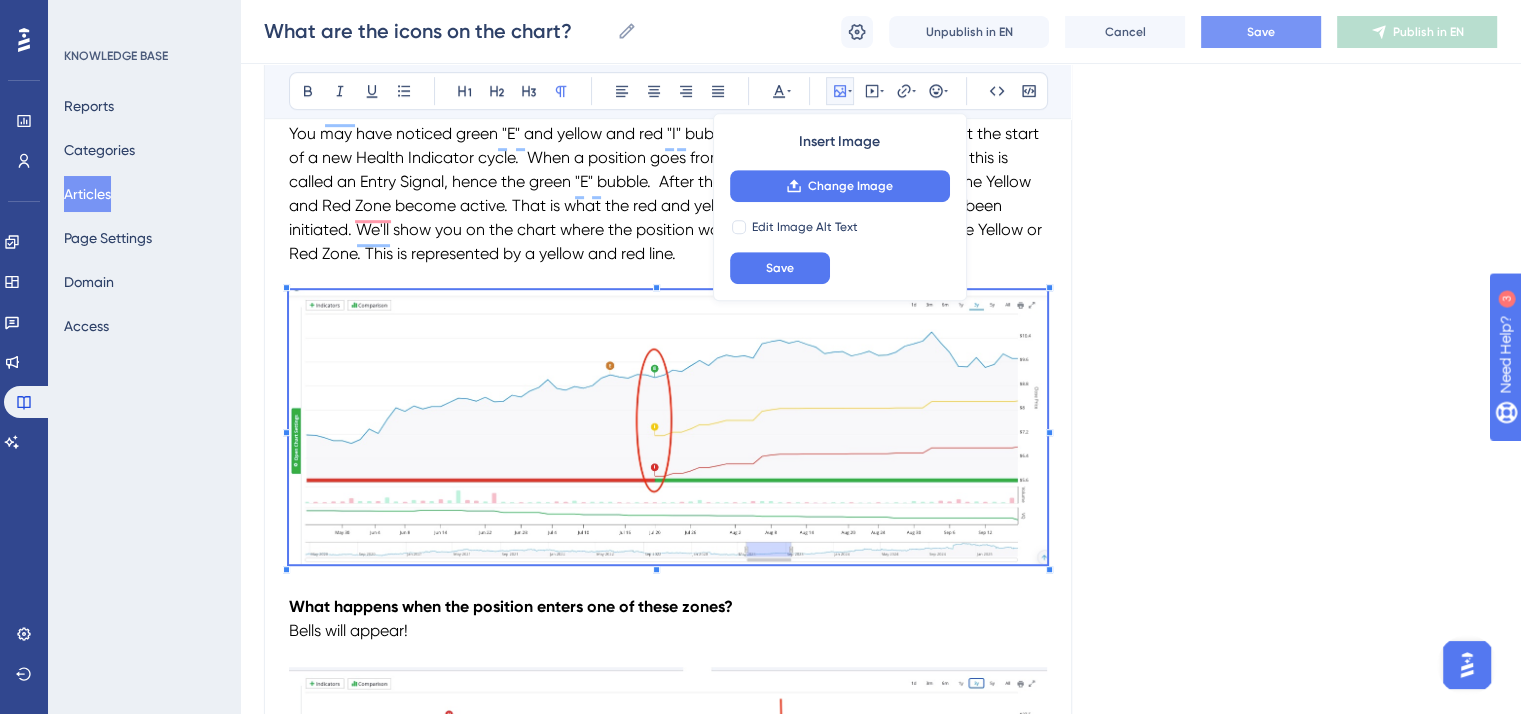 click at bounding box center [668, 427] 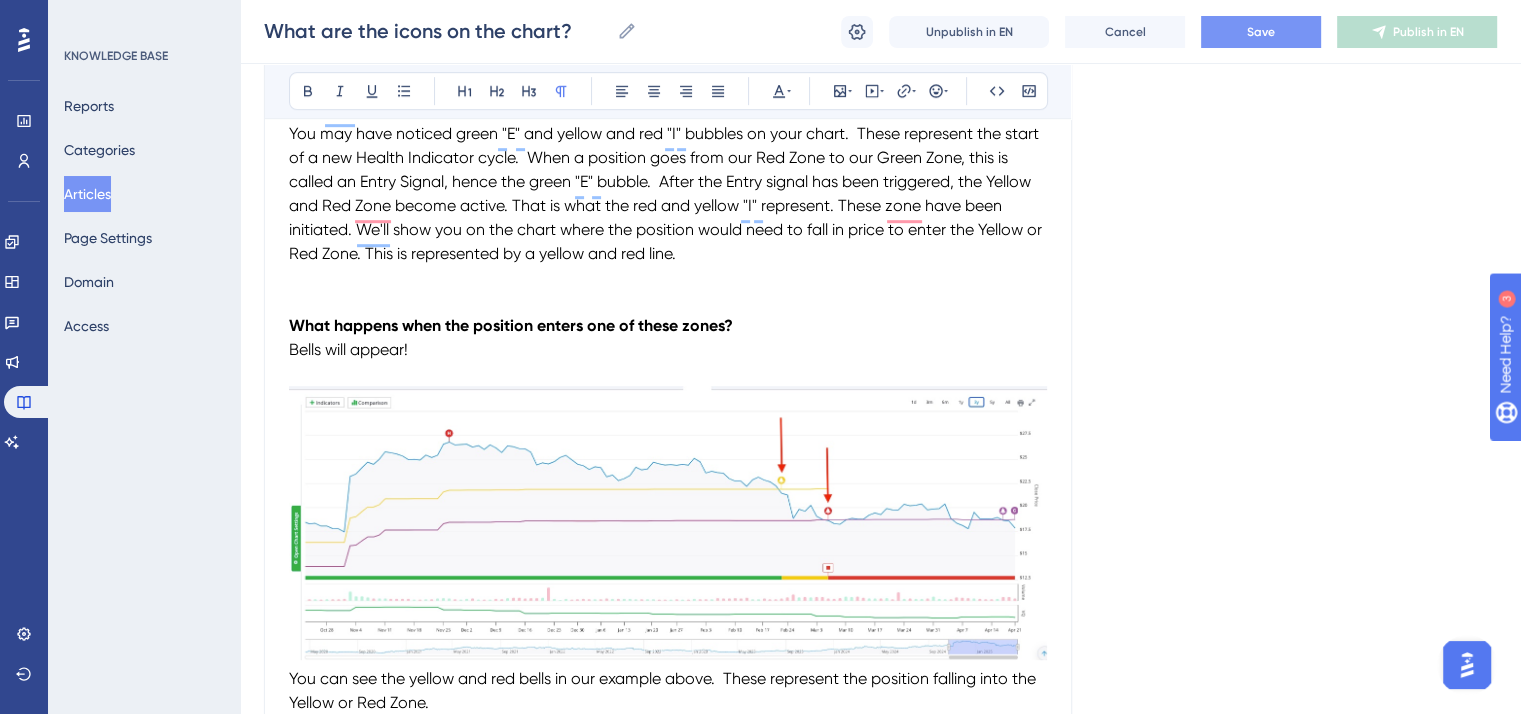 click at bounding box center [668, 278] 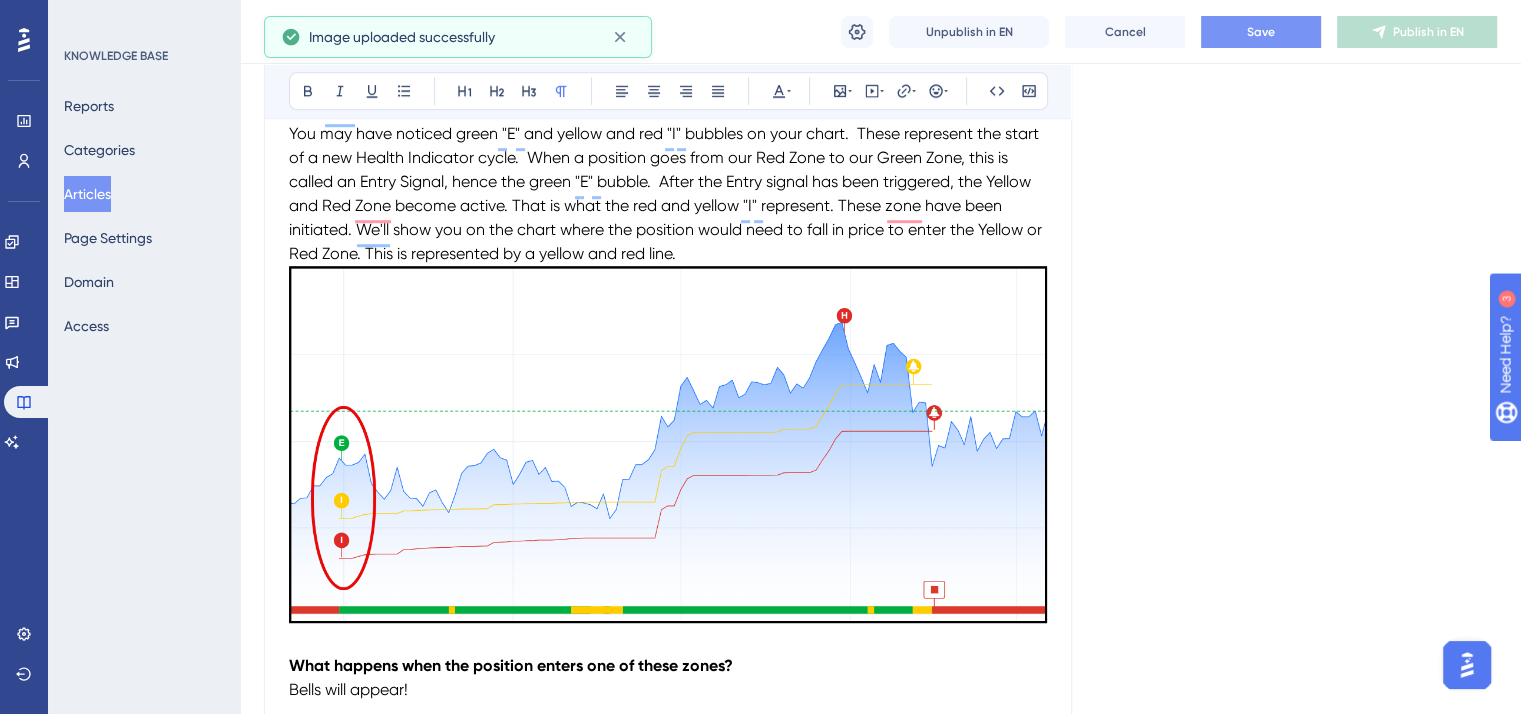 click on "You may have noticed green "E" and yellow and red "I" bubbles on your chart.  These represent the start of a new Health Indicator cycle.  When a position goes from our Red Zone to our Green Zone, this is called an Entry Signal, hence the green "E" bubble.  After the Entry signal has been triggered, the Yellow and Red Zone become active. That is what the red and yellow "I" represent. These zone have been initiated. We'll show you on the chart where the position would need to fall in price to enter the Yellow or Red Zone. This is represented by a yellow and red line." at bounding box center [668, 194] 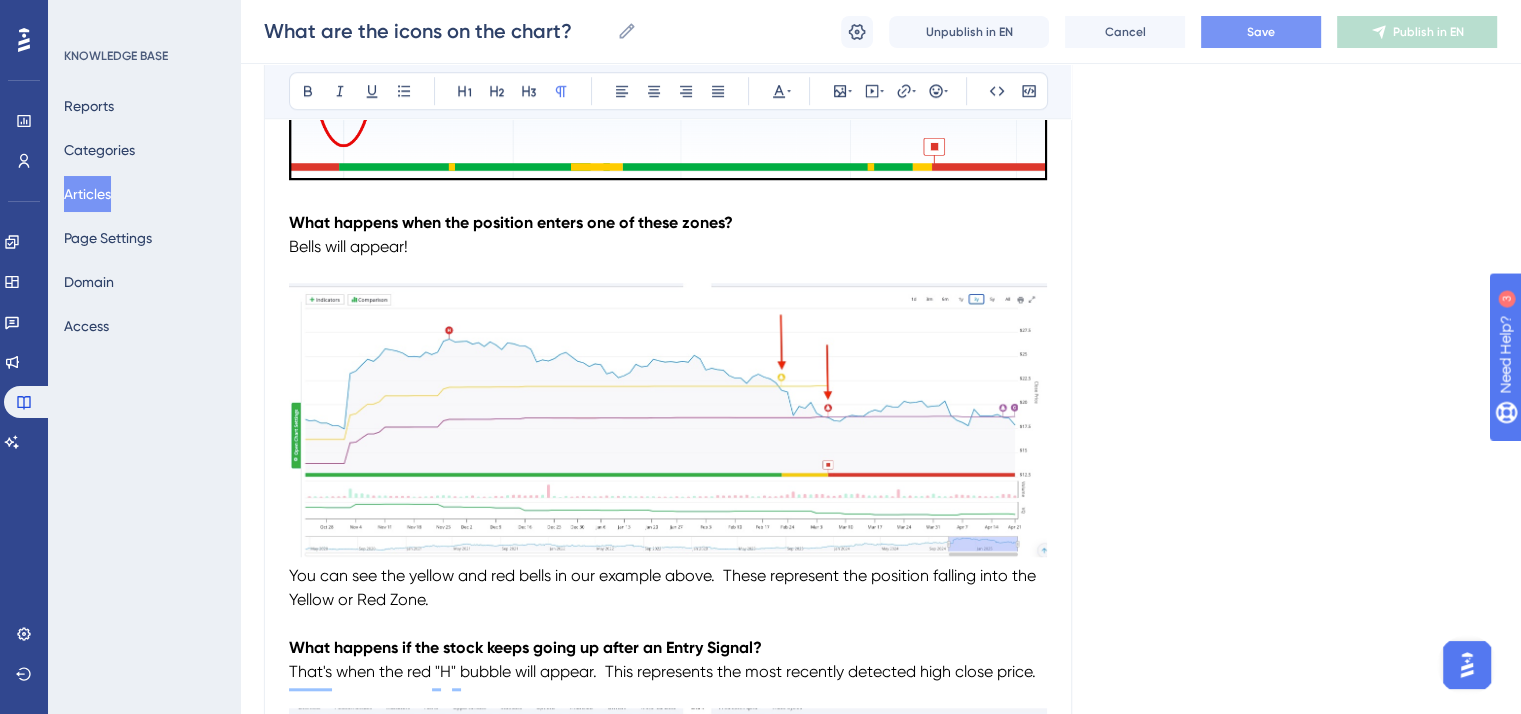 scroll, scrollTop: 1651, scrollLeft: 0, axis: vertical 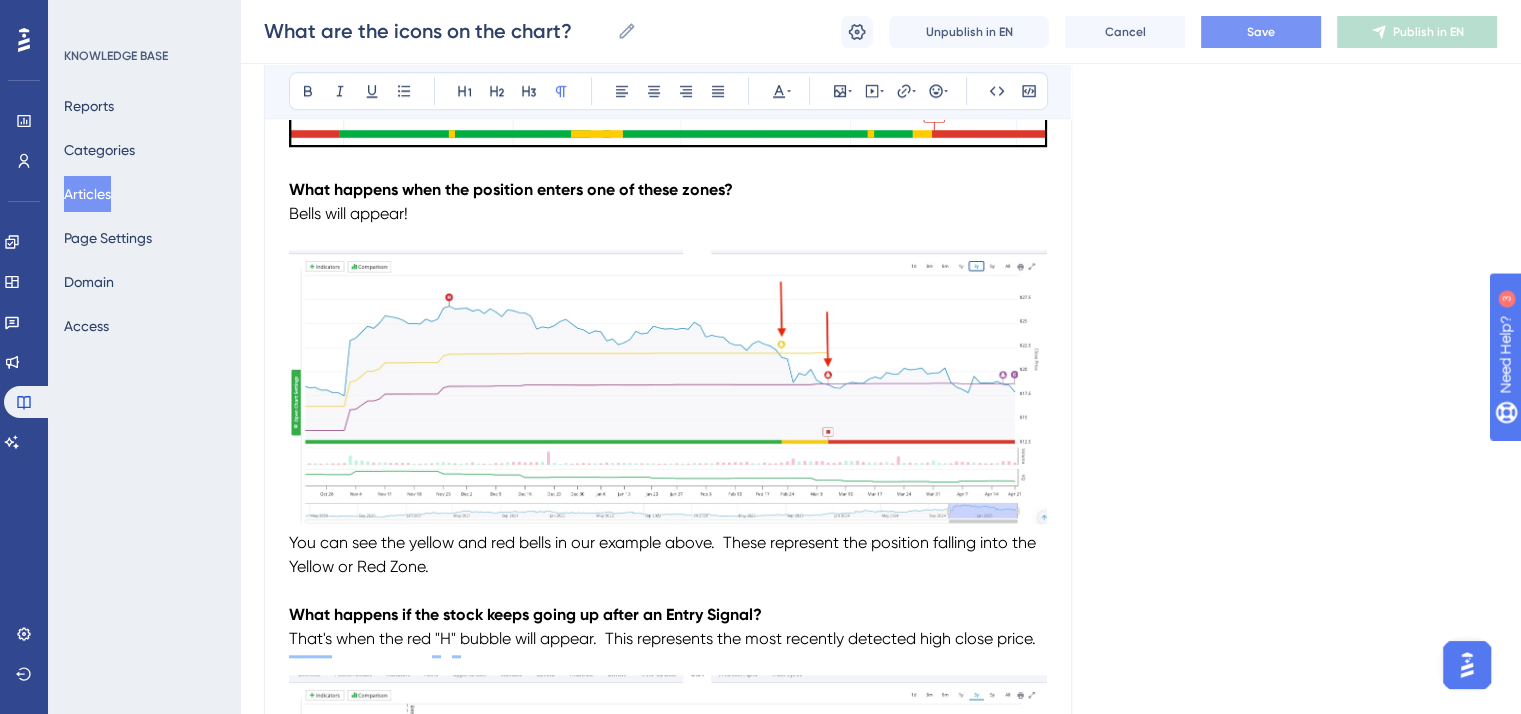 click at bounding box center (668, 387) 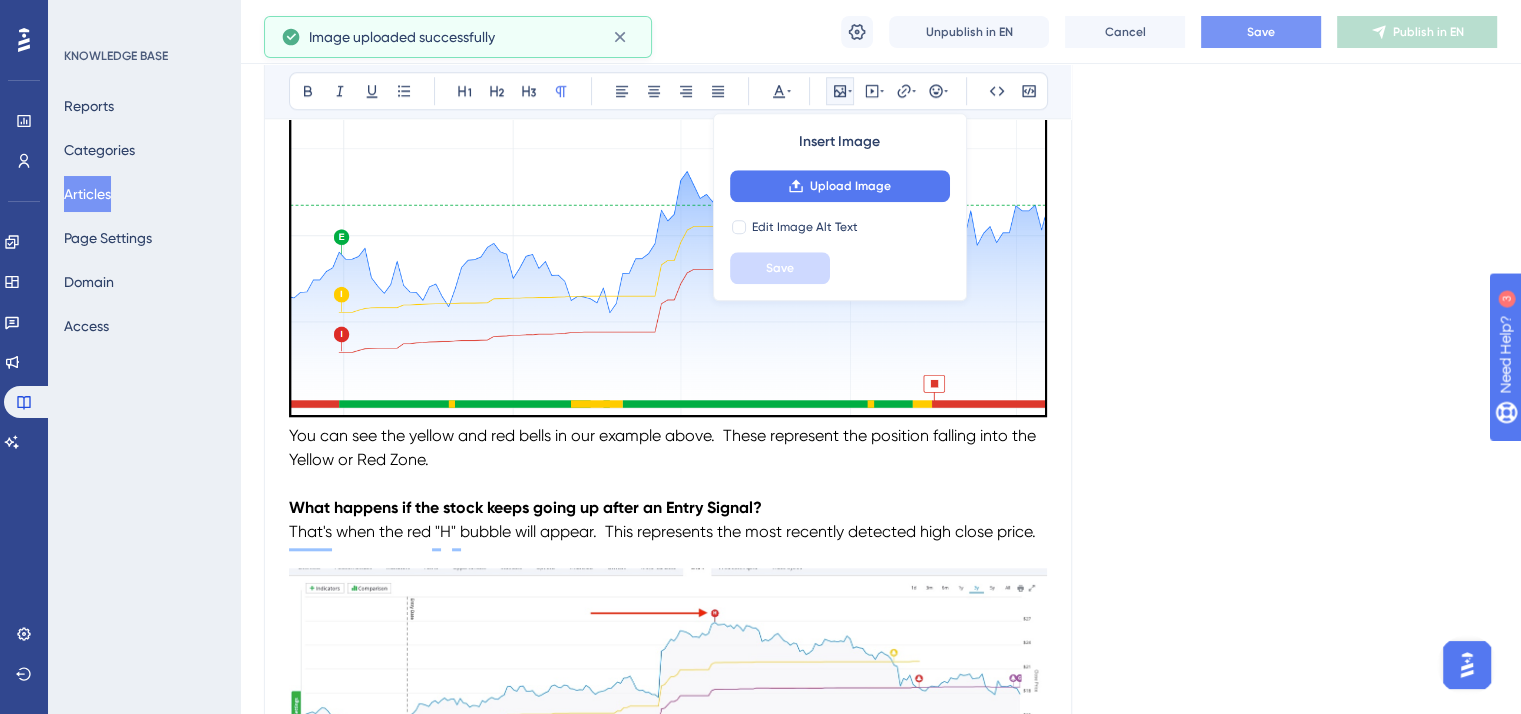 scroll, scrollTop: 1851, scrollLeft: 0, axis: vertical 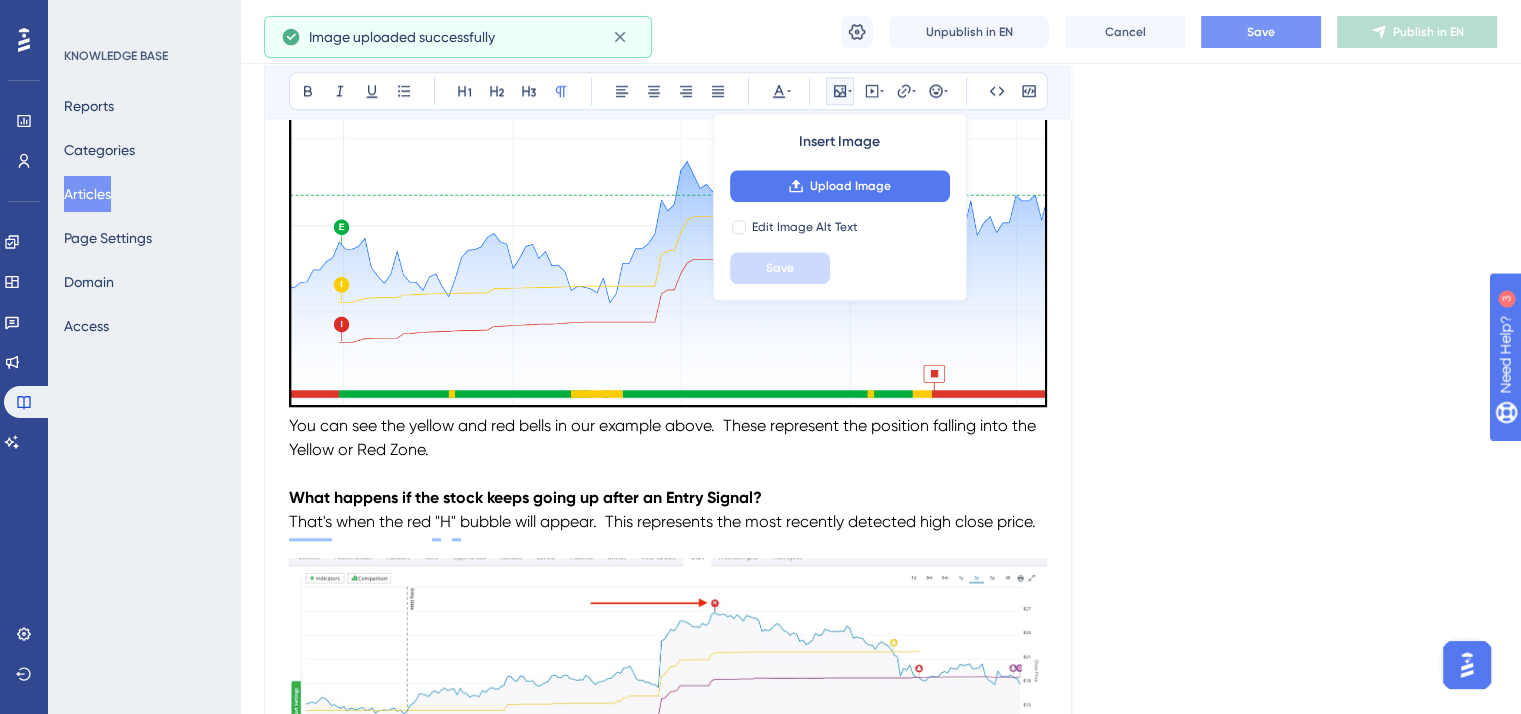 click on "You can see the yellow and red bells in our example above.  These represent the position falling into the Yellow or Red Zone." at bounding box center [664, 437] 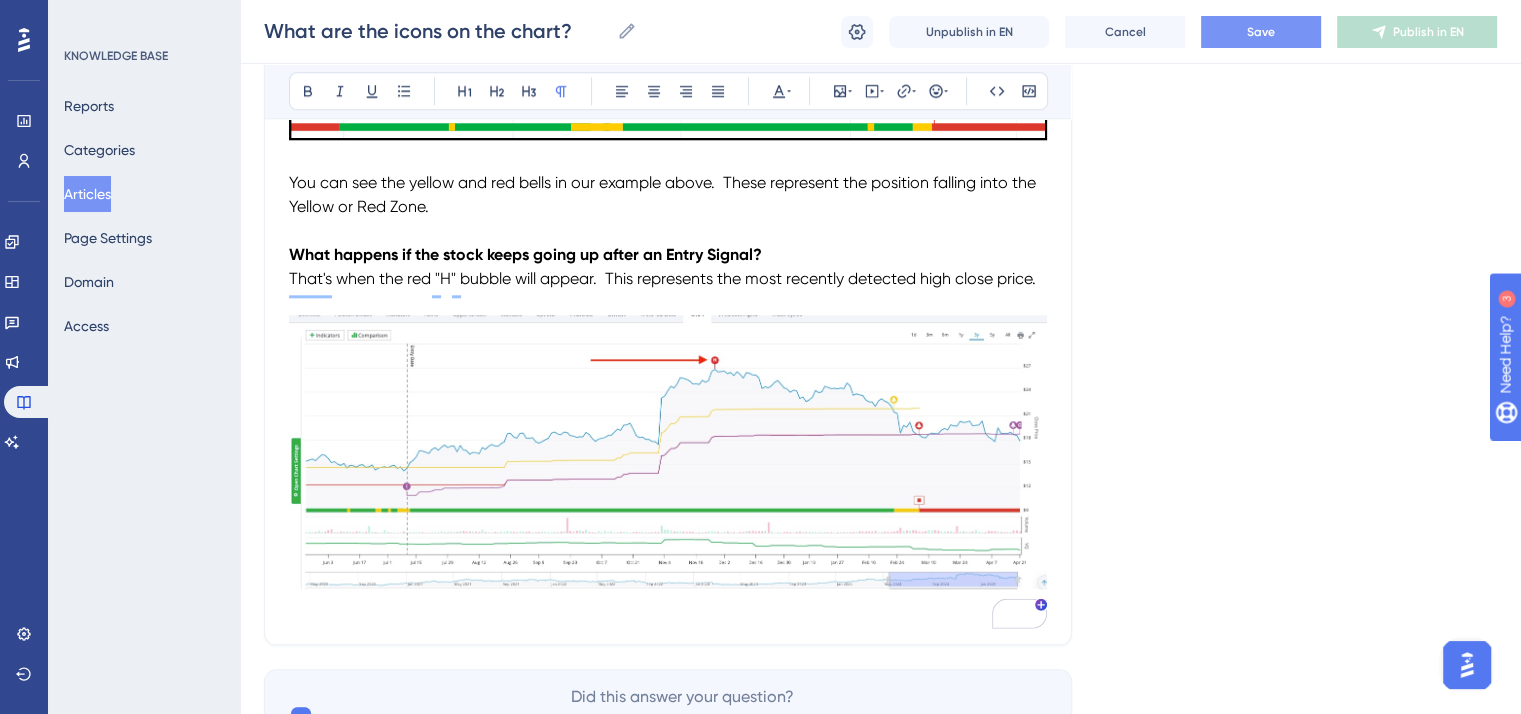 scroll, scrollTop: 2151, scrollLeft: 0, axis: vertical 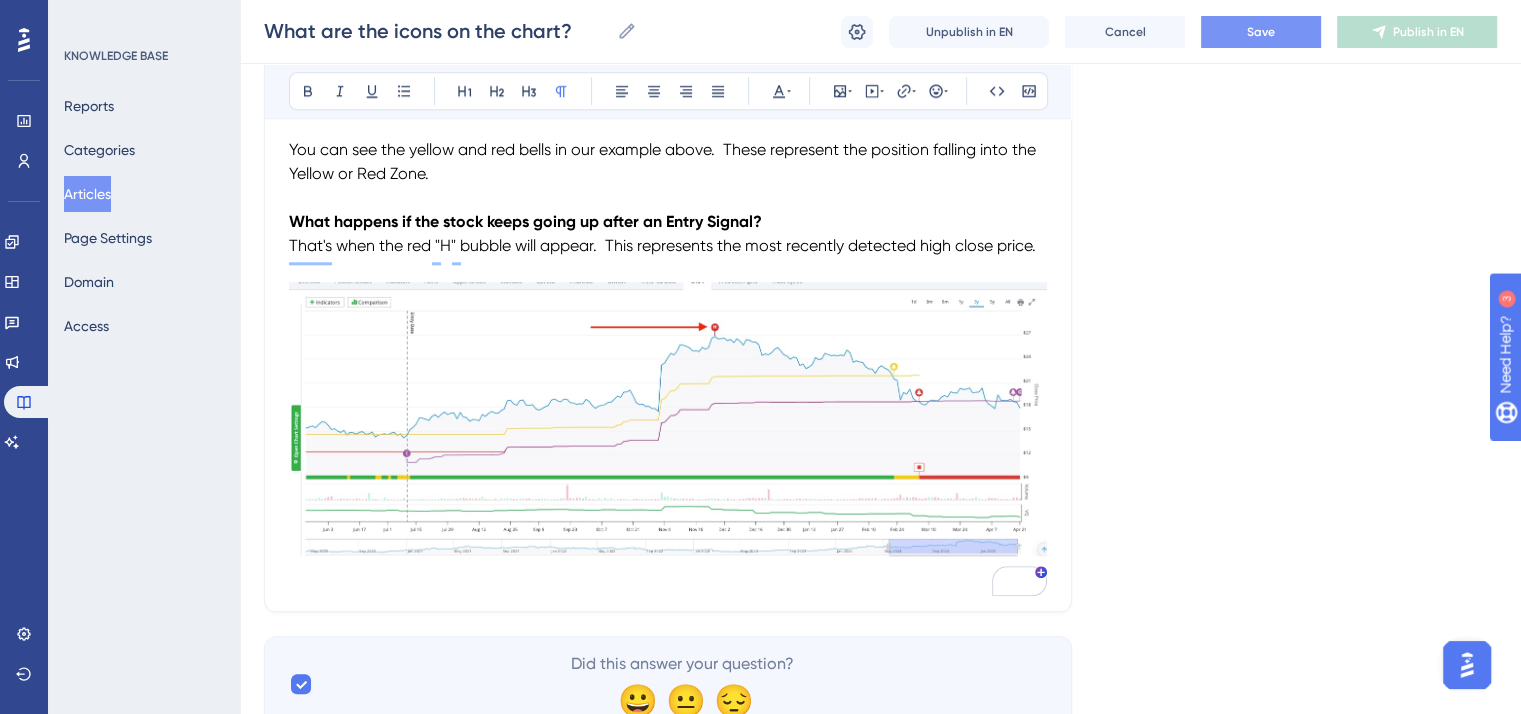 click at bounding box center [668, 419] 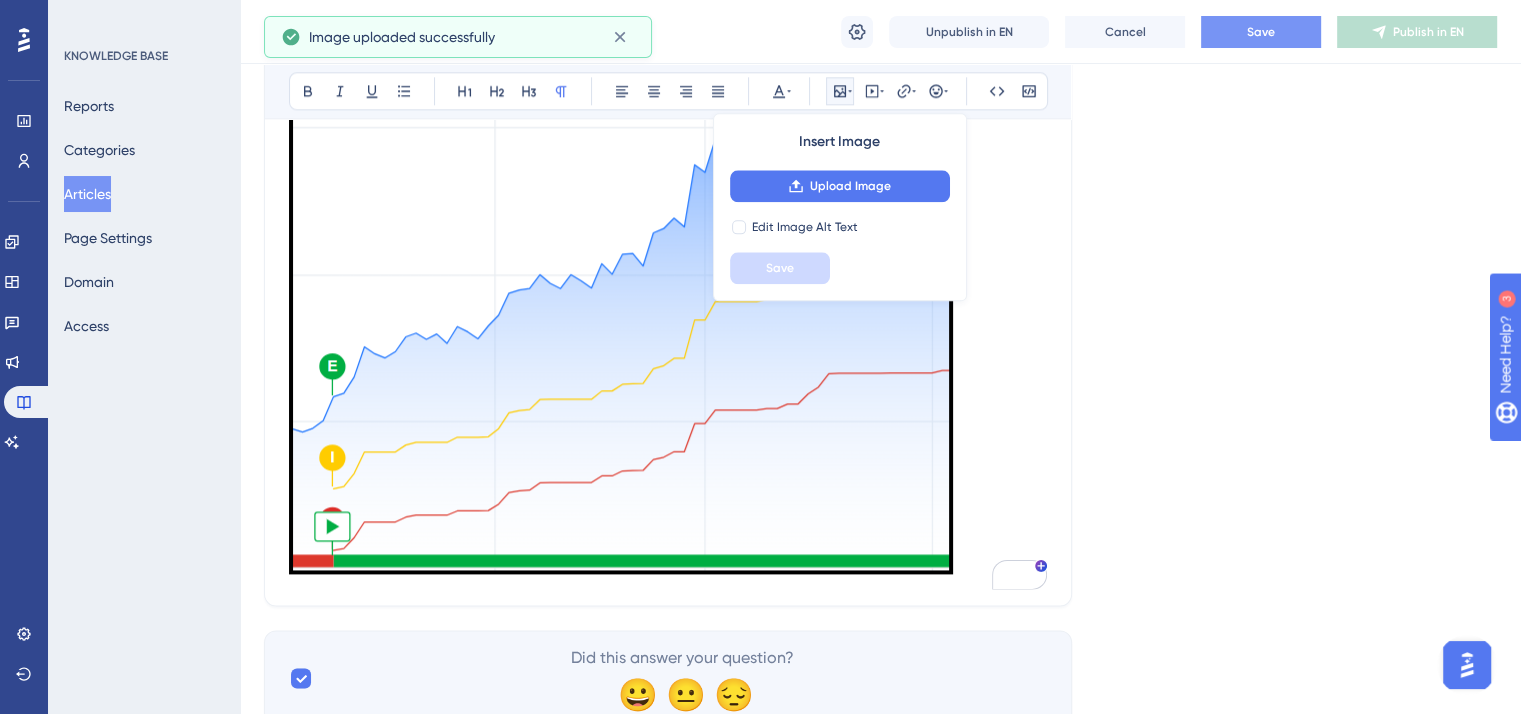 scroll, scrollTop: 2533, scrollLeft: 0, axis: vertical 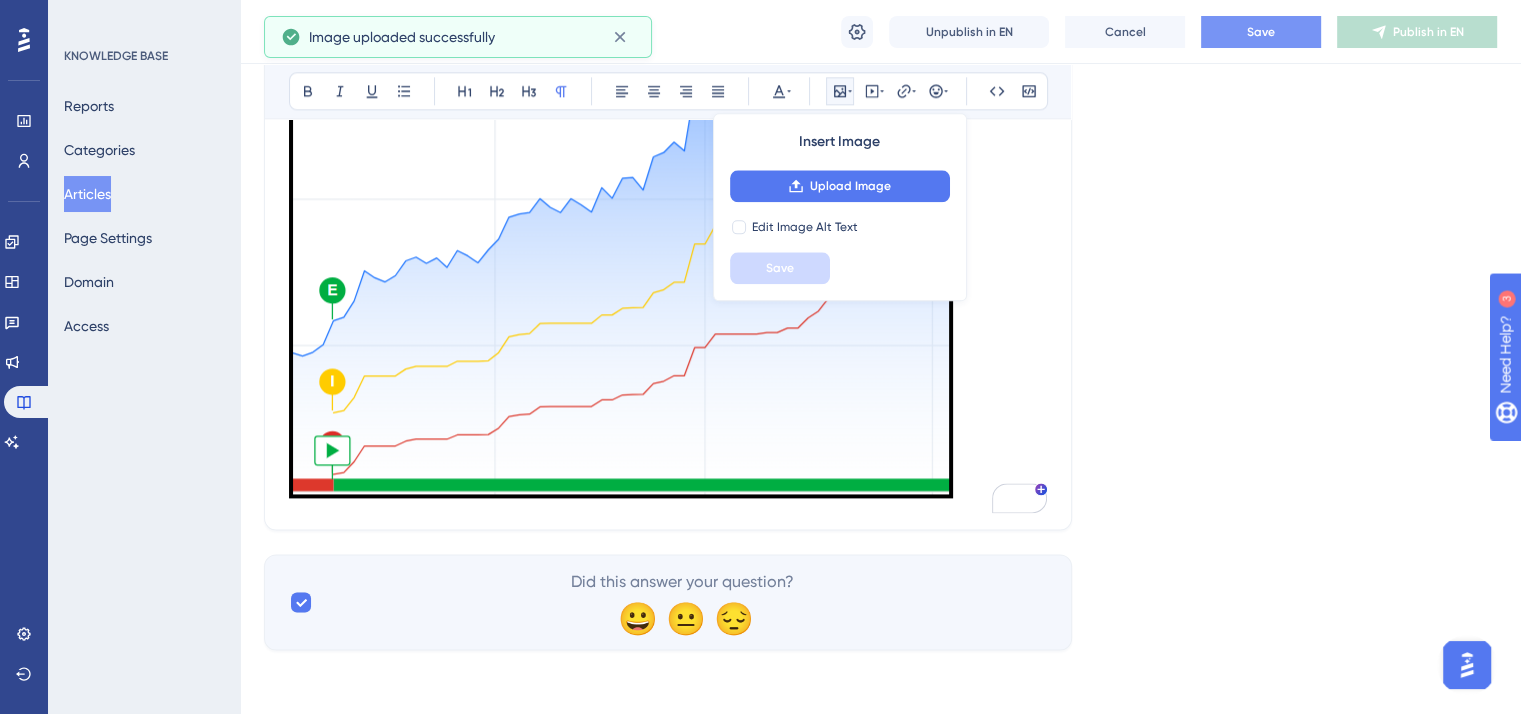 click at bounding box center (668, 205) 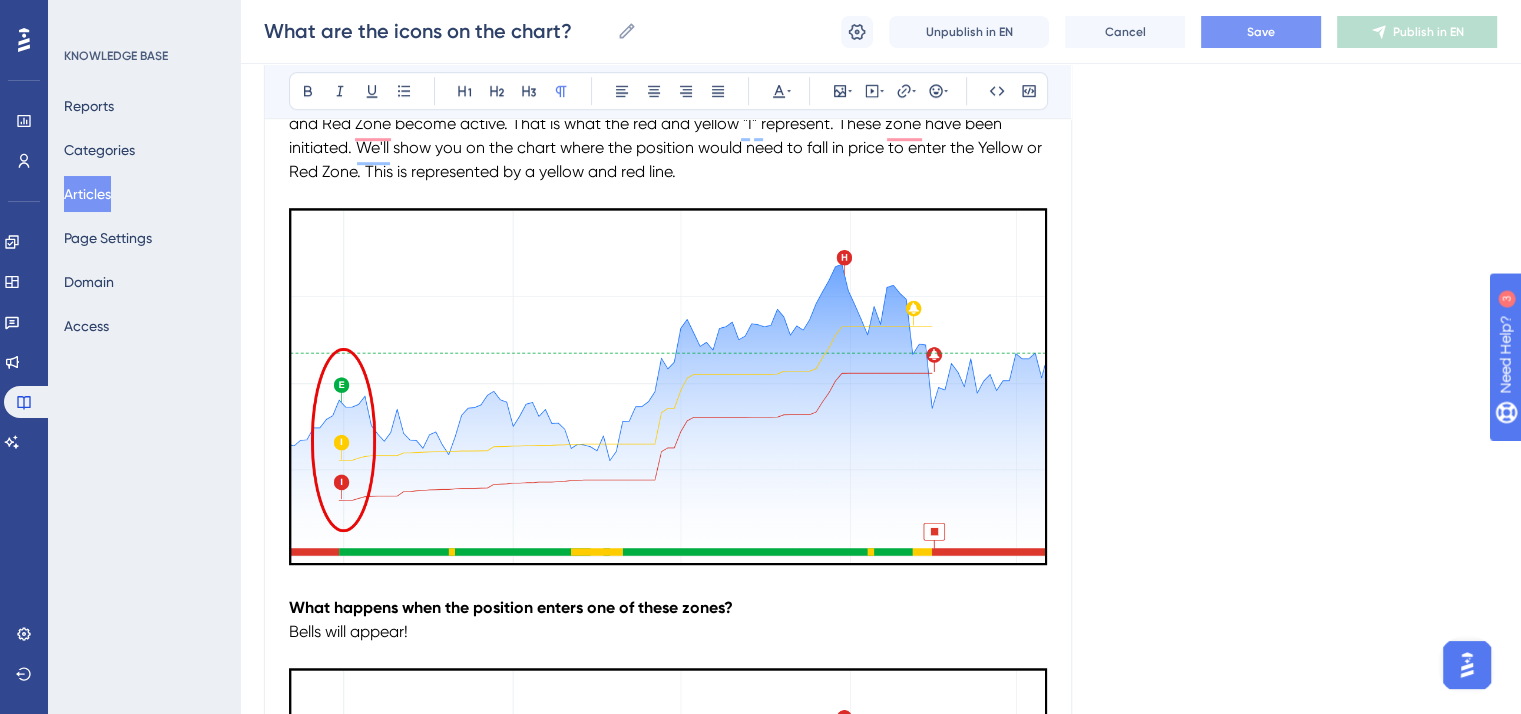 scroll, scrollTop: 933, scrollLeft: 0, axis: vertical 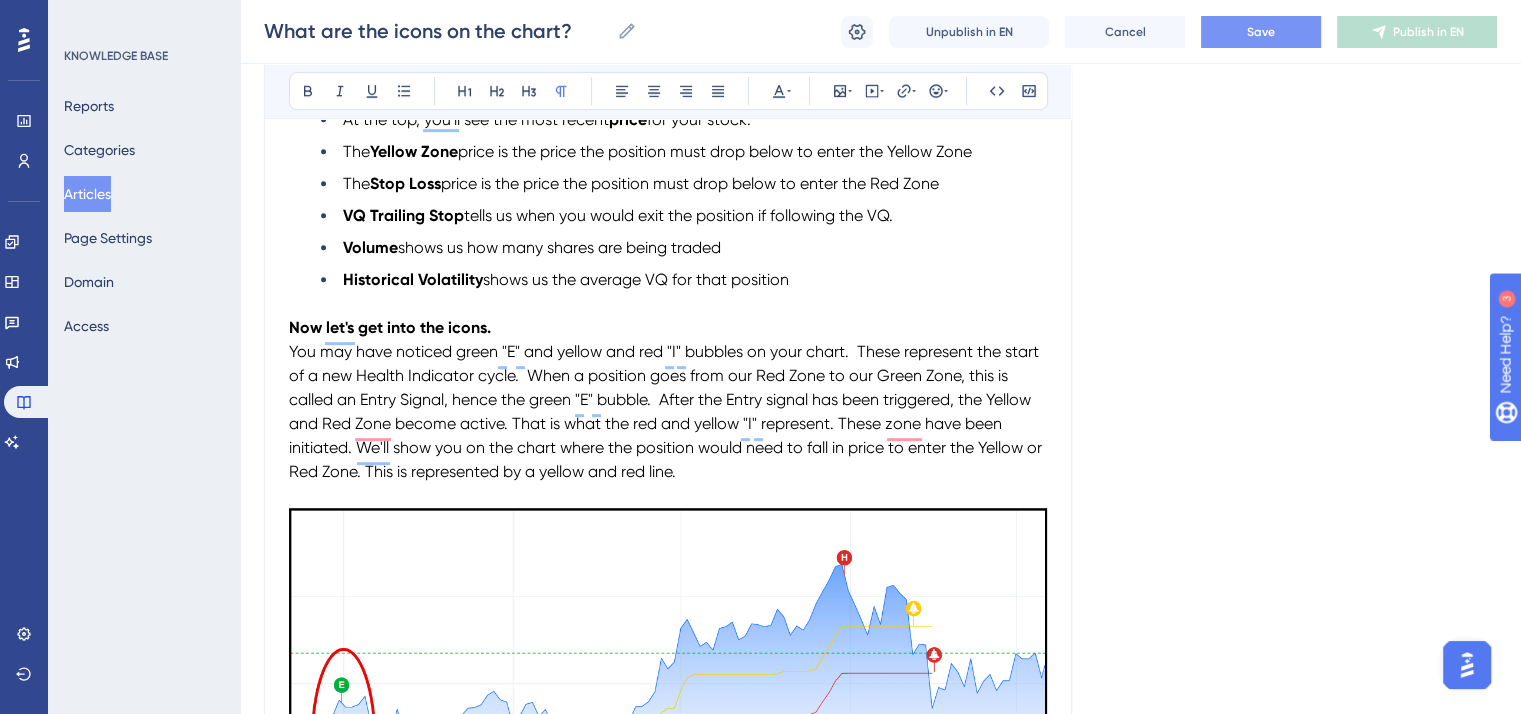 click on "Save" at bounding box center [1261, 32] 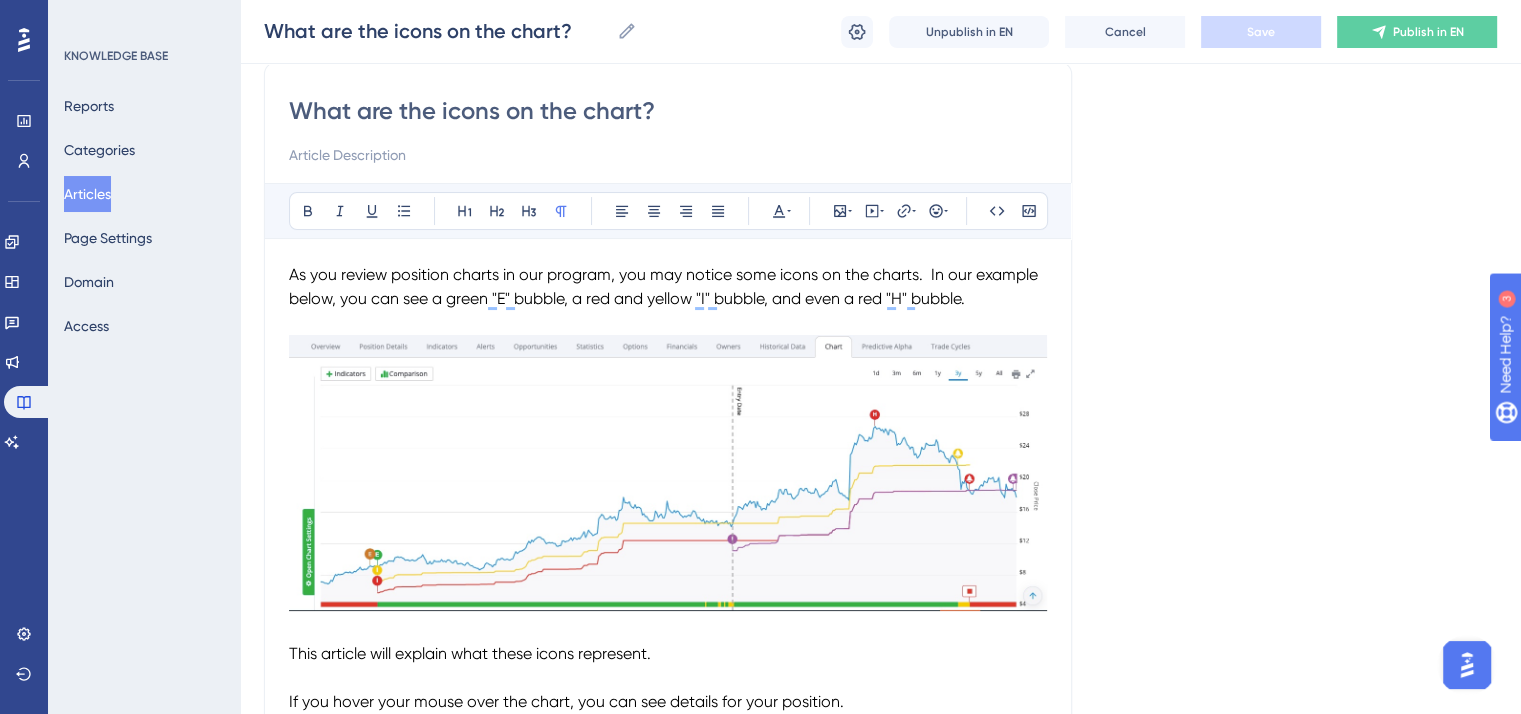 scroll, scrollTop: 133, scrollLeft: 0, axis: vertical 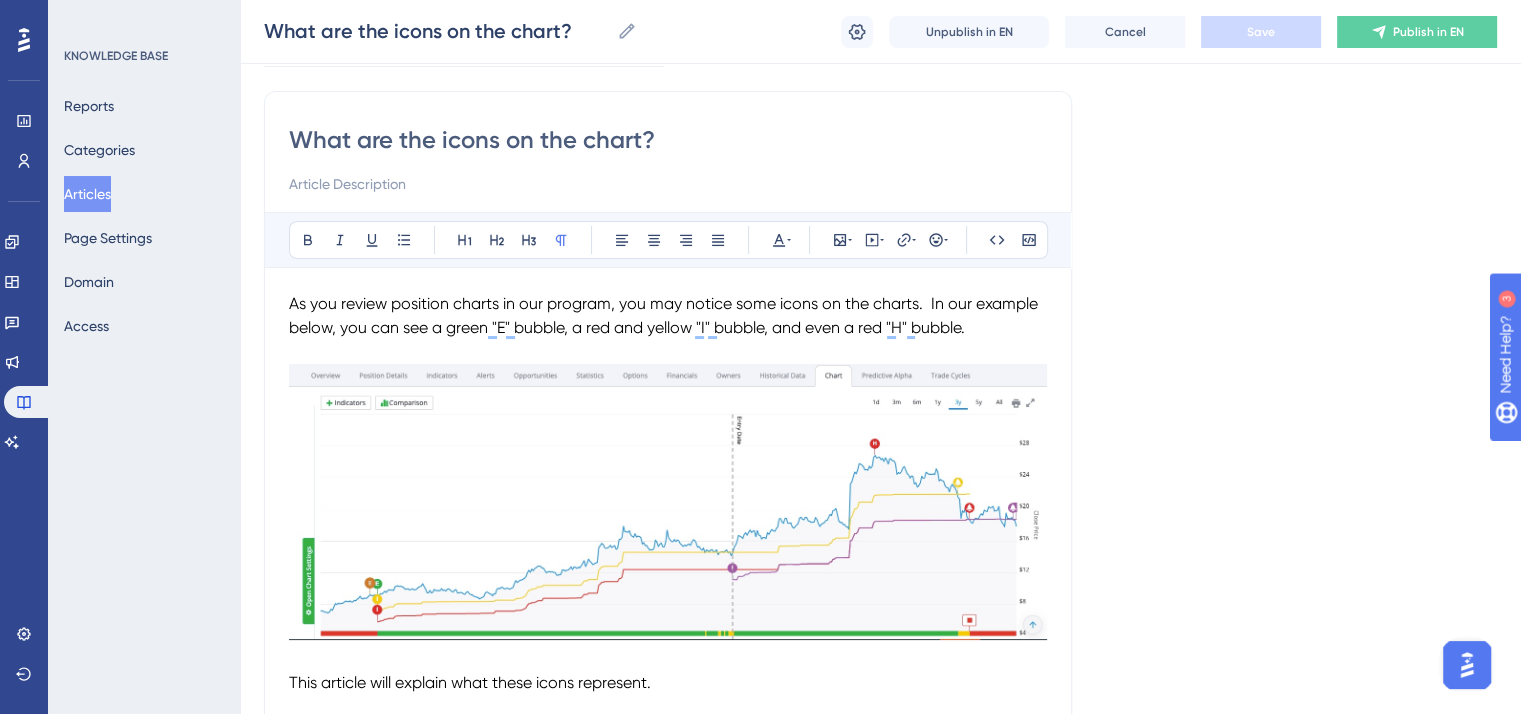 click at bounding box center (668, 502) 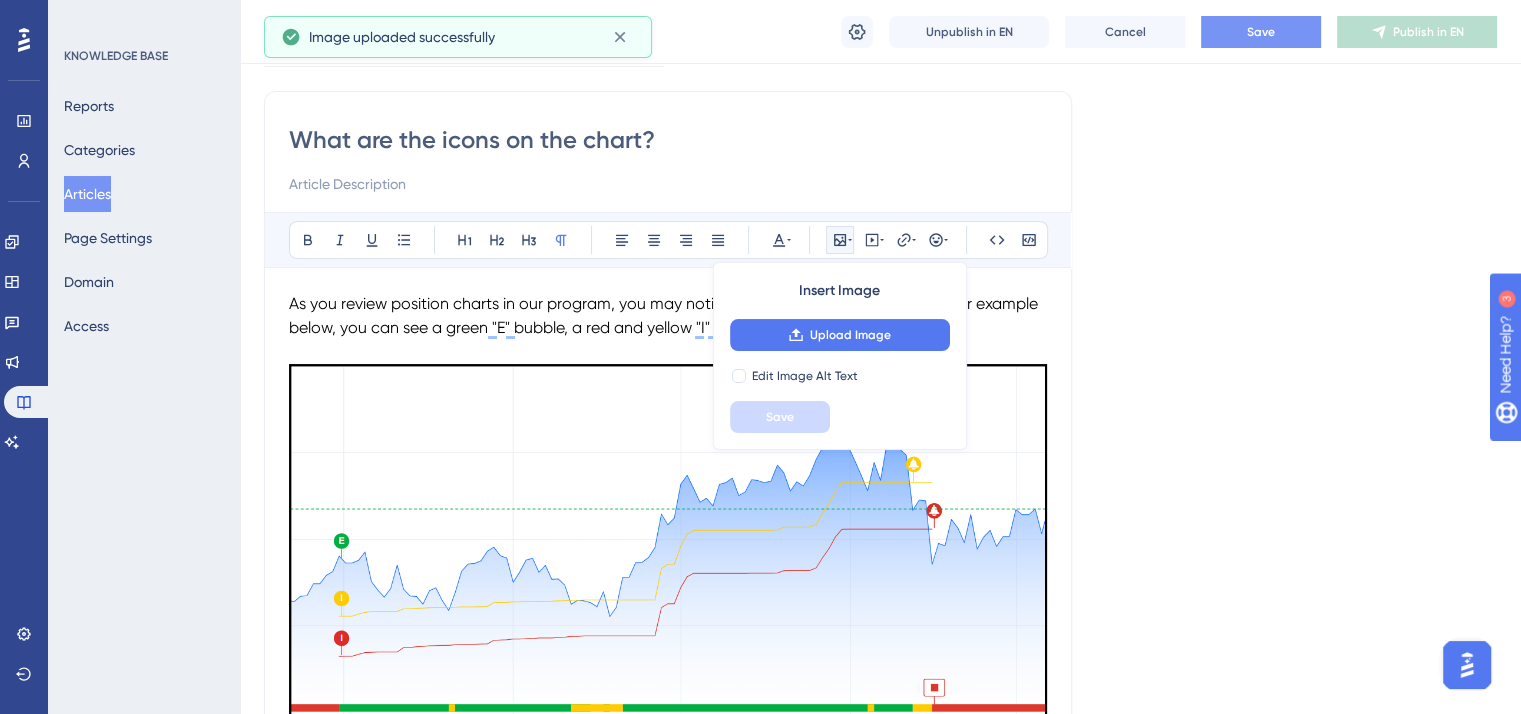 click on "Language English (Default) What are the icons on the chart? Bold Italic Underline Bullet Point Heading 1 Heading 2 Heading 3 Normal Align Left Align Center Align Right Align Justify Text Color Insert Image Upload Image Edit Image Alt Text Save Embed Video Hyperlink Emojis Code Code Block As you review position charts in our program, you may notice some icons on the charts.  In our example below, you can see a green "E" bubble, a red and yellow "I" bubble, and even a red "H" bubble.   This article will explain what these icons represent.   If you hover your mouse over the chart, you can see details for your position. Here is what those numbers represent: At the top, you'll see the most recent  price  for your stock. The  Yellow Zone  price is the price the position must drop below to enter the Yellow Zone The  Stop Loss  price is the price the position must drop below to enter the Red Zone VQ Trailing Stop  tells us when you would exit the position if following the VQ. Volume Historical Volatility" at bounding box center [880, 1560] 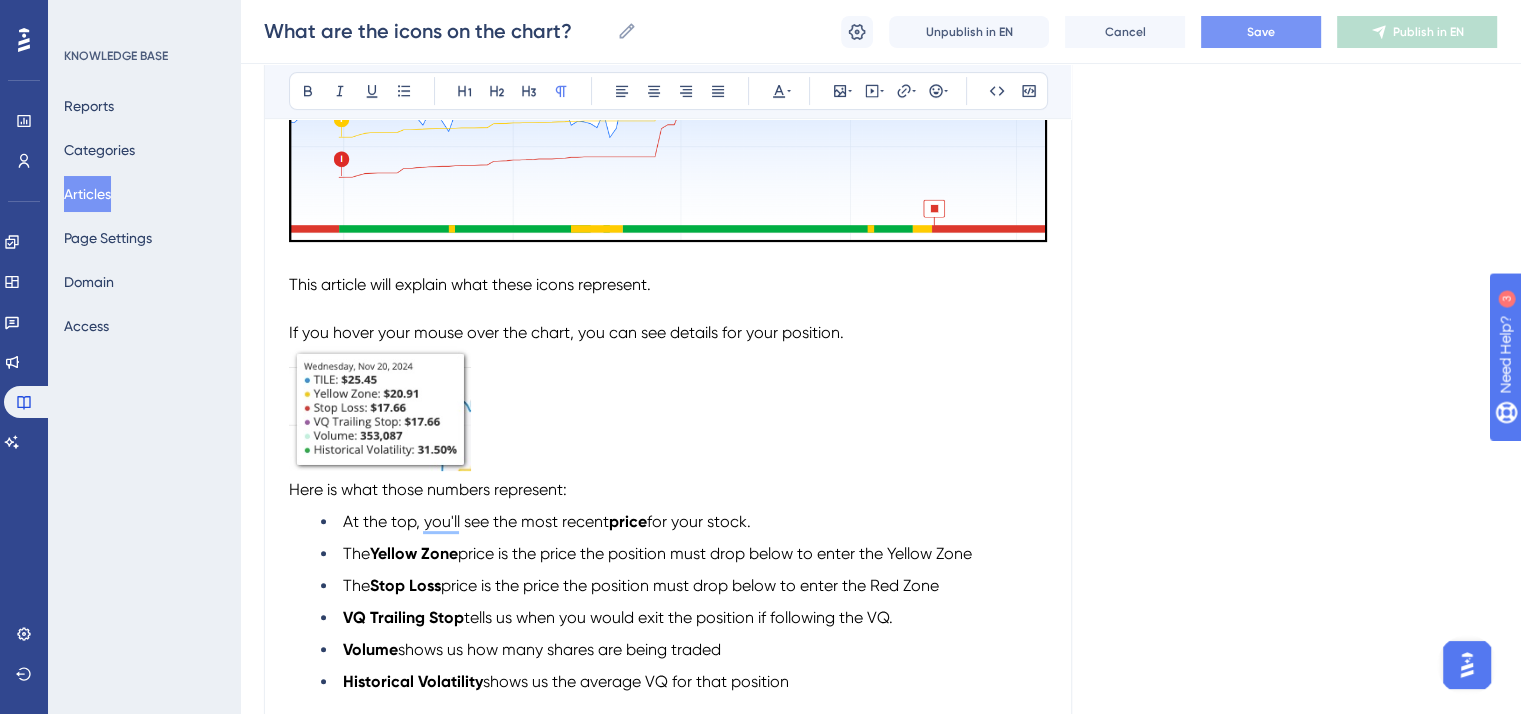 scroll, scrollTop: 633, scrollLeft: 0, axis: vertical 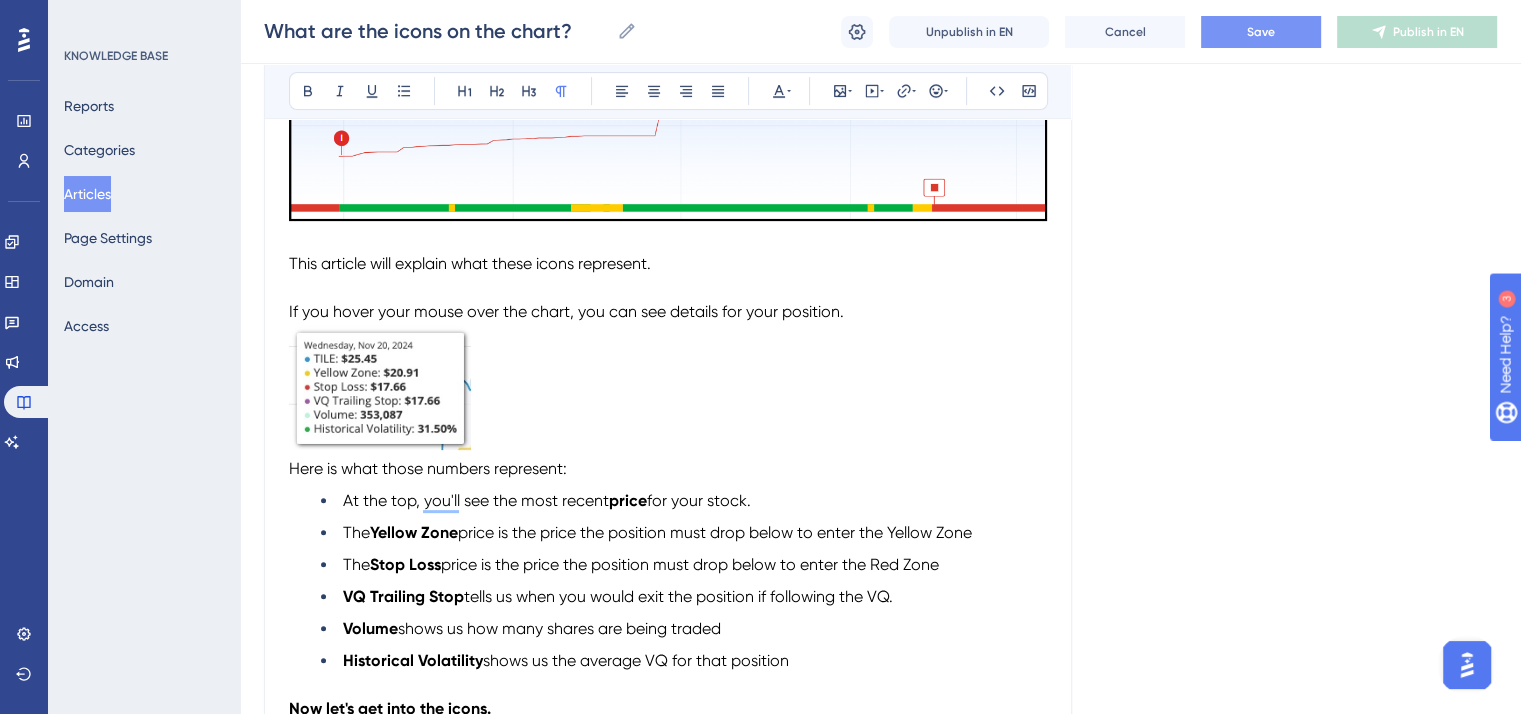 click at bounding box center [380, 387] 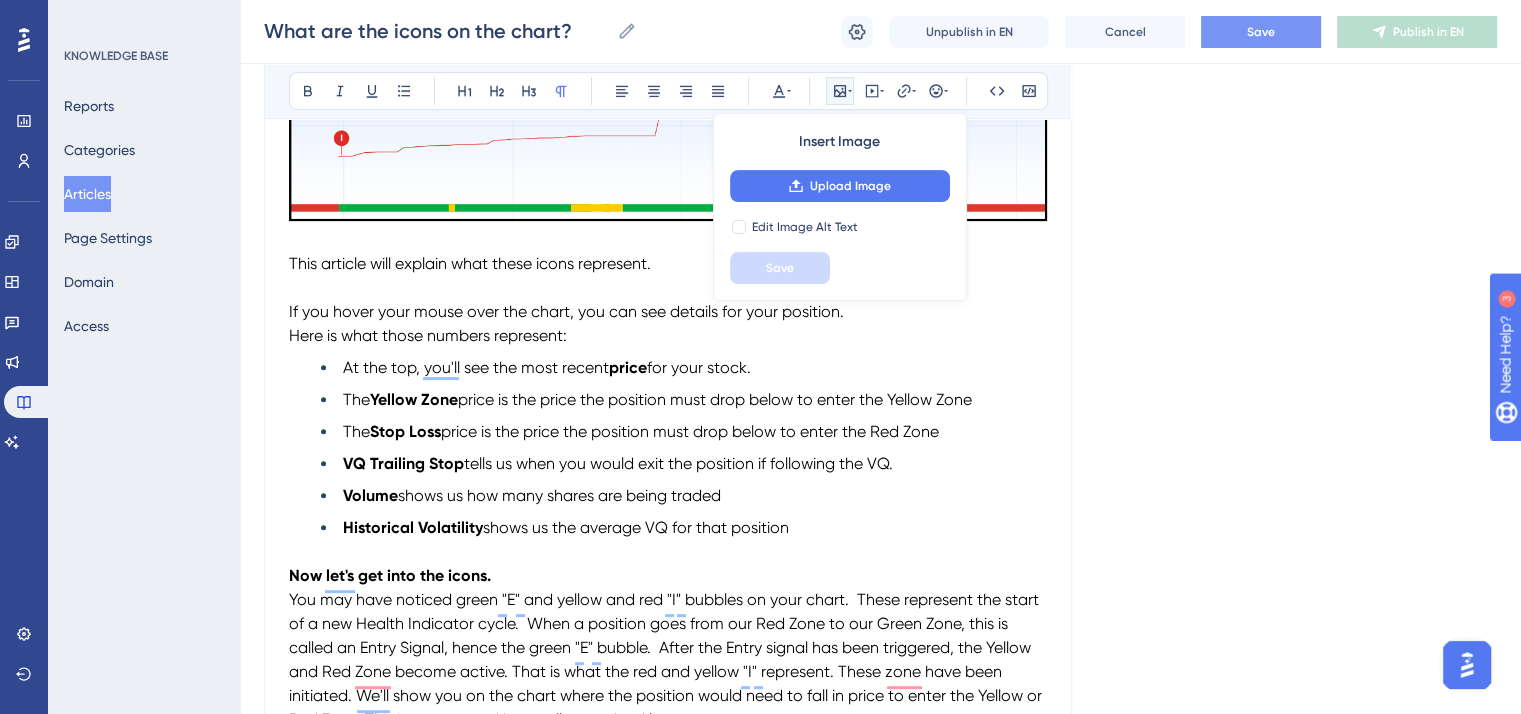 click on "If you hover your mouse over the chart, you can see details for your position." at bounding box center [668, 312] 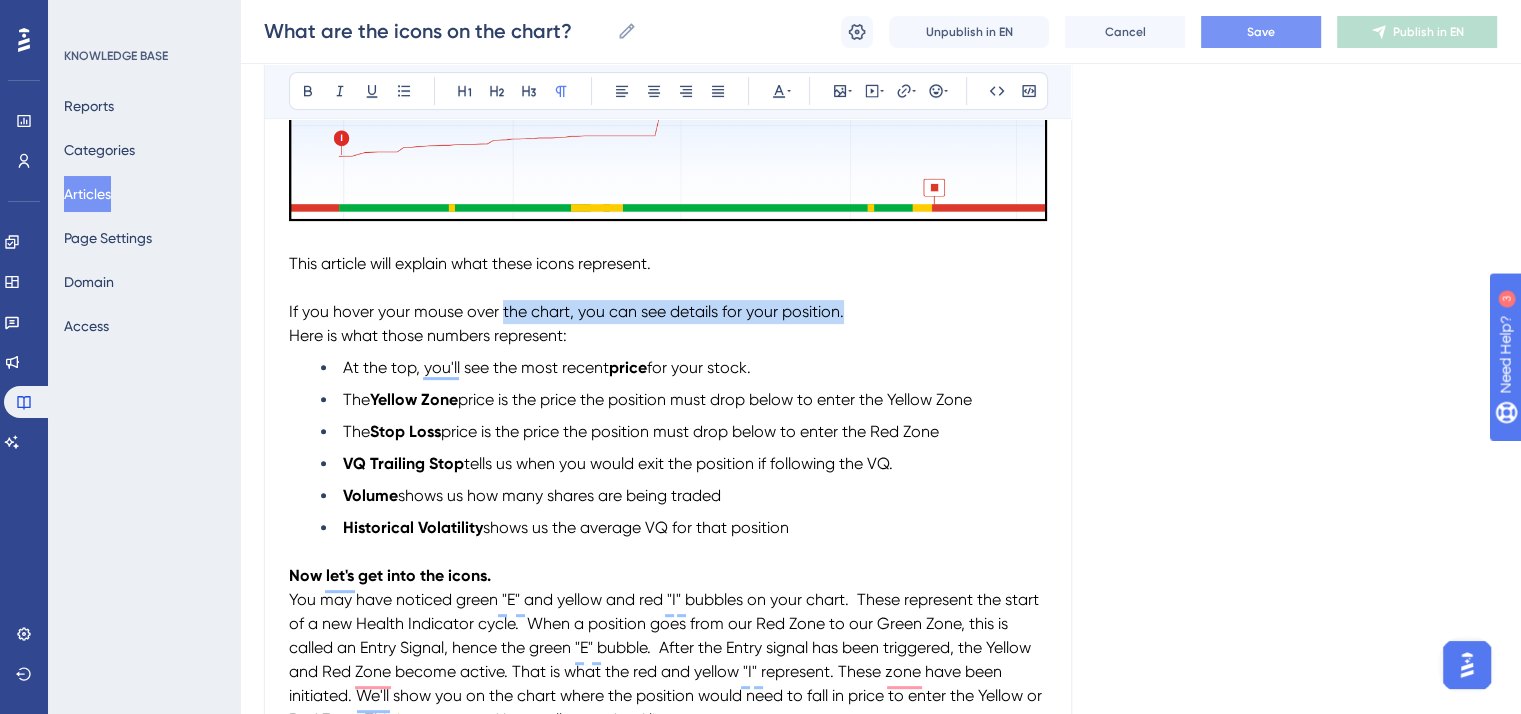 drag, startPoint x: 849, startPoint y: 308, endPoint x: 501, endPoint y: 308, distance: 348 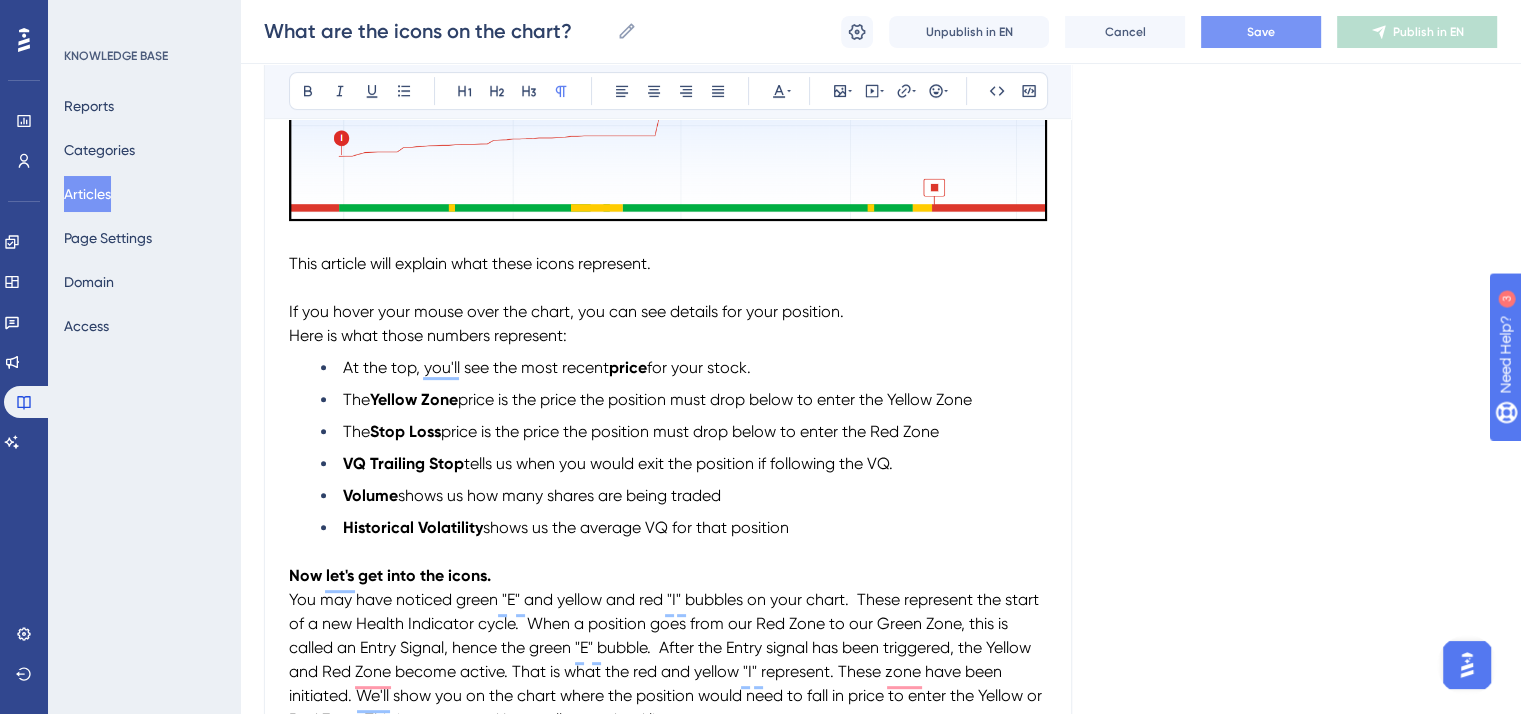 click at bounding box center [668, 288] 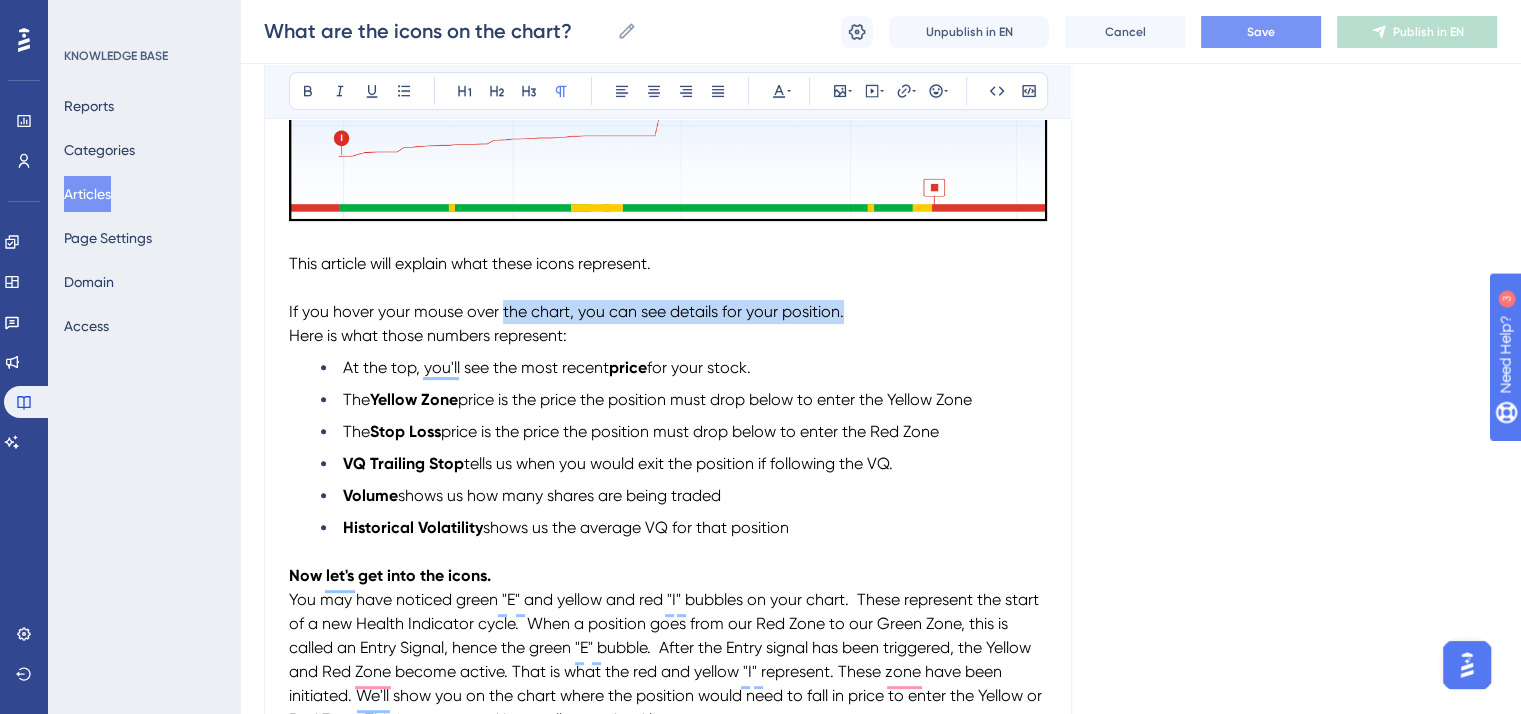 drag, startPoint x: 852, startPoint y: 313, endPoint x: 498, endPoint y: 310, distance: 354.01273 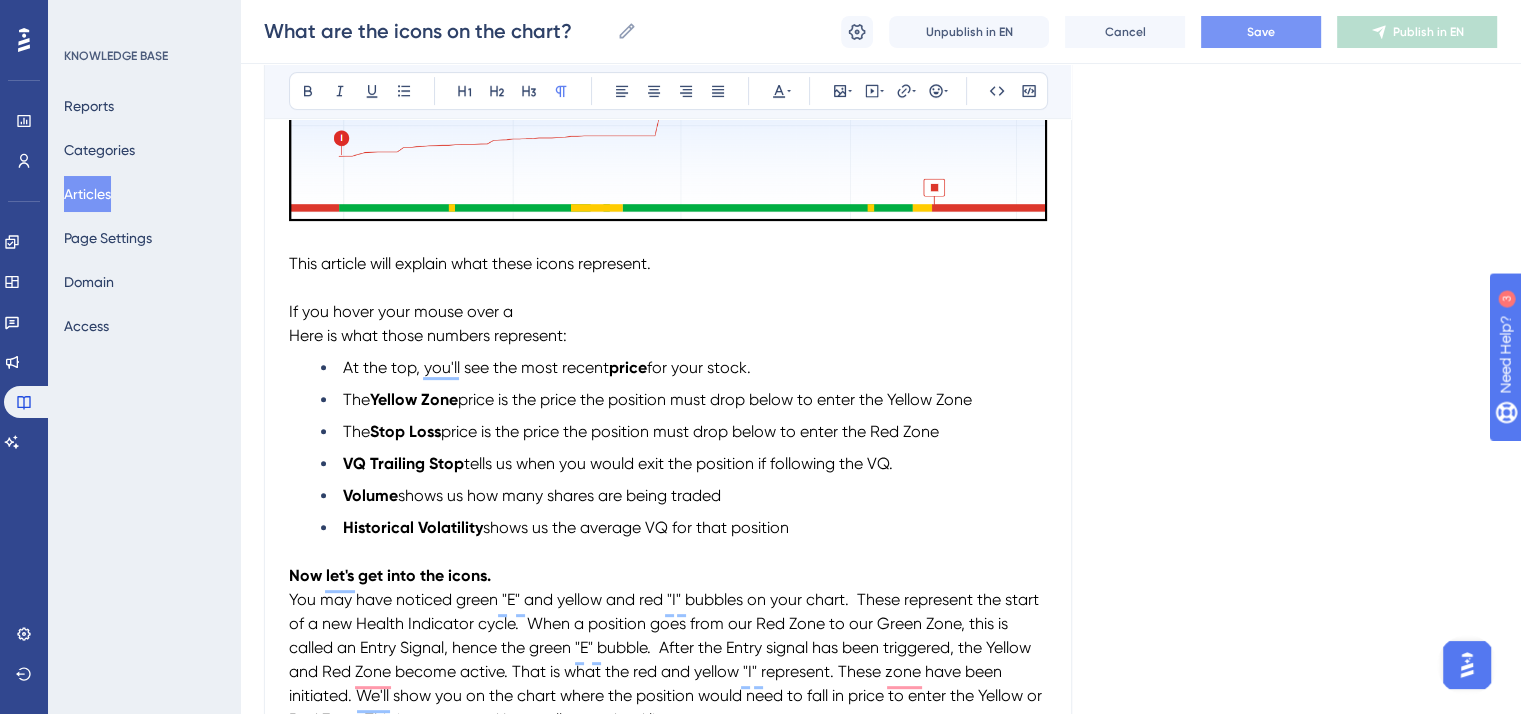 type 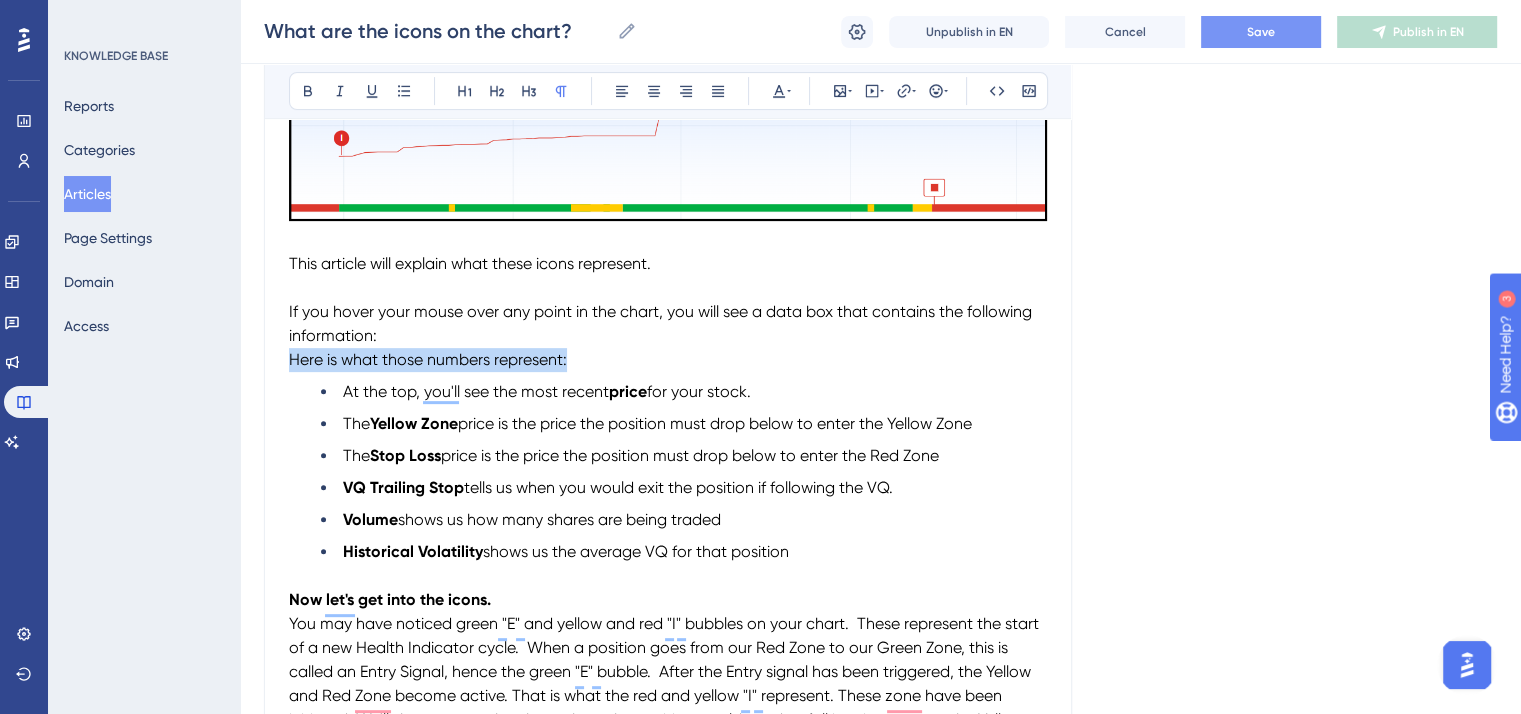 drag, startPoint x: 593, startPoint y: 357, endPoint x: 276, endPoint y: 359, distance: 317.00632 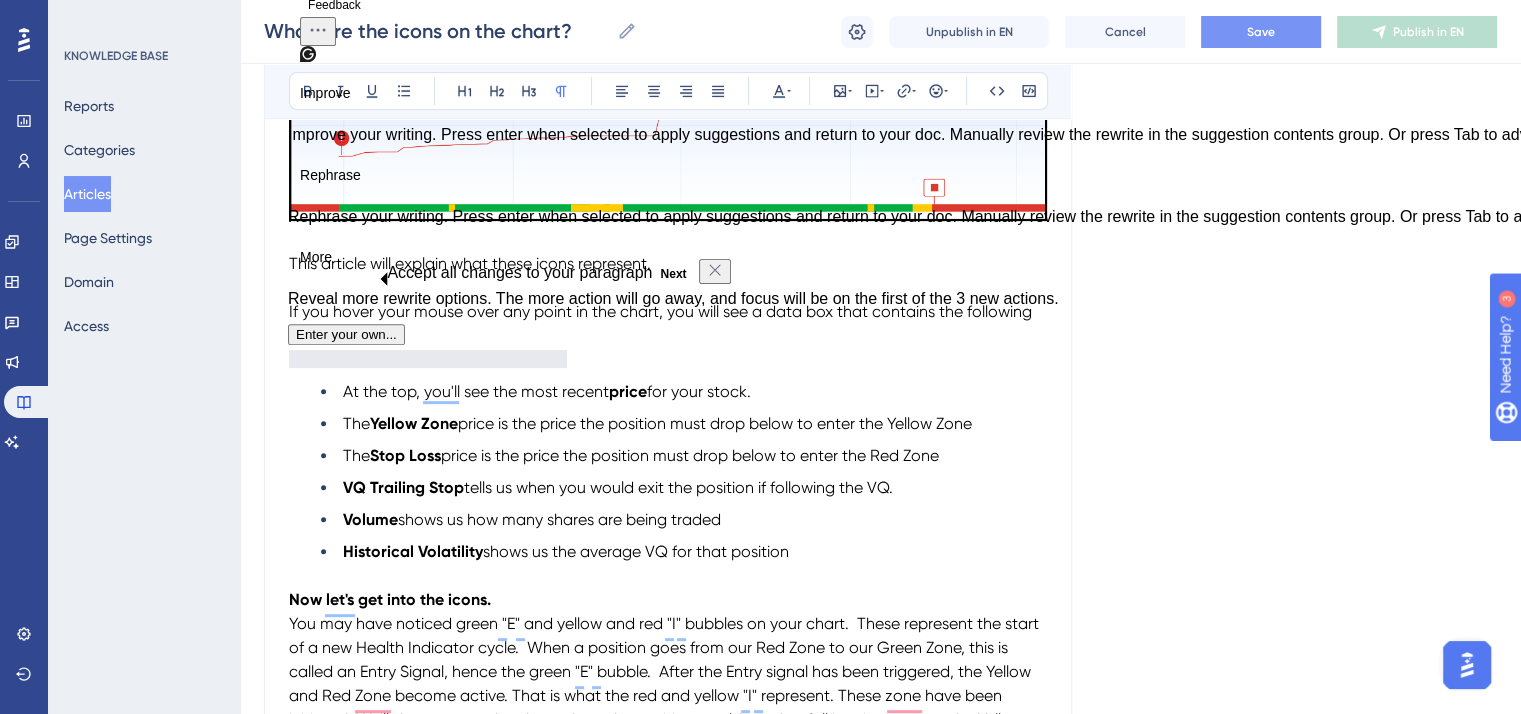 type 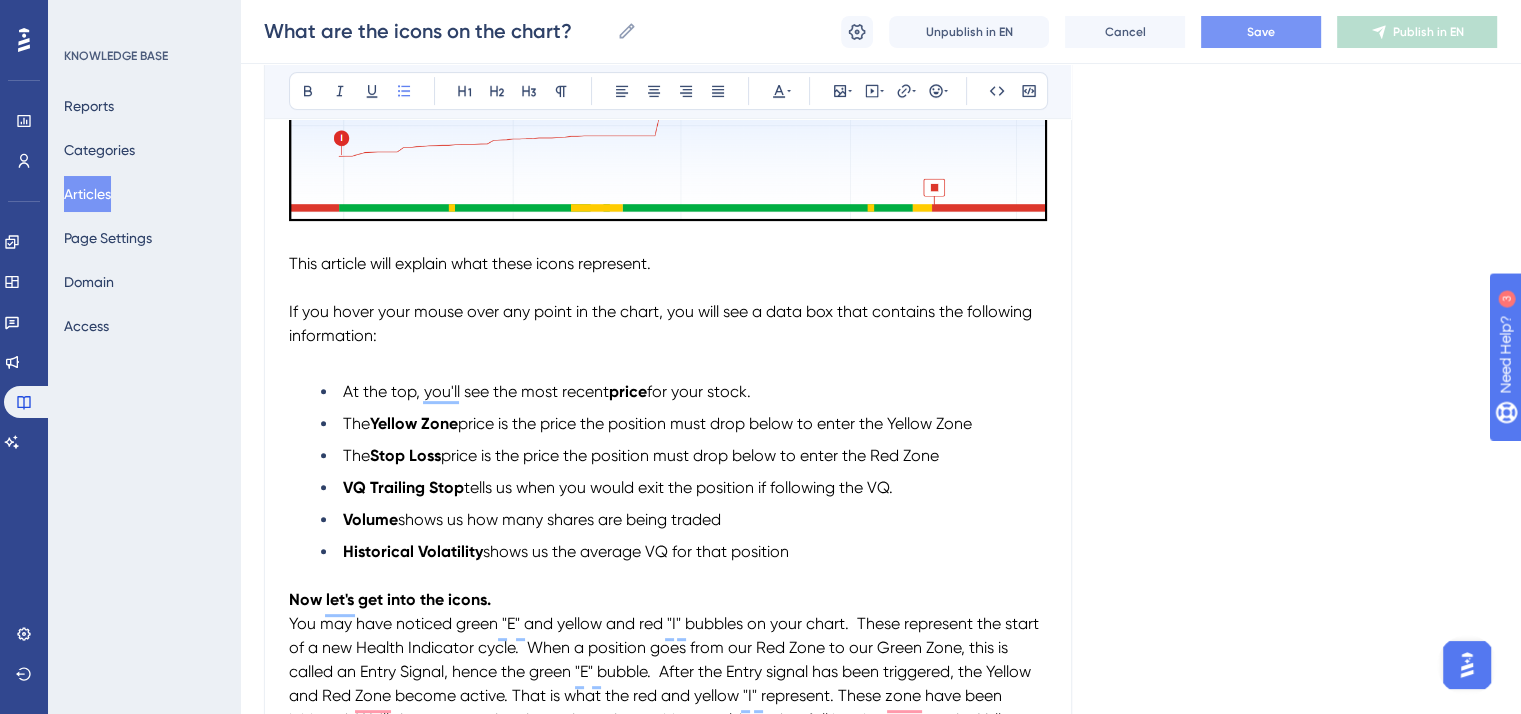 drag, startPoint x: 328, startPoint y: 364, endPoint x: 342, endPoint y: 358, distance: 15.231546 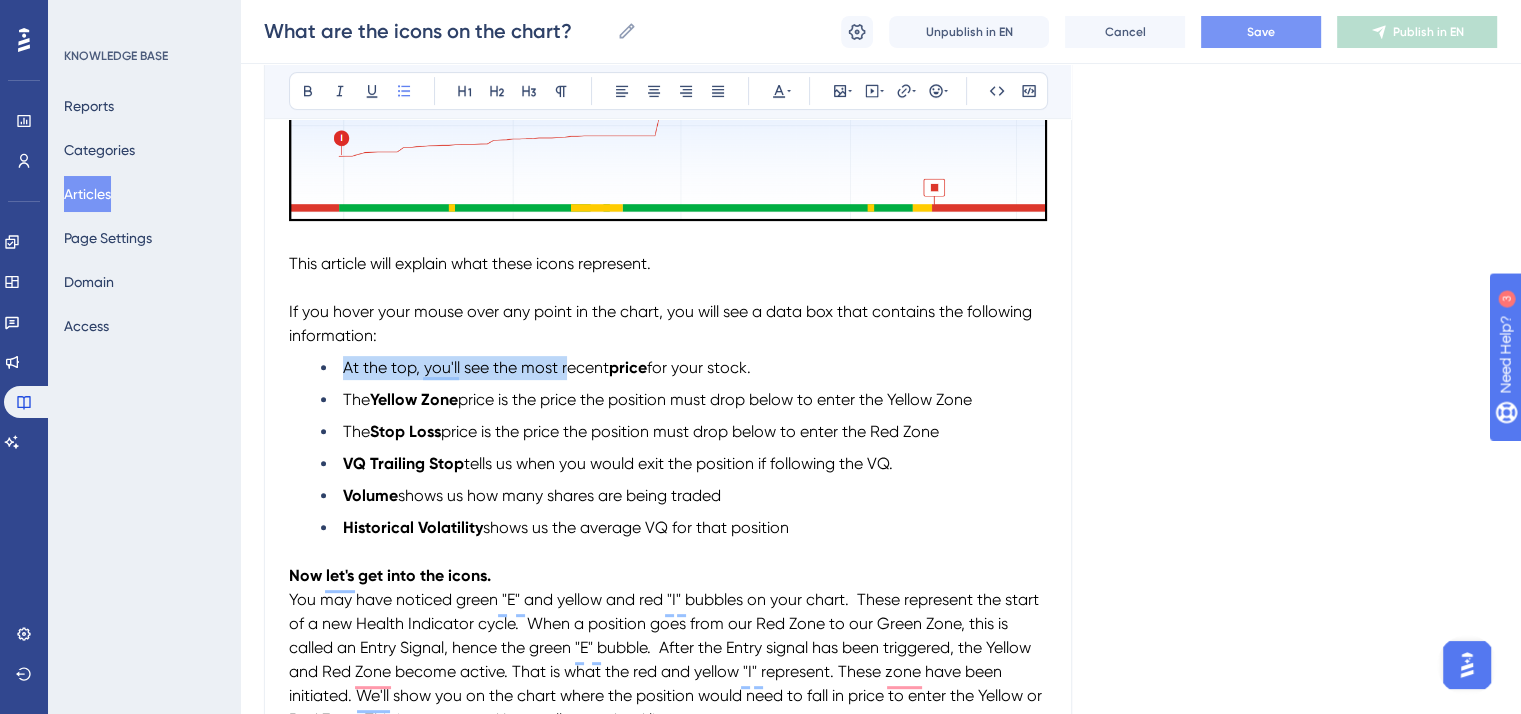drag, startPoint x: 566, startPoint y: 365, endPoint x: 341, endPoint y: 365, distance: 225 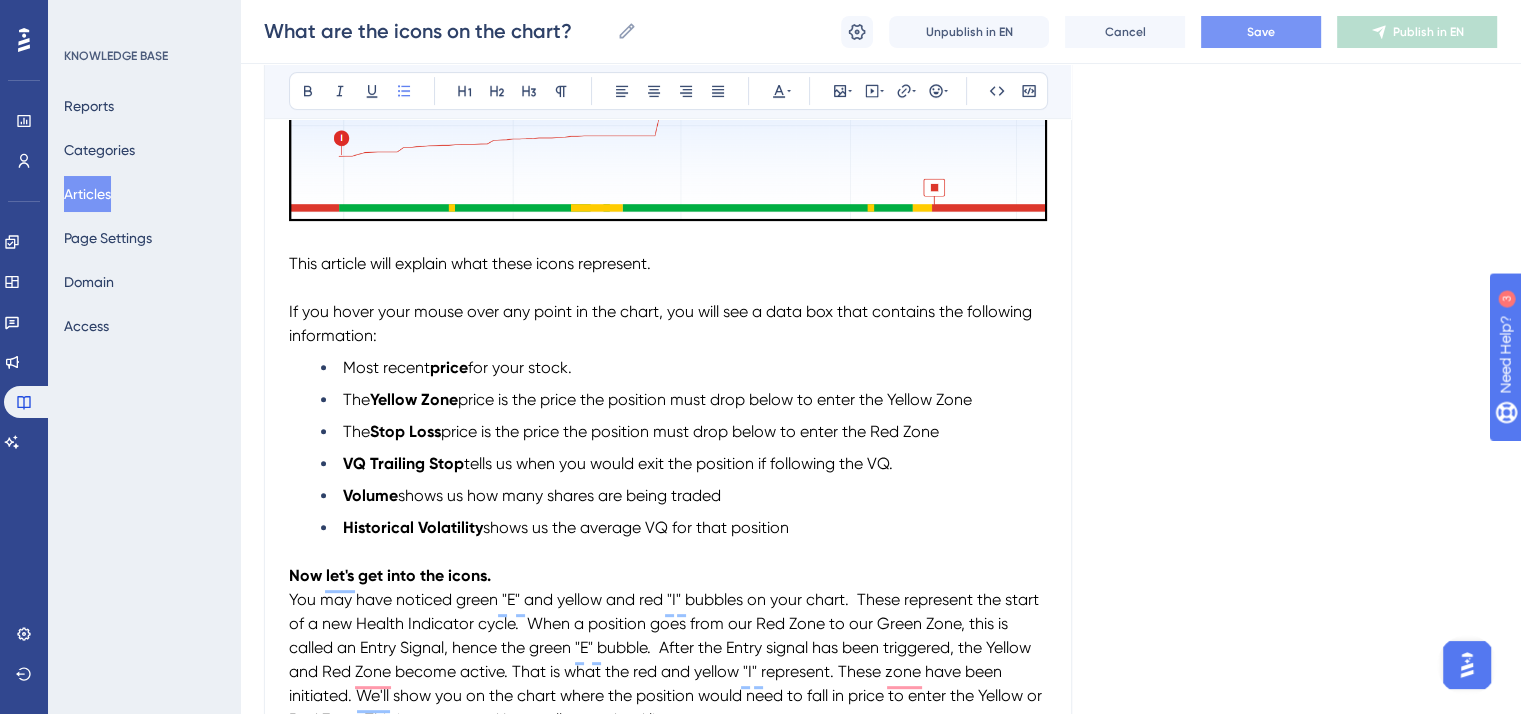 drag, startPoint x: 517, startPoint y: 395, endPoint x: 527, endPoint y: 390, distance: 11.18034 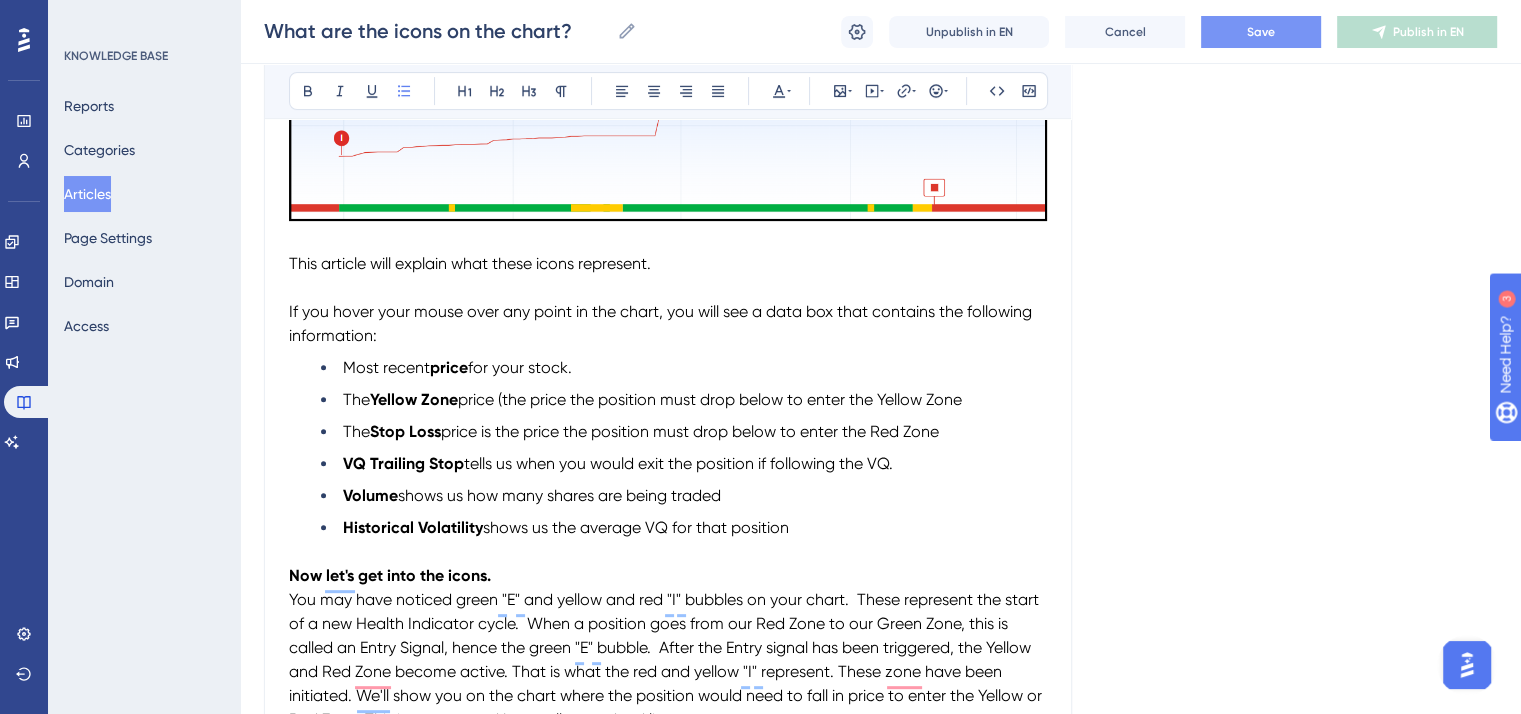 click on "price (the price the position must drop below to enter the Yellow Zone" at bounding box center [710, 399] 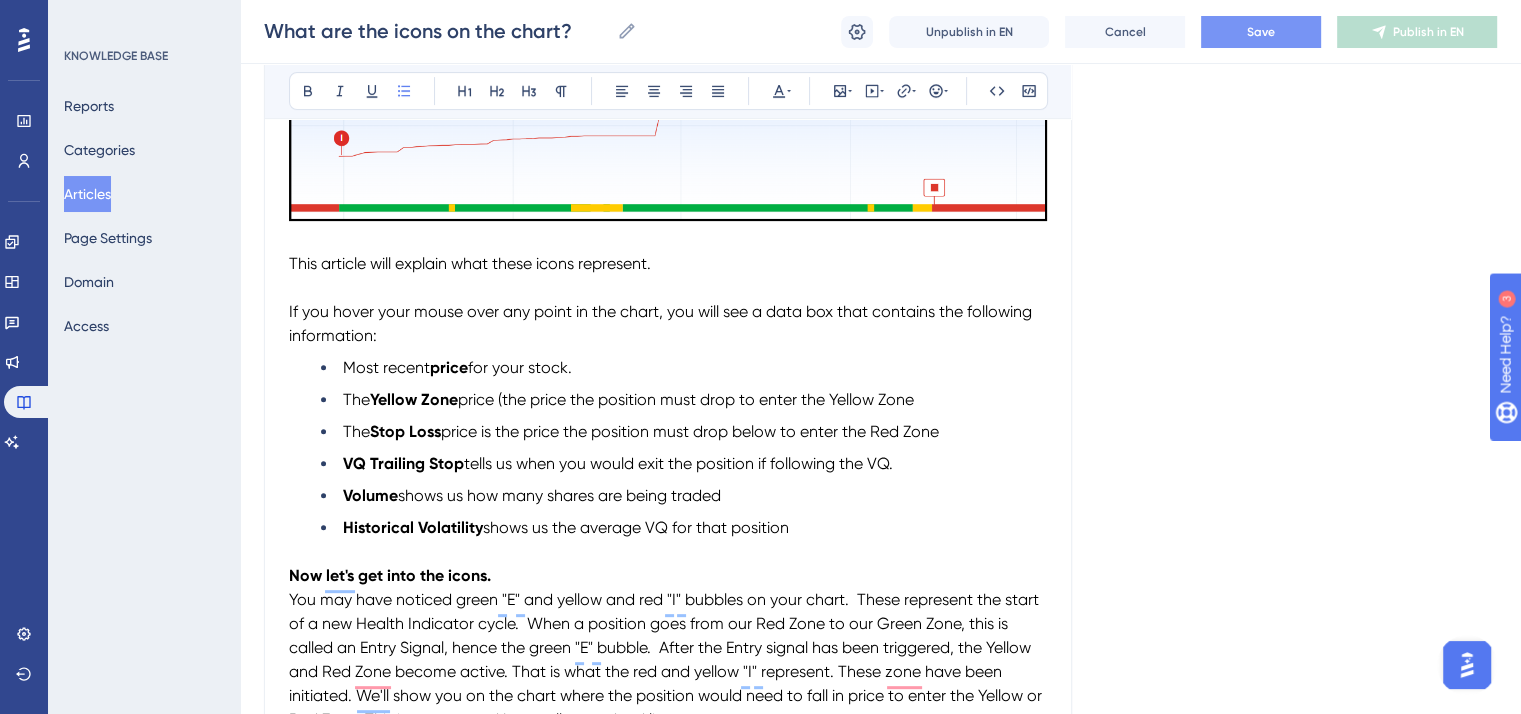 click on "price (the price the position must drop to enter the Yellow Zone" at bounding box center [686, 399] 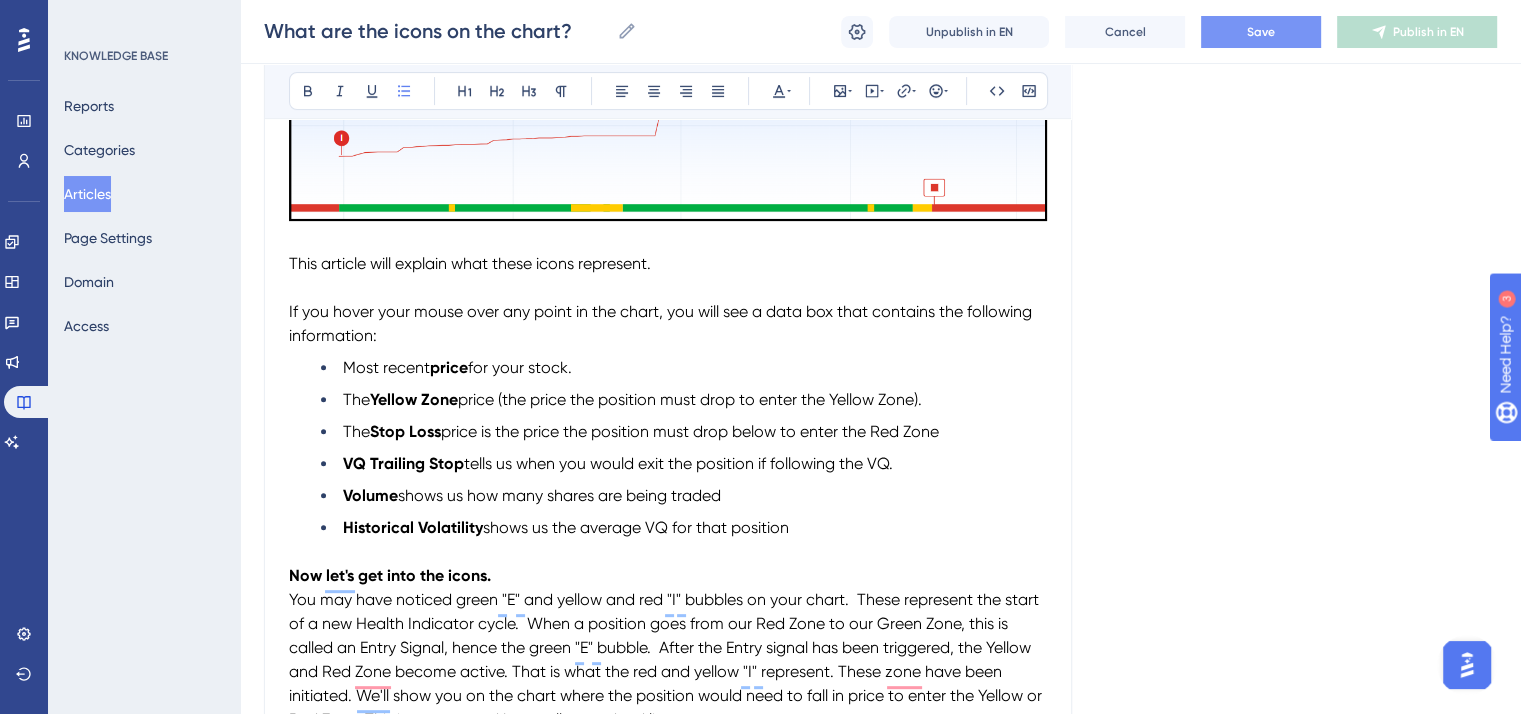 click on "price is the price the position must drop below to enter the Red Zone" at bounding box center [690, 431] 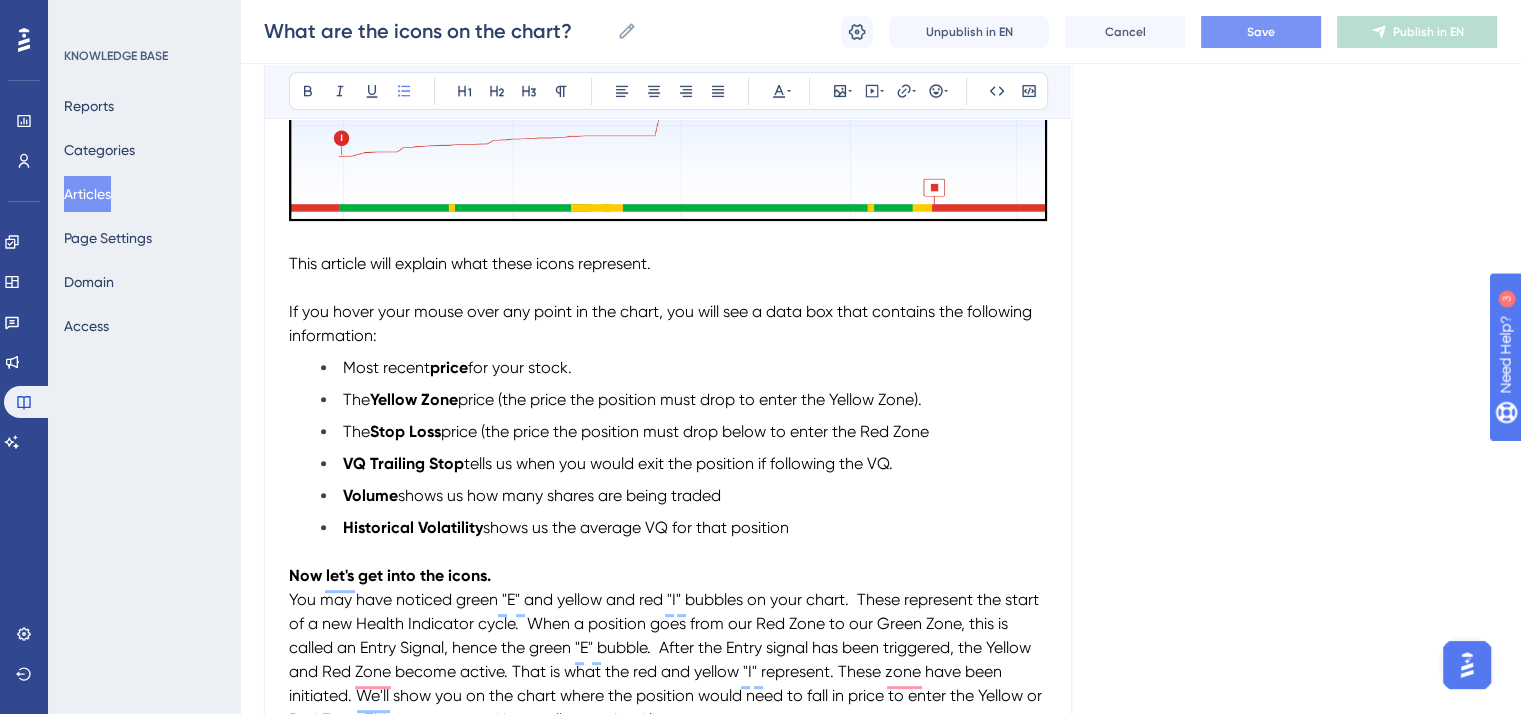 click on "price (the price the position must drop below to enter the Red Zone" at bounding box center [685, 431] 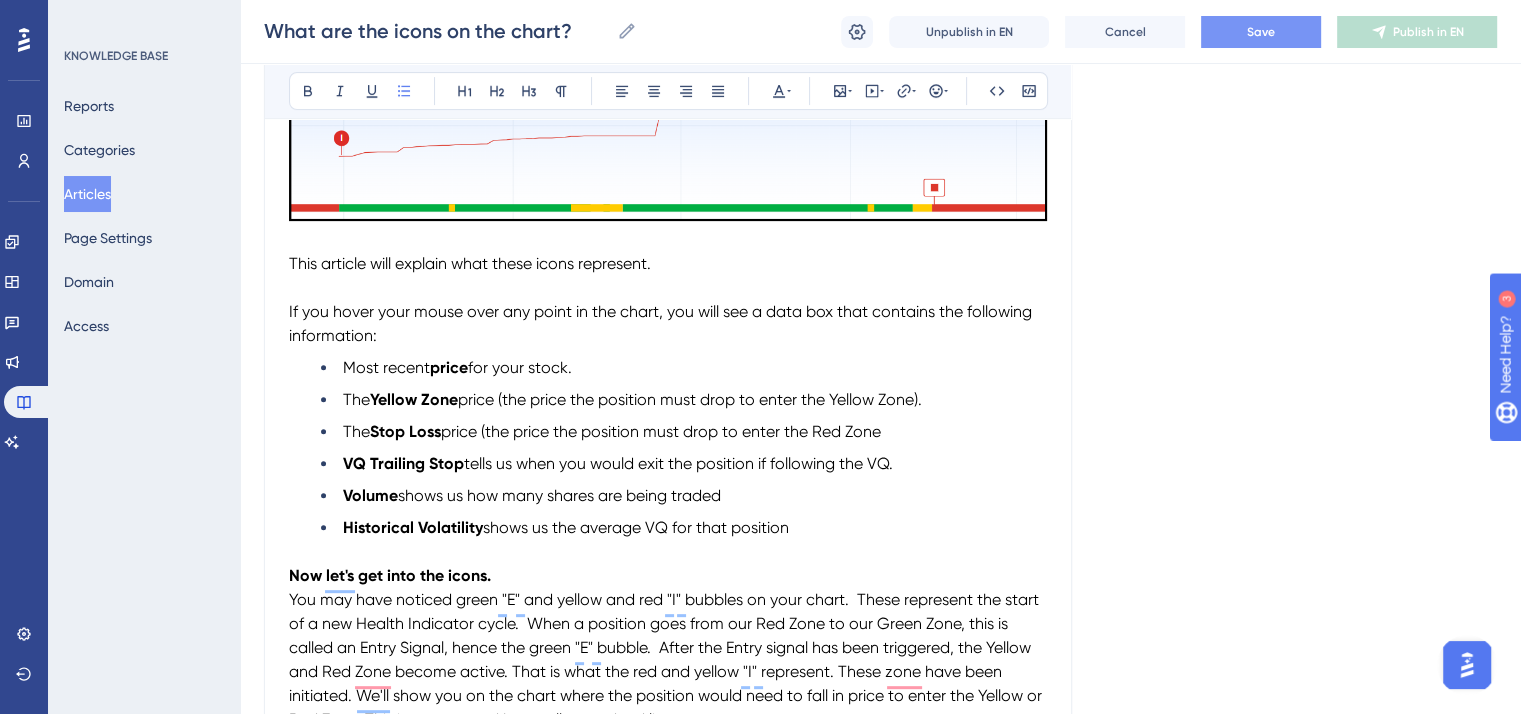 click on "The  Stop Loss  price (the price the position must drop to enter the Red Zone" at bounding box center (684, 432) 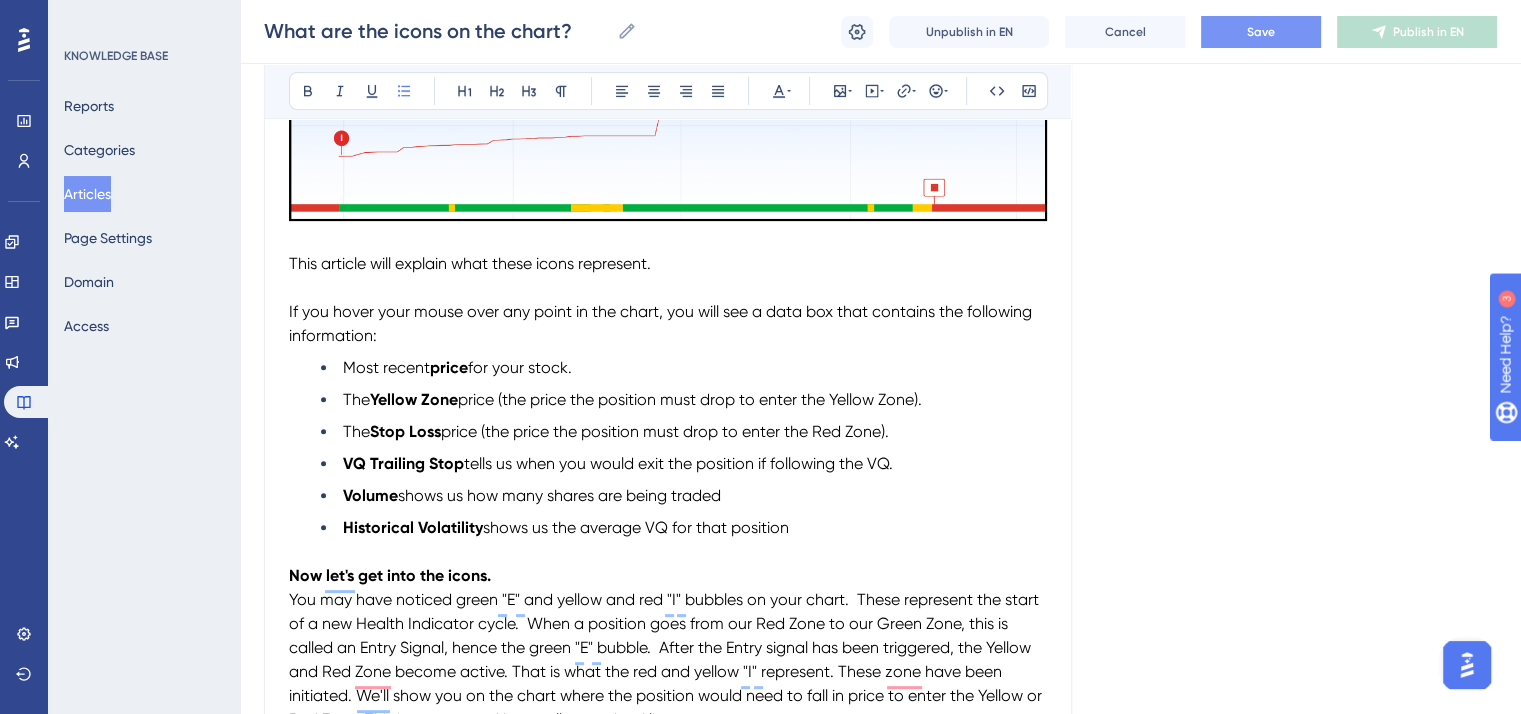 click on "VQ Trailing Stop" at bounding box center [403, 463] 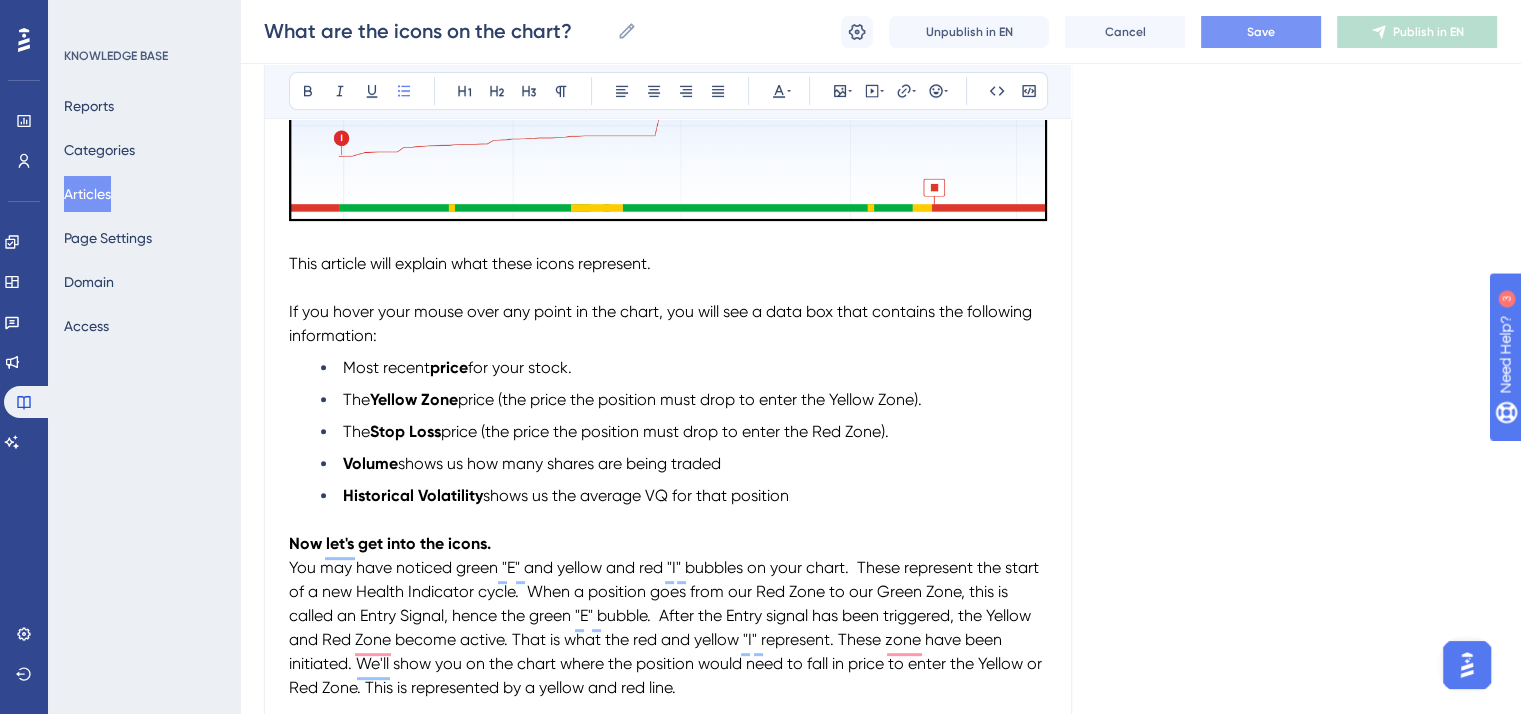 click on "Volume  shows us how many shares are being traded" at bounding box center [684, 464] 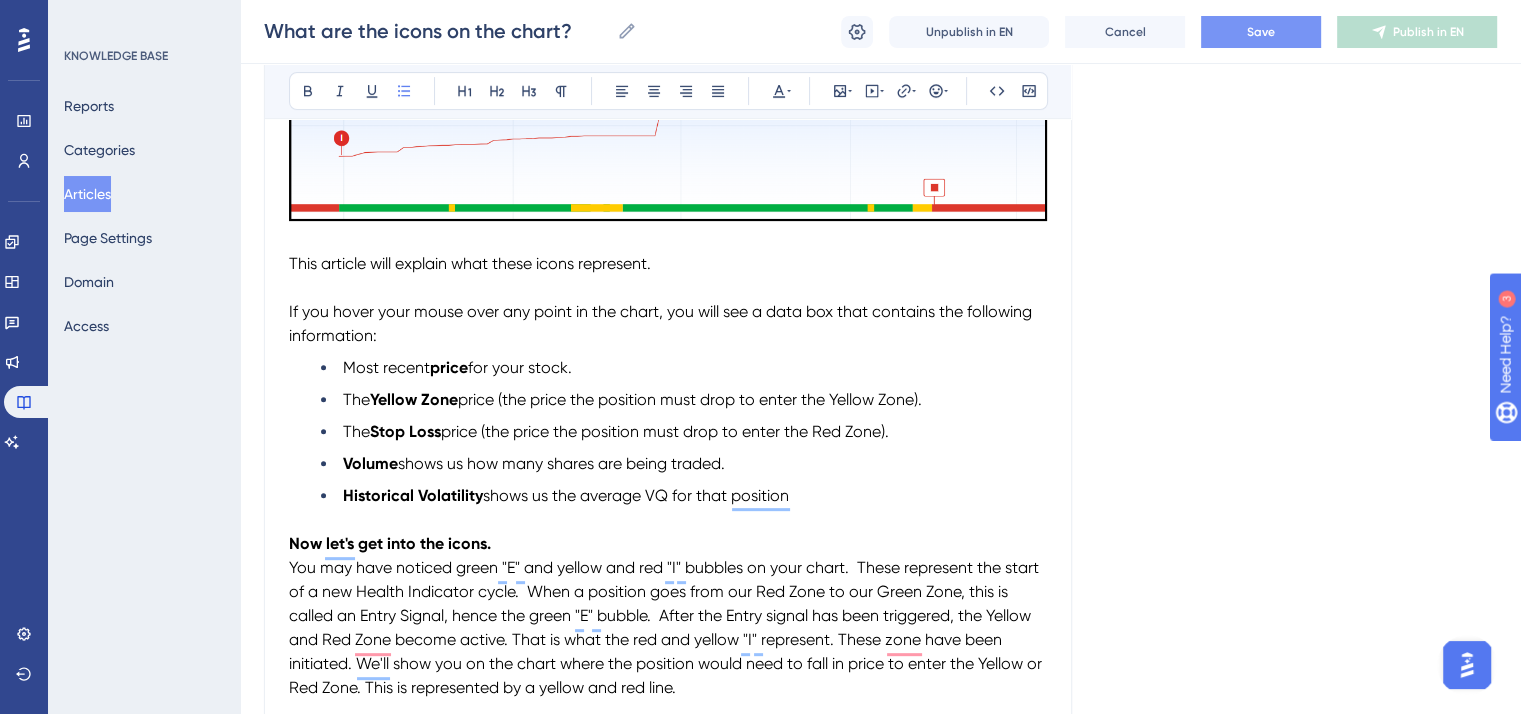 click on "Historical Volatility  shows us the average VQ for that position" at bounding box center [684, 496] 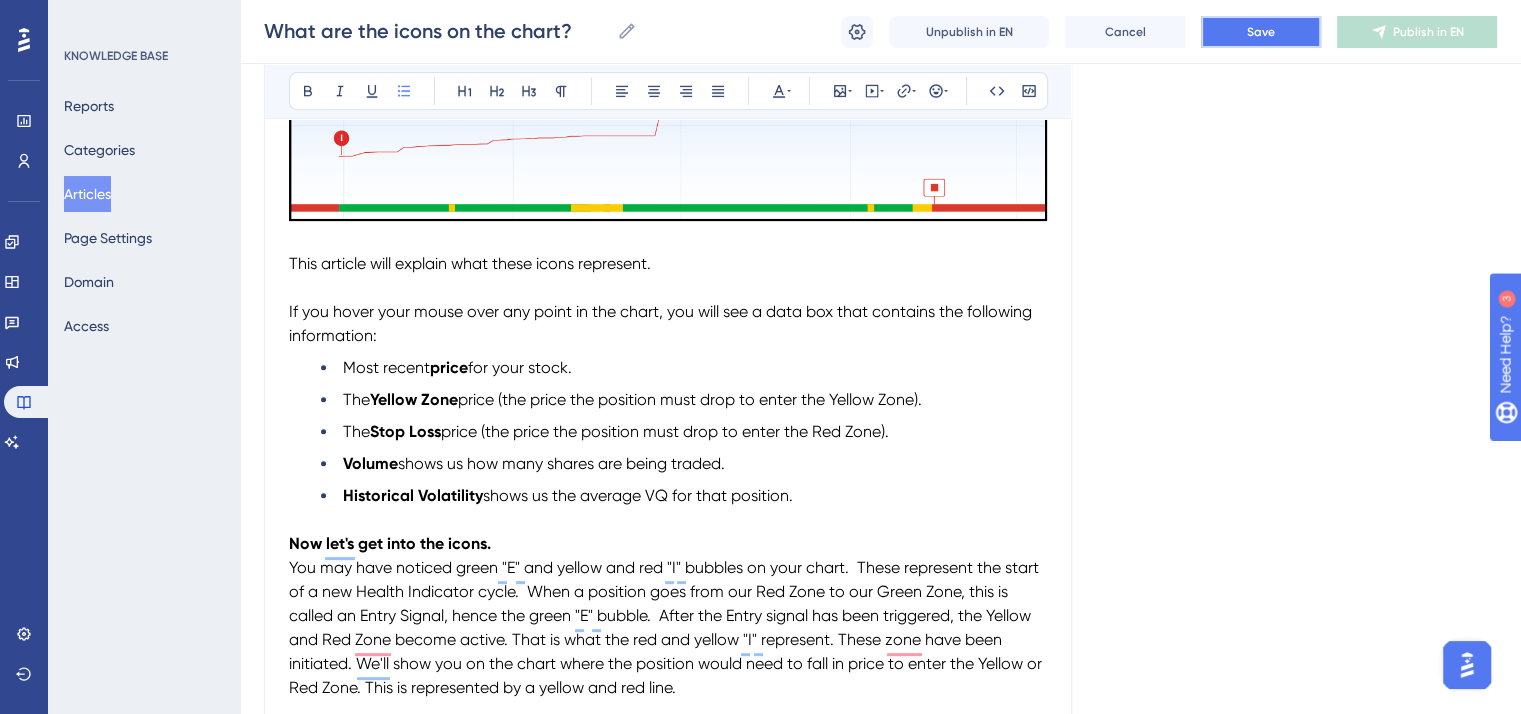 click on "Save" at bounding box center (1261, 32) 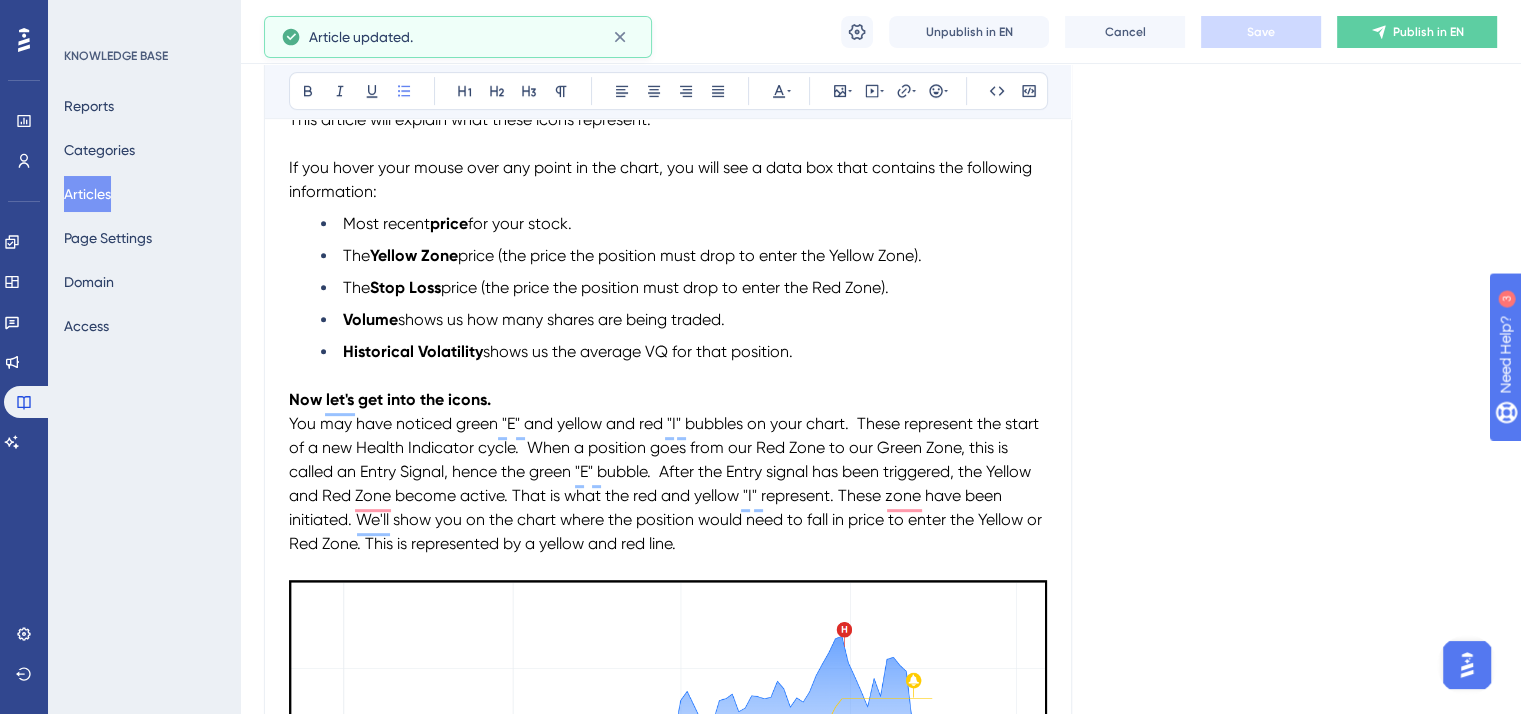 scroll, scrollTop: 833, scrollLeft: 0, axis: vertical 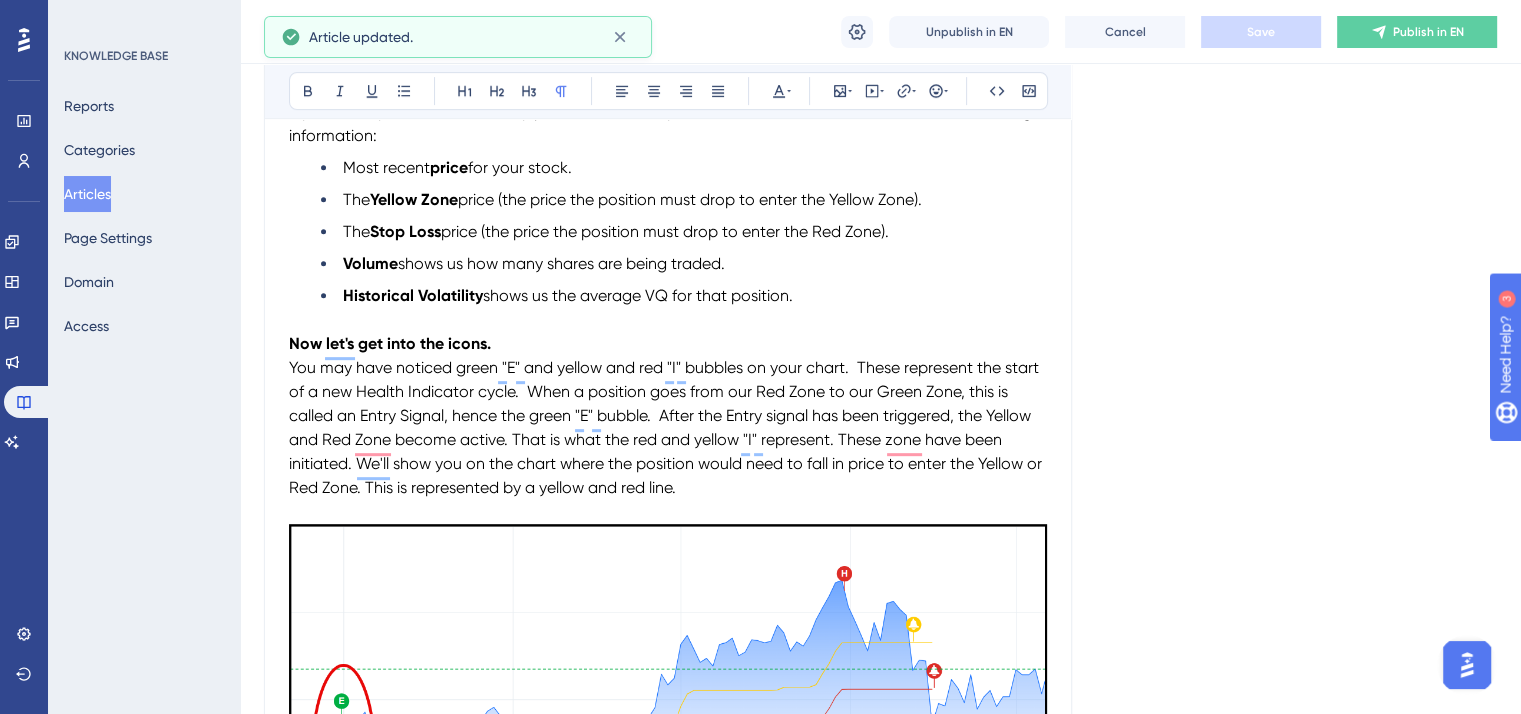 click on "You may have noticed green "E" and yellow and red "I" bubbles on your chart.  These represent the start of a new Health Indicator cycle.  When a position goes from our Red Zone to our Green Zone, this is called an Entry Signal, hence the green "E" bubble.  After the Entry signal has been triggered, the Yellow and Red Zone become active. That is what the red and yellow "I" represent. These zone have been initiated. We'll show you on the chart where the position would need to fall in price to enter the Yellow or Red Zone. This is represented by a yellow and red line." at bounding box center (667, 427) 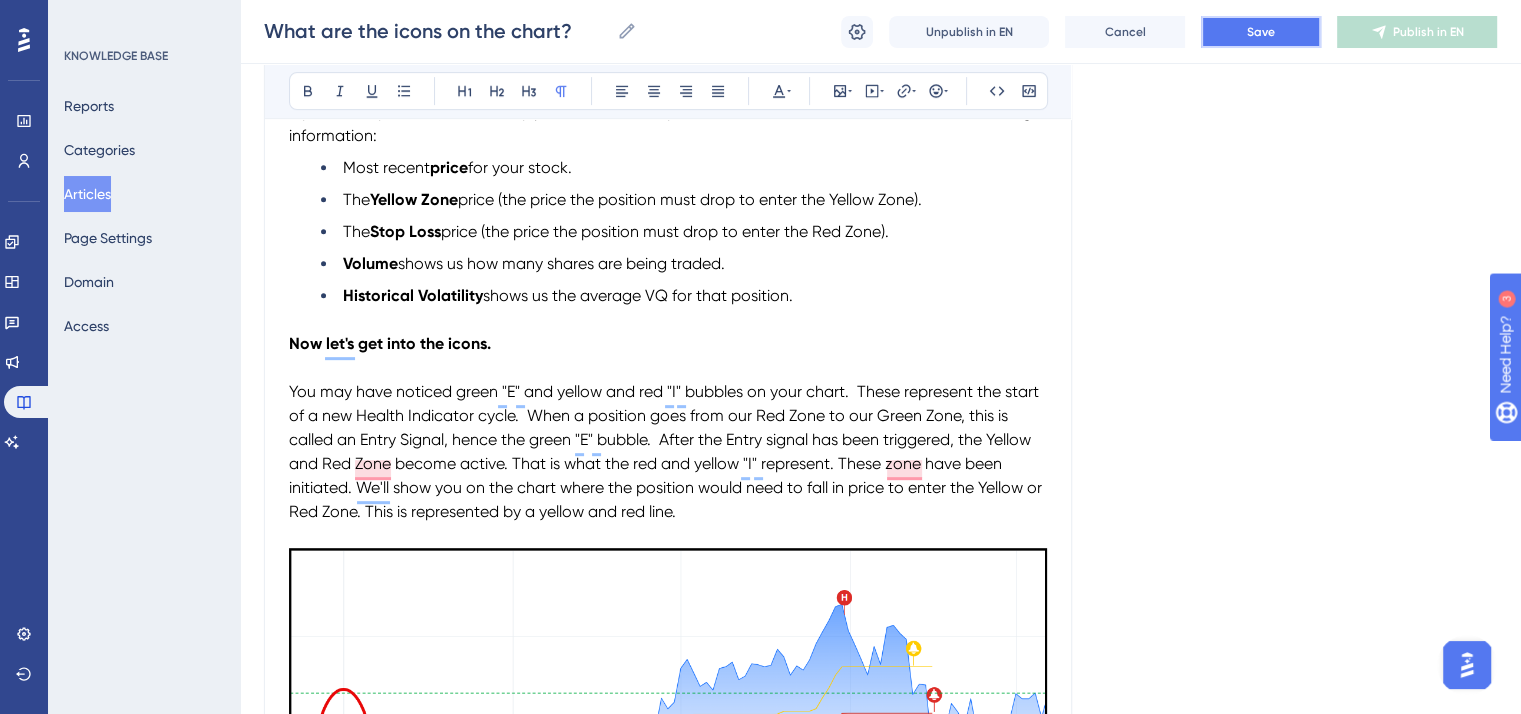 click on "Save" at bounding box center (1261, 32) 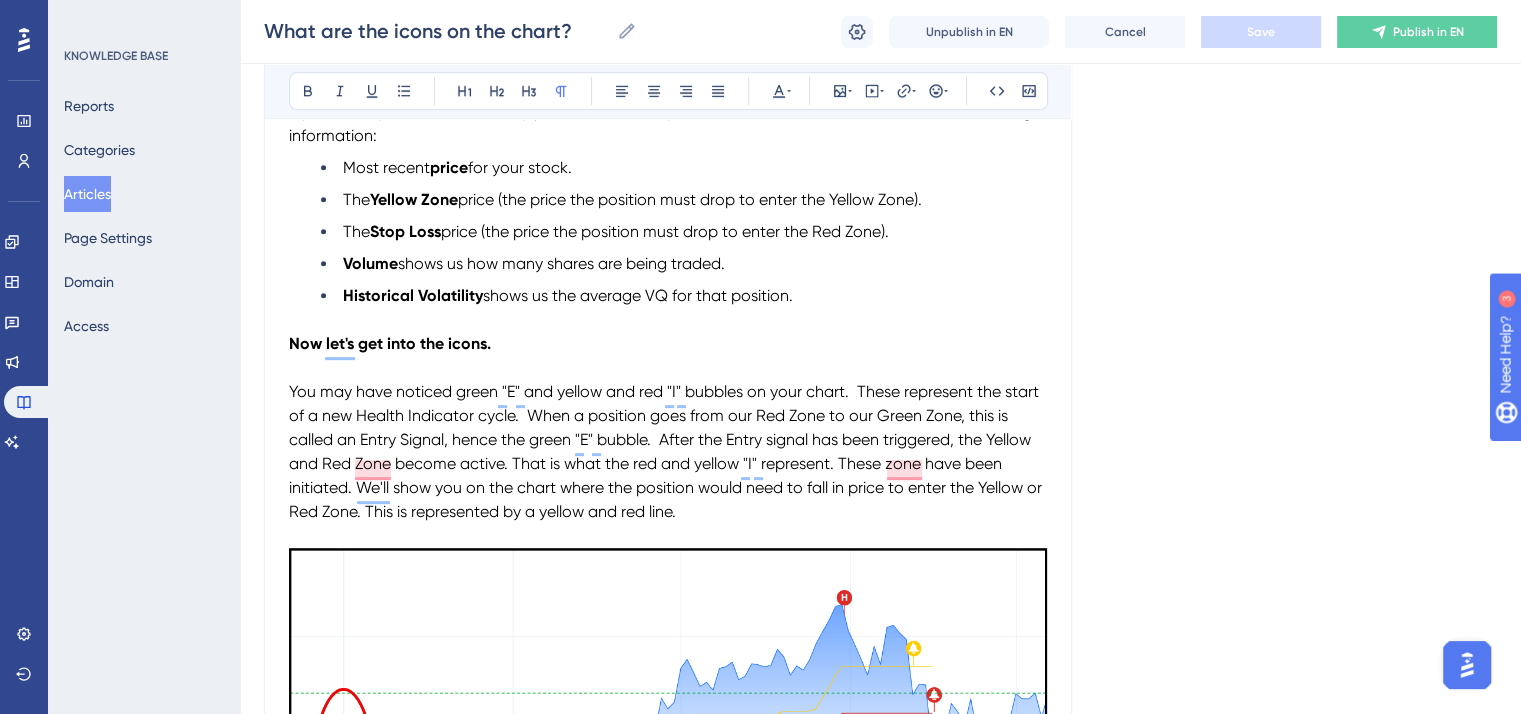 click on "You may have noticed green "E" and yellow and red "I" bubbles on your chart.  These represent the start of a new Health Indicator cycle.  When a position goes from our Red Zone to our Green Zone, this is called an Entry Signal, hence the green "E" bubble.  After the Entry signal has been triggered, the Yellow and Red Zone become active. That is what the red and yellow "I" represent. These zone have been initiated. We'll show you on the chart where the position would need to fall in price to enter the Yellow or Red Zone. This is represented by a yellow and red line." at bounding box center [667, 451] 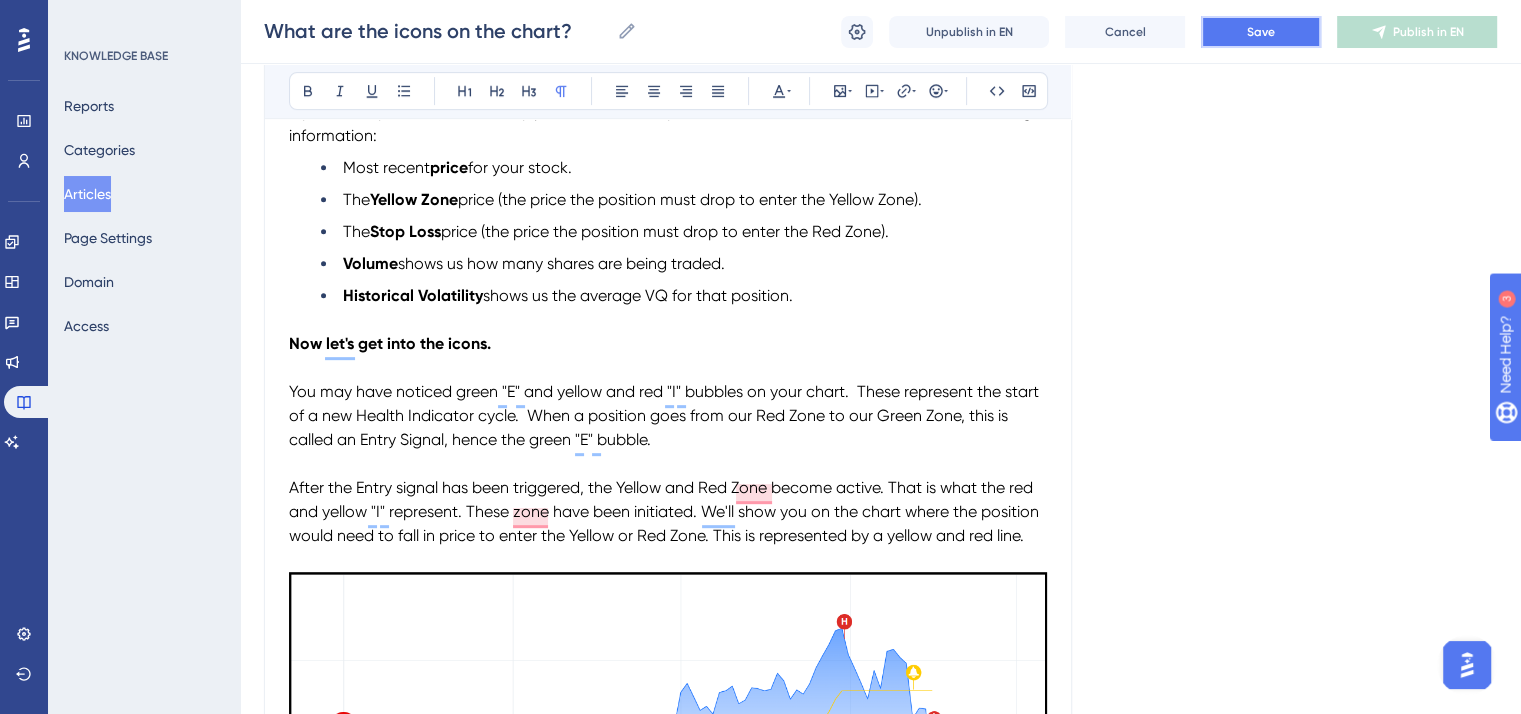 click on "Save" at bounding box center [1261, 32] 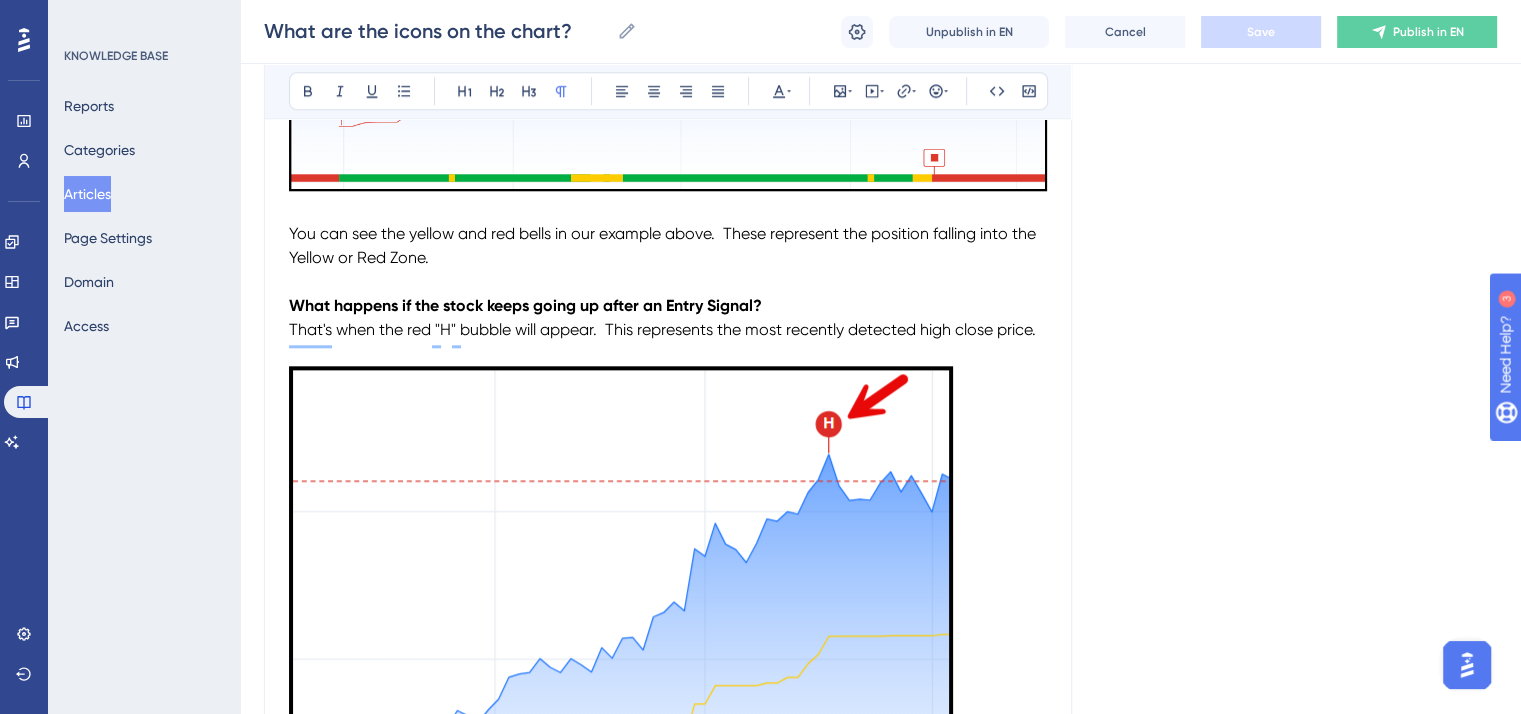 scroll, scrollTop: 2033, scrollLeft: 0, axis: vertical 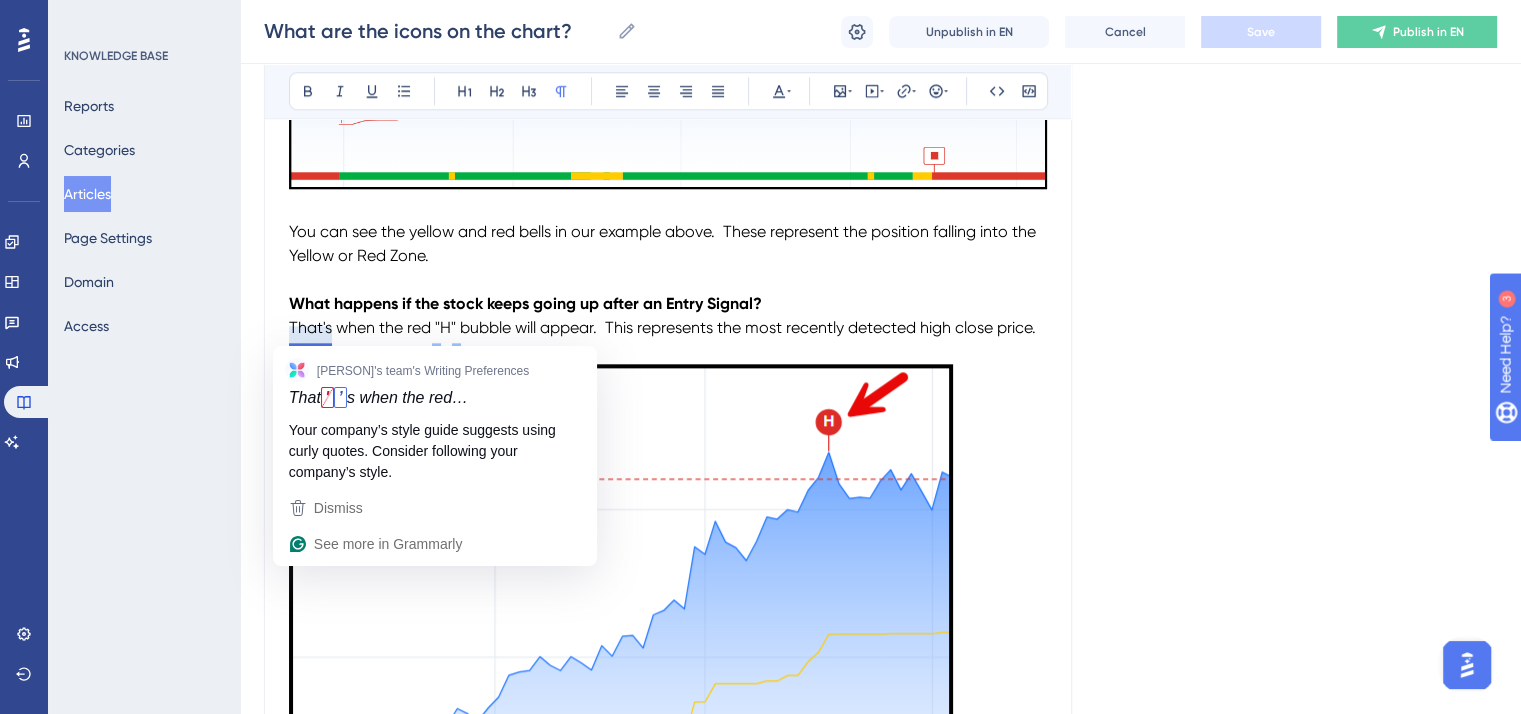 click on "That's when the red "H" bubble will appear.  This represents the most recently detected high close price." at bounding box center [662, 327] 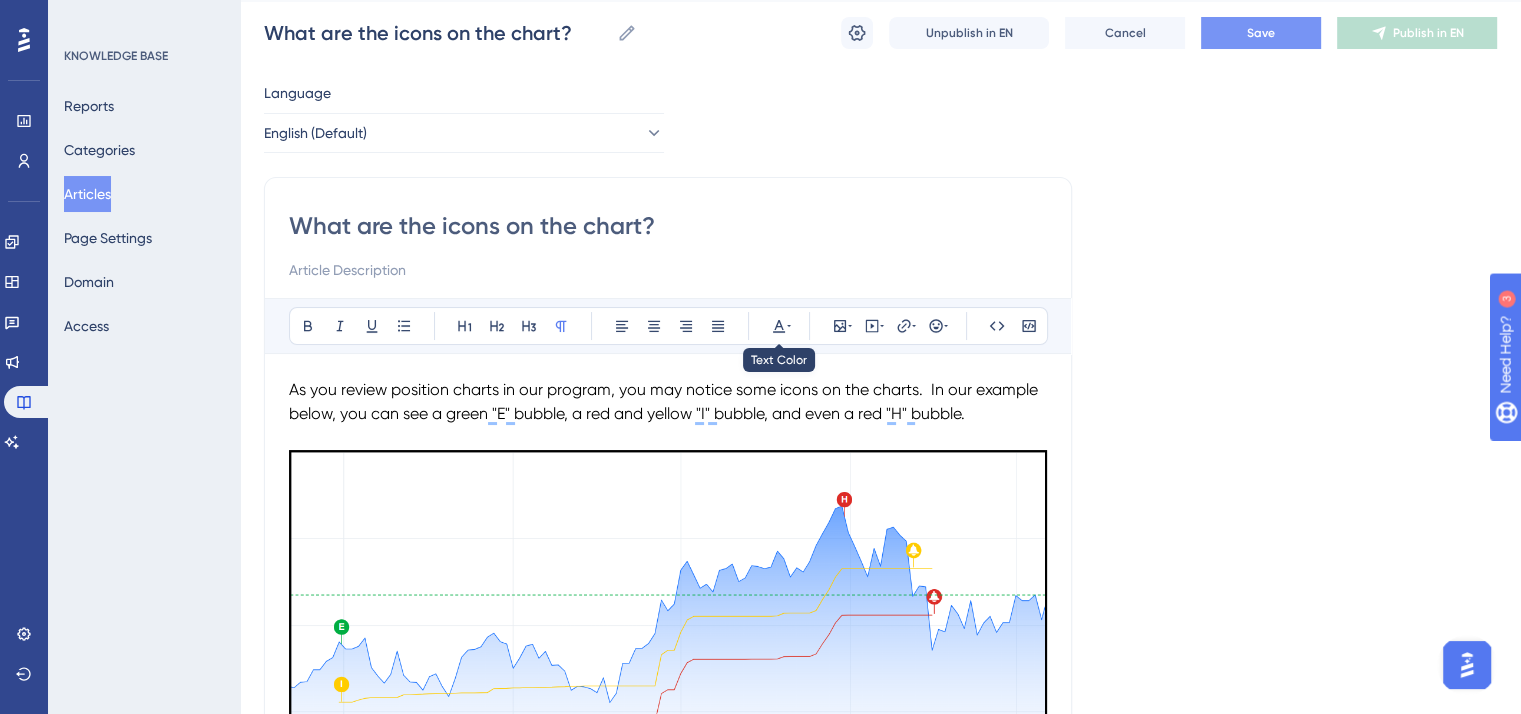 scroll, scrollTop: 20, scrollLeft: 0, axis: vertical 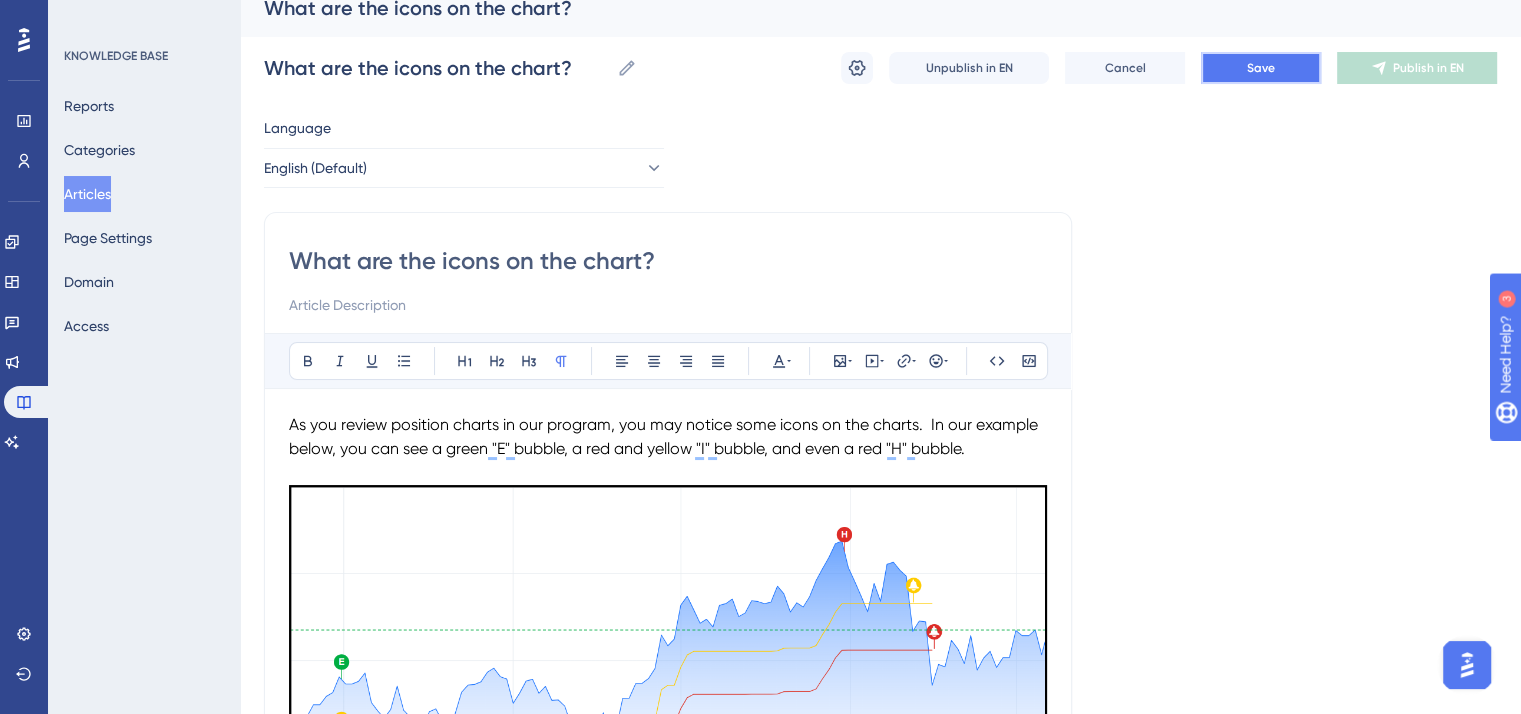 click on "Save" at bounding box center (1261, 68) 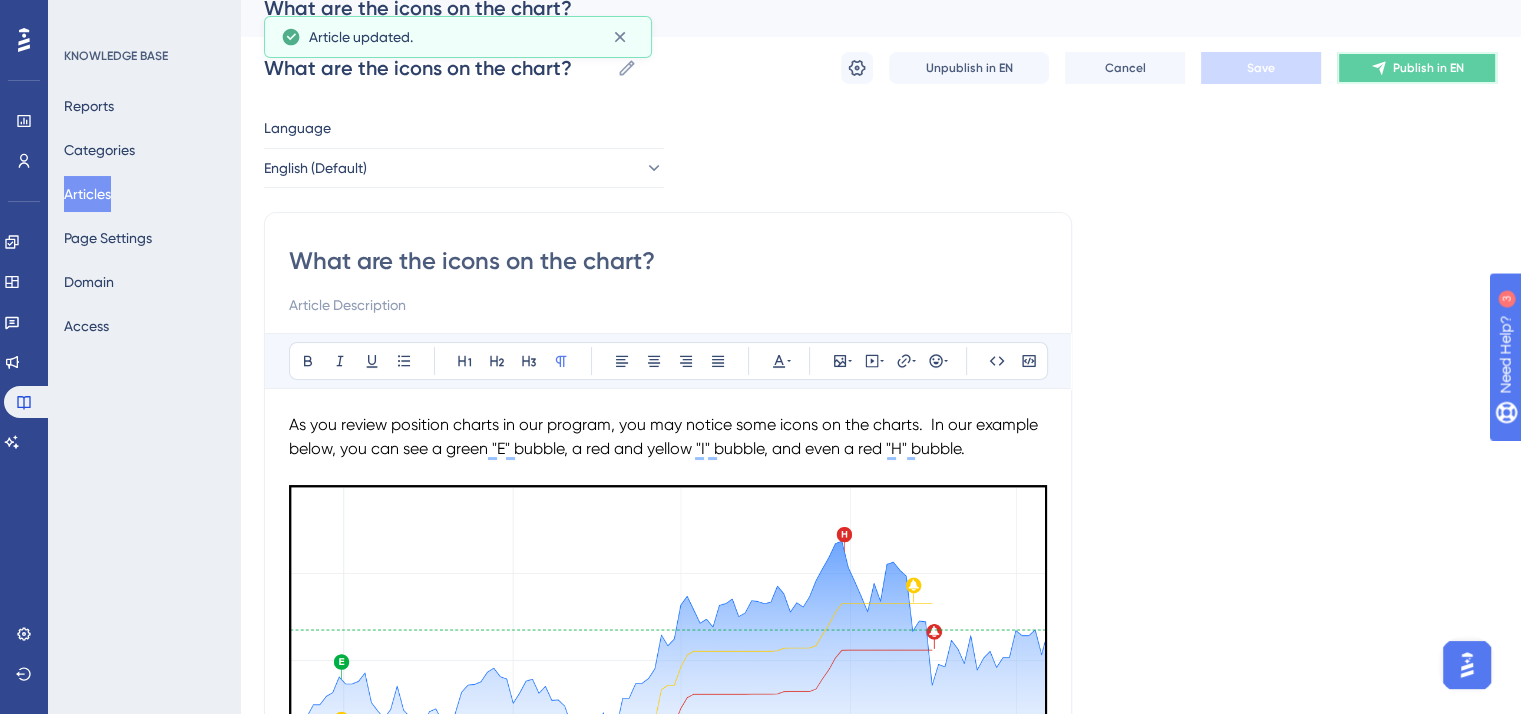 click on "Publish in EN" at bounding box center [1428, 68] 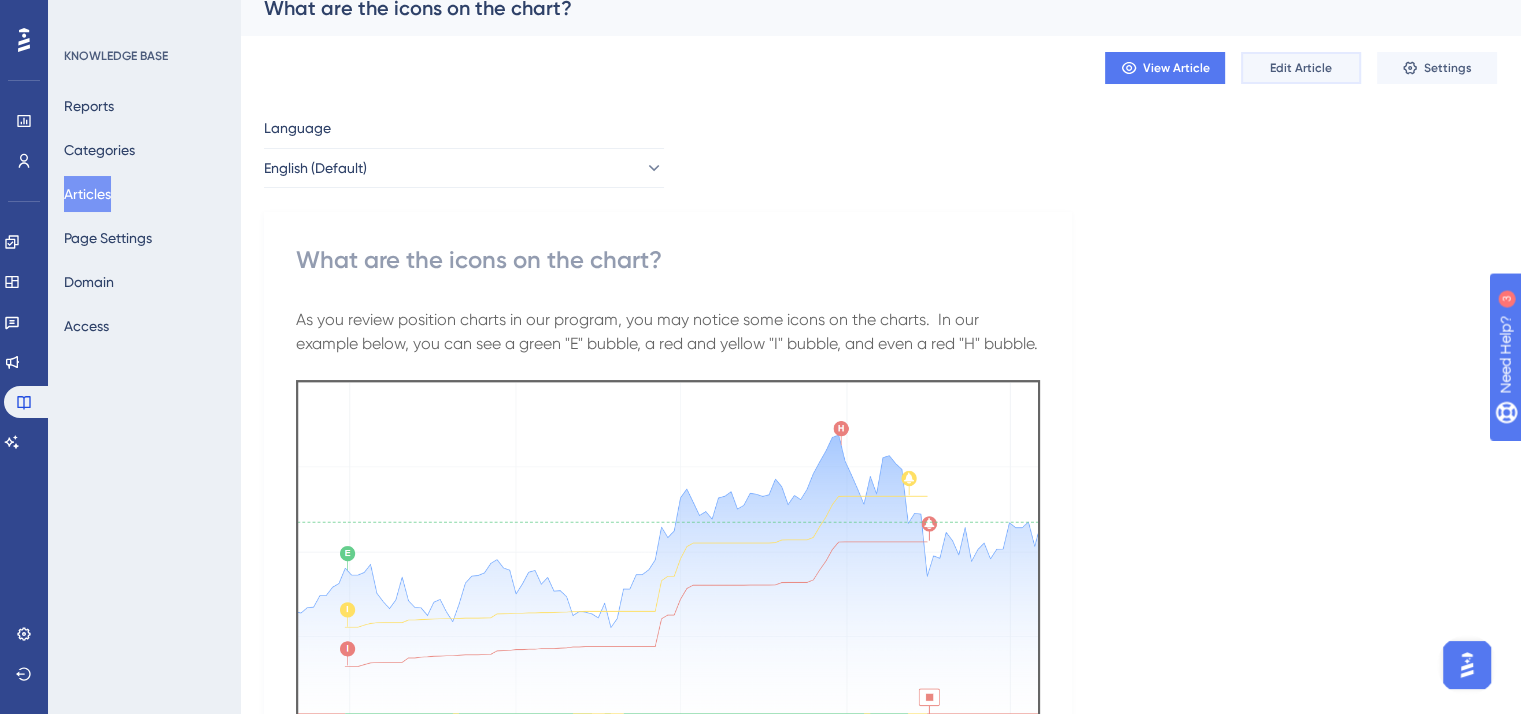 click on "Edit Article" at bounding box center [1301, 68] 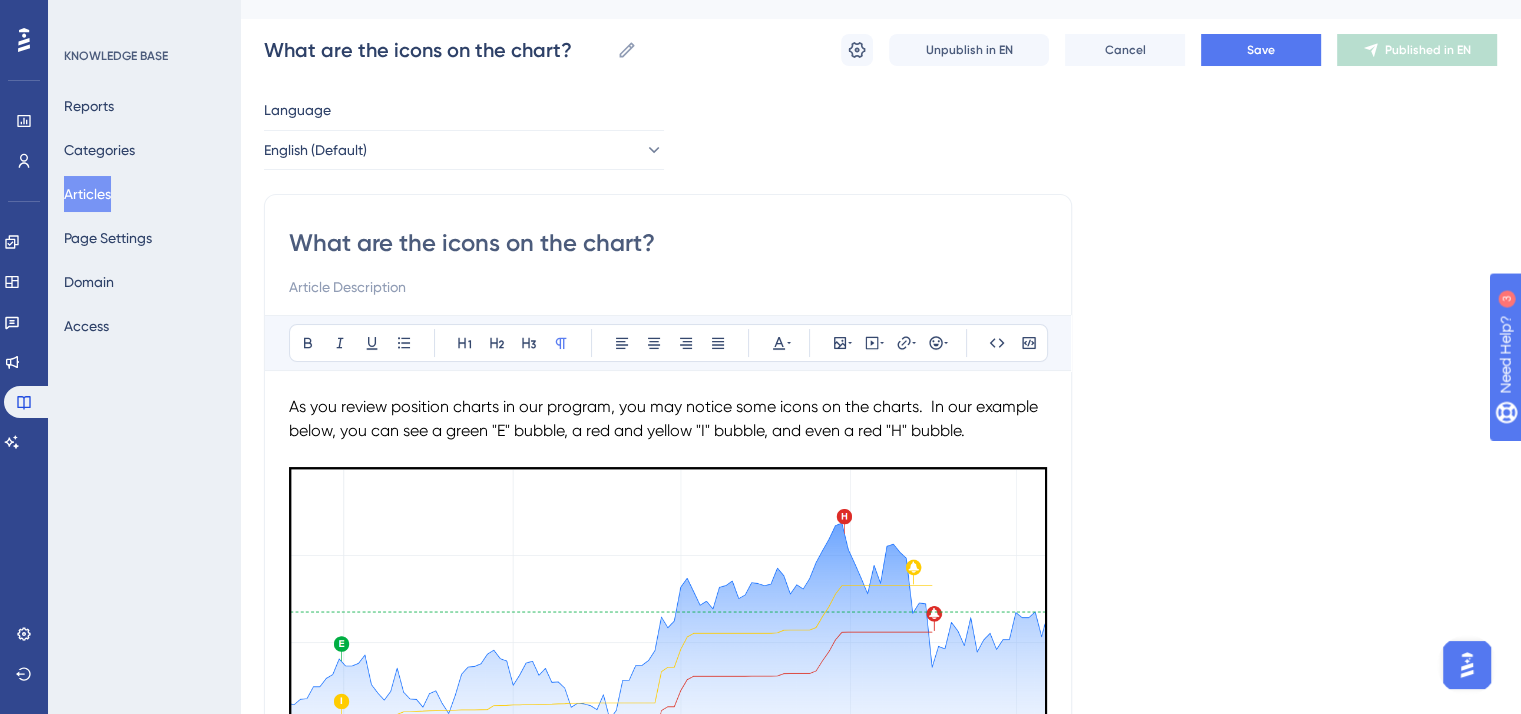 scroll, scrollTop: 0, scrollLeft: 0, axis: both 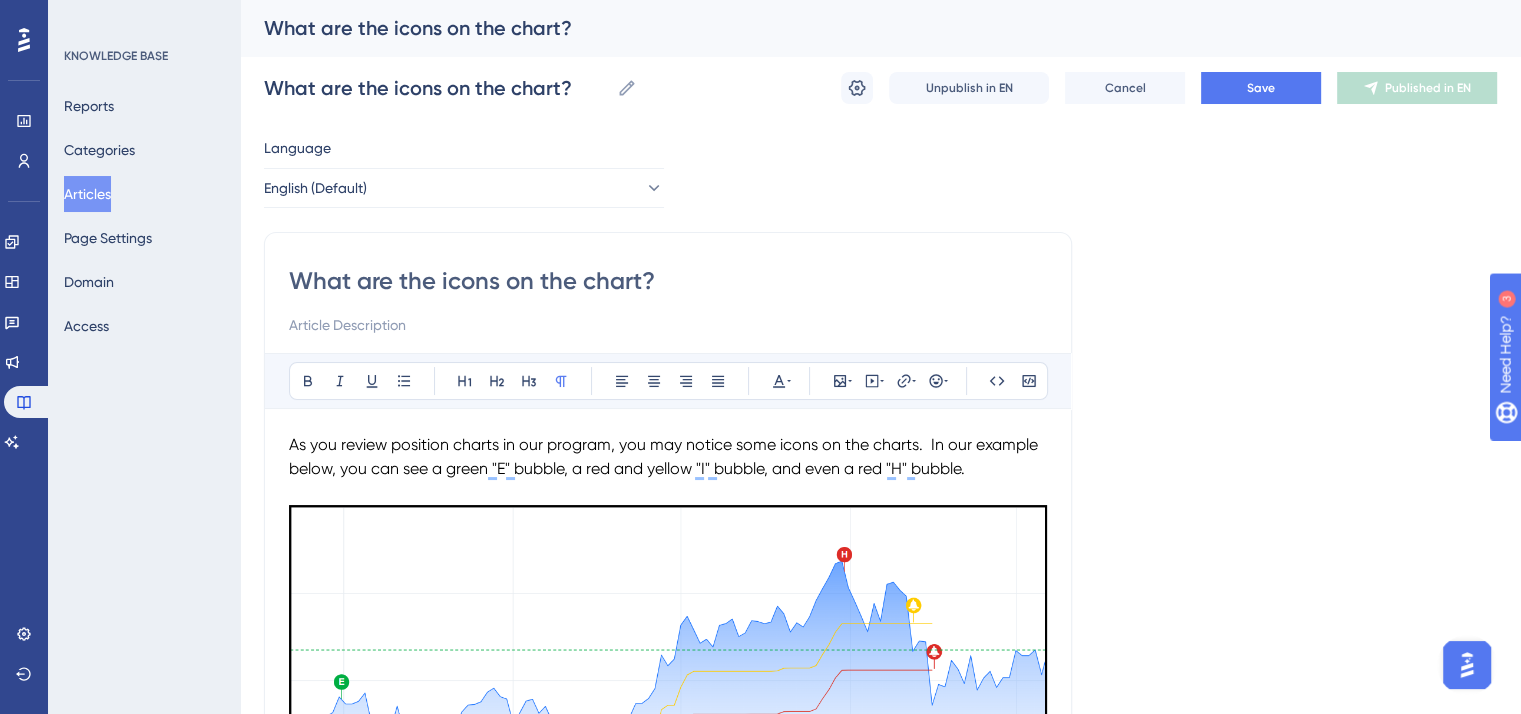 click on "What are the icons on the chart?" at bounding box center (668, 281) 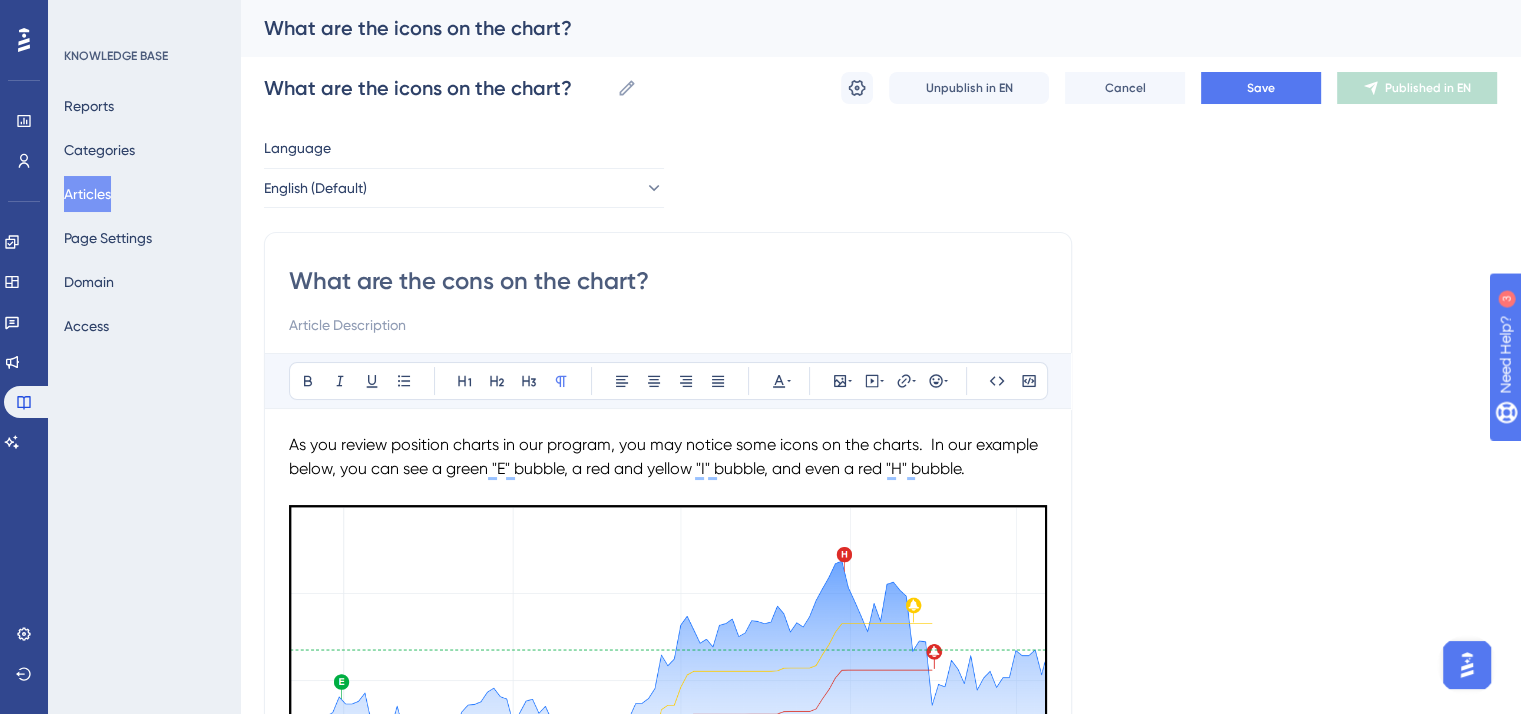 type on "What are the Icons on the chart?" 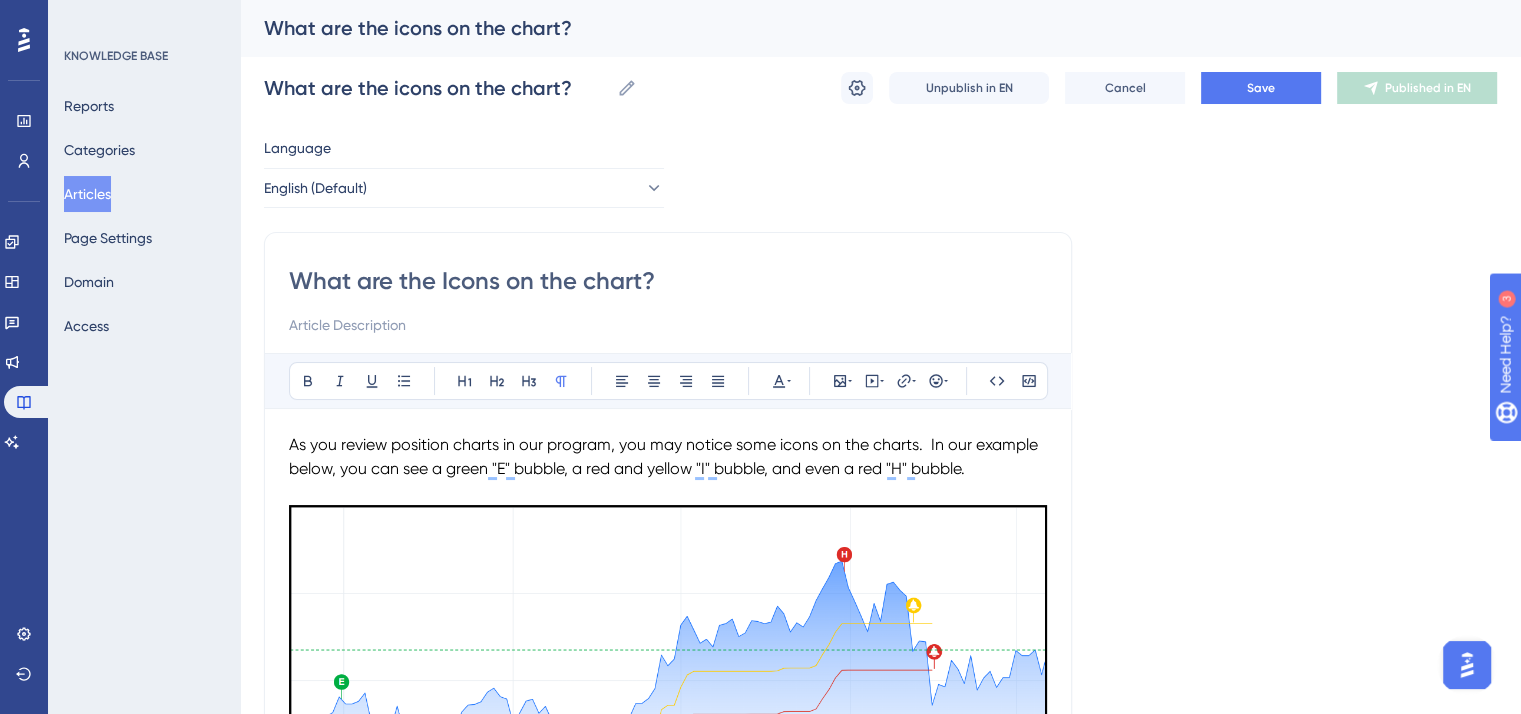 type on "What are the Icons on the chart?" 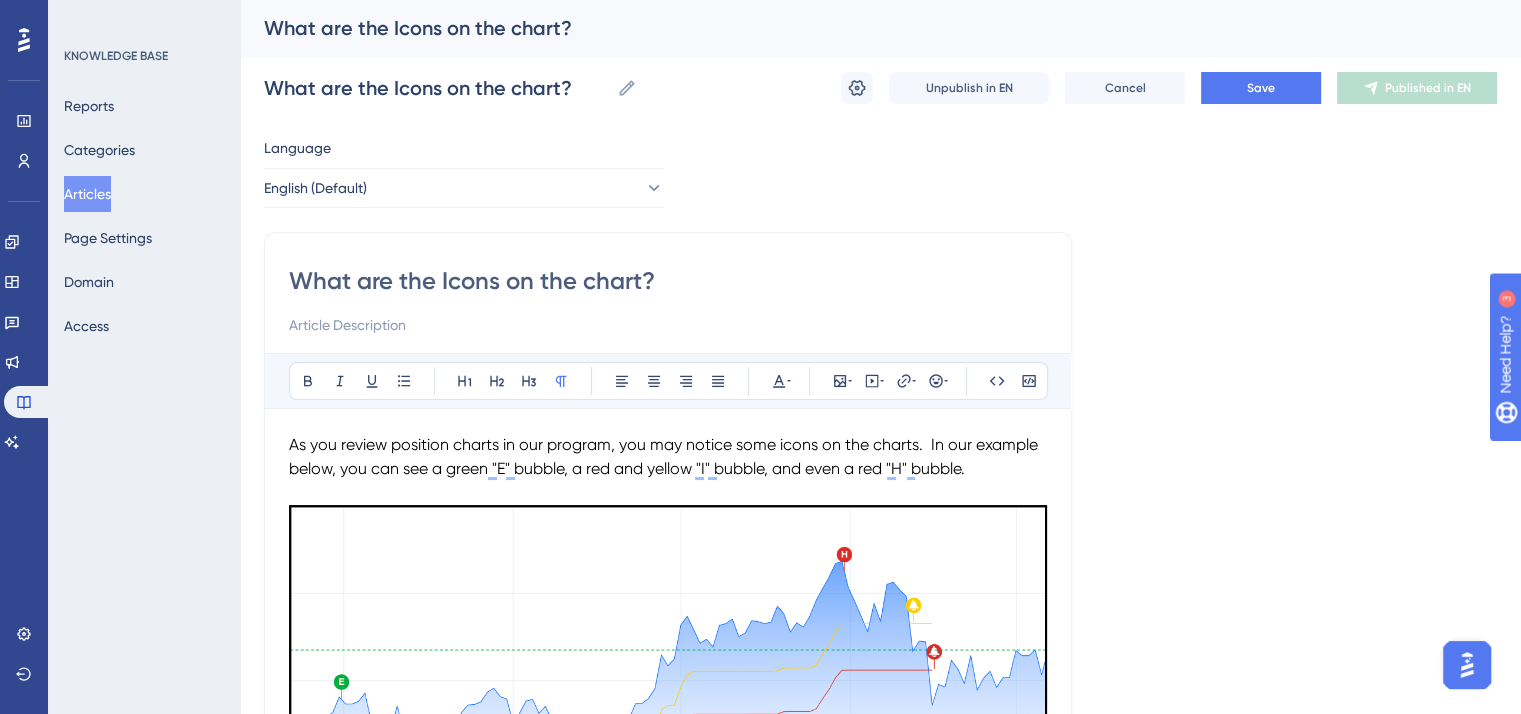 click on "What are the Icons on the chart?" at bounding box center (668, 281) 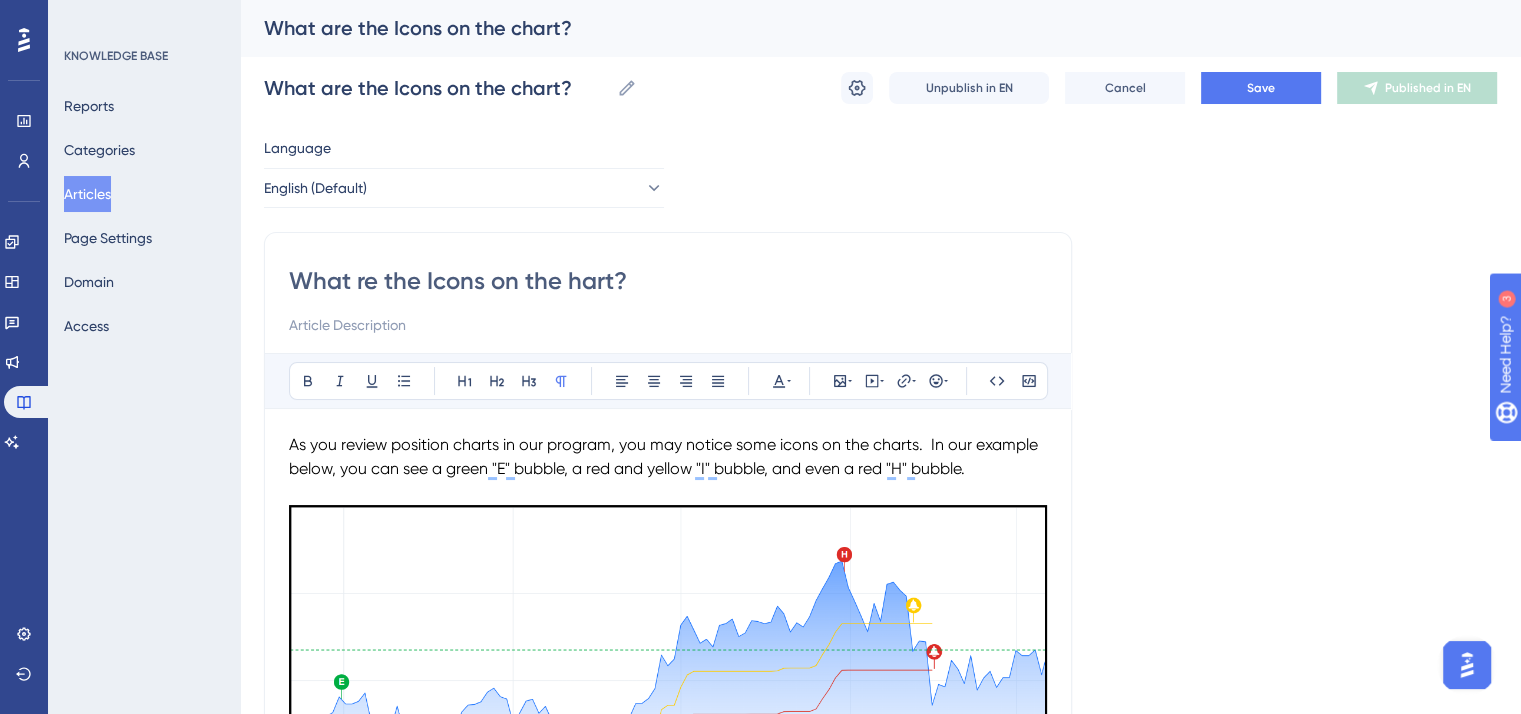 type on "What are the Icons on the Chart?" 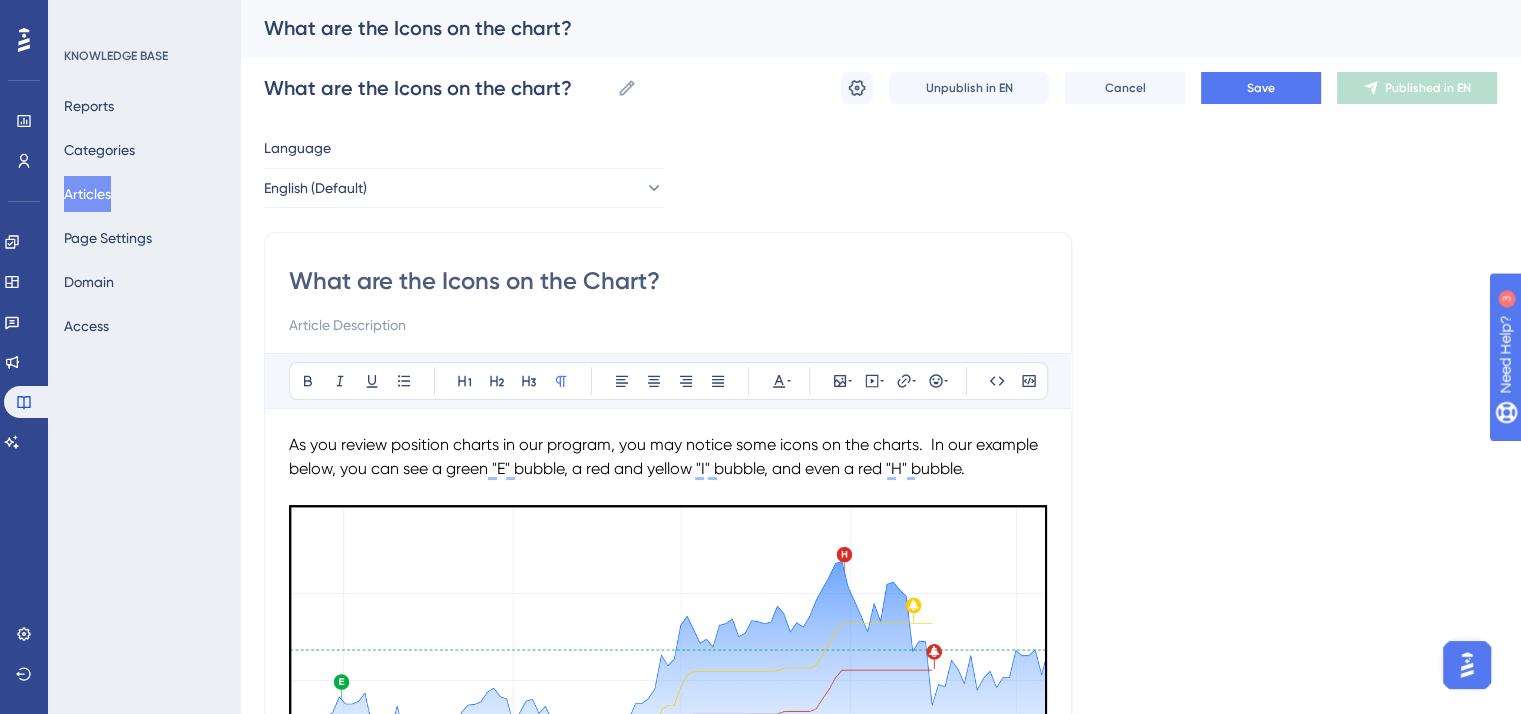type on "What are the Icons on the Chart?" 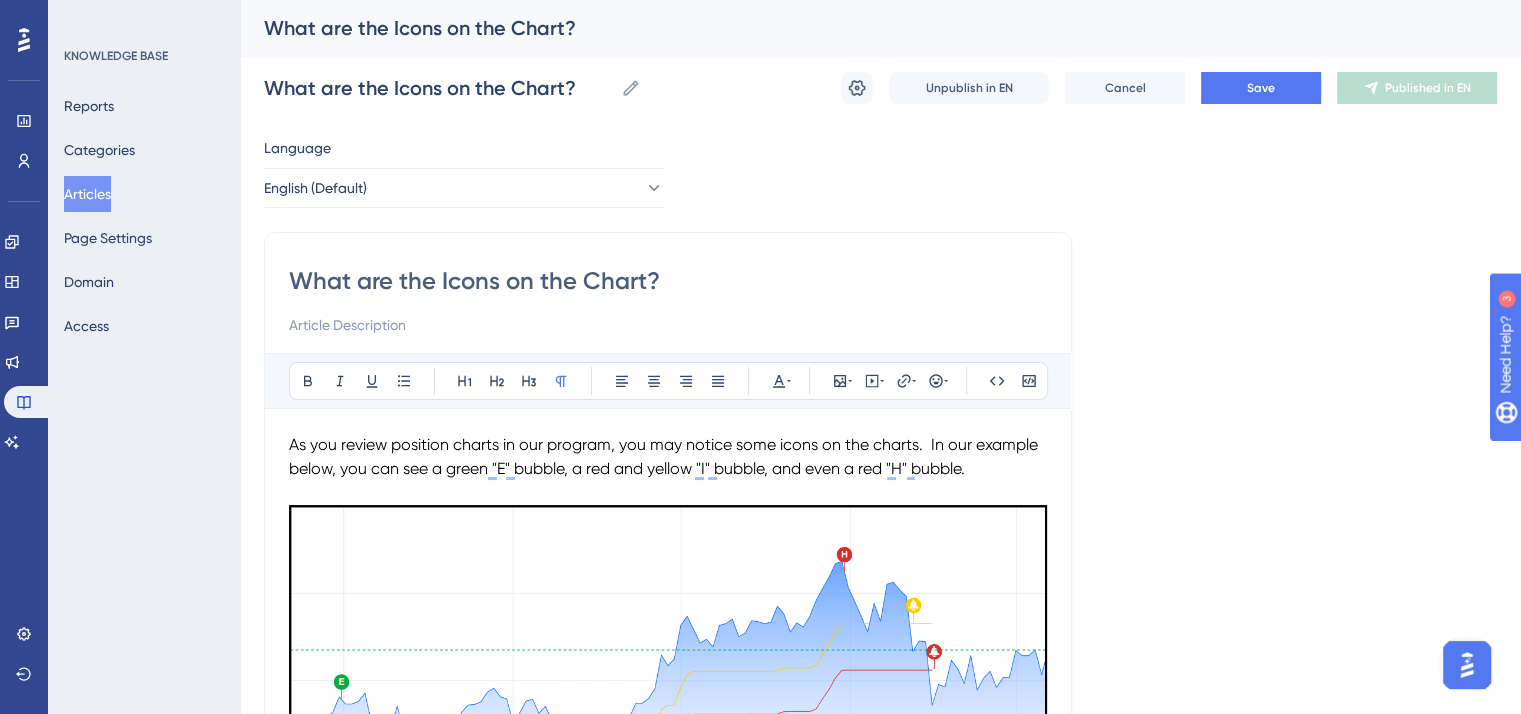 click on "What are the Icons on the Chart?" at bounding box center [668, 281] 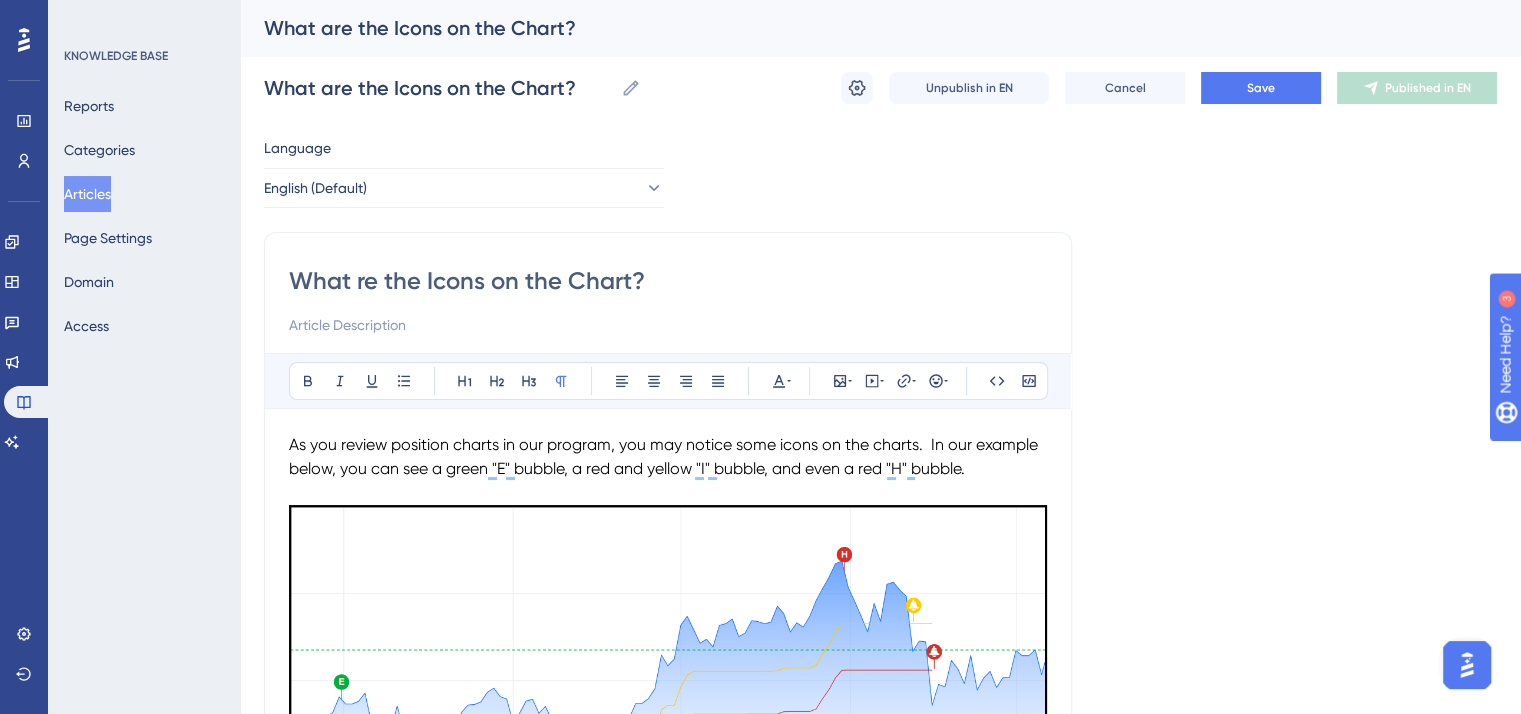 type on "What Are the Icons on the Chart?" 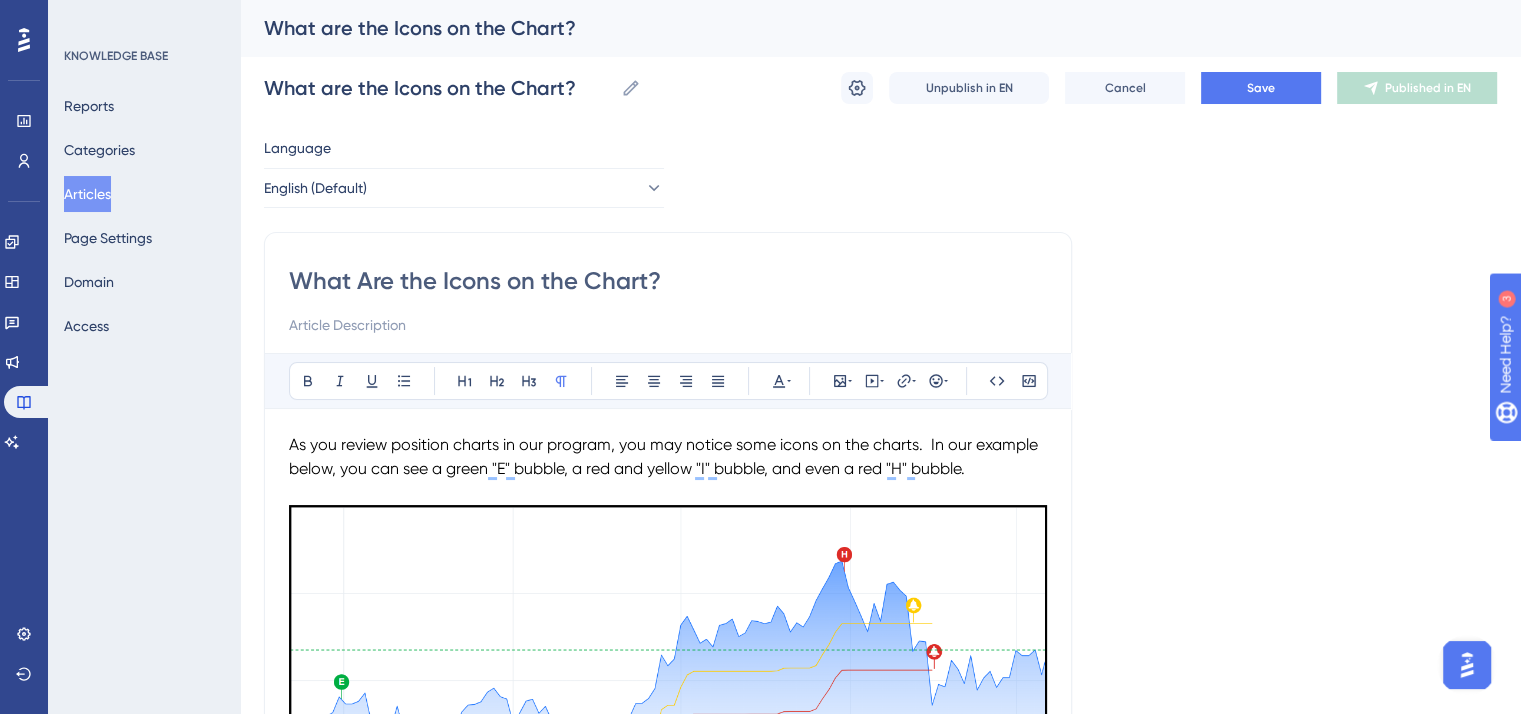 type on "What Are the Icons on the Chart?" 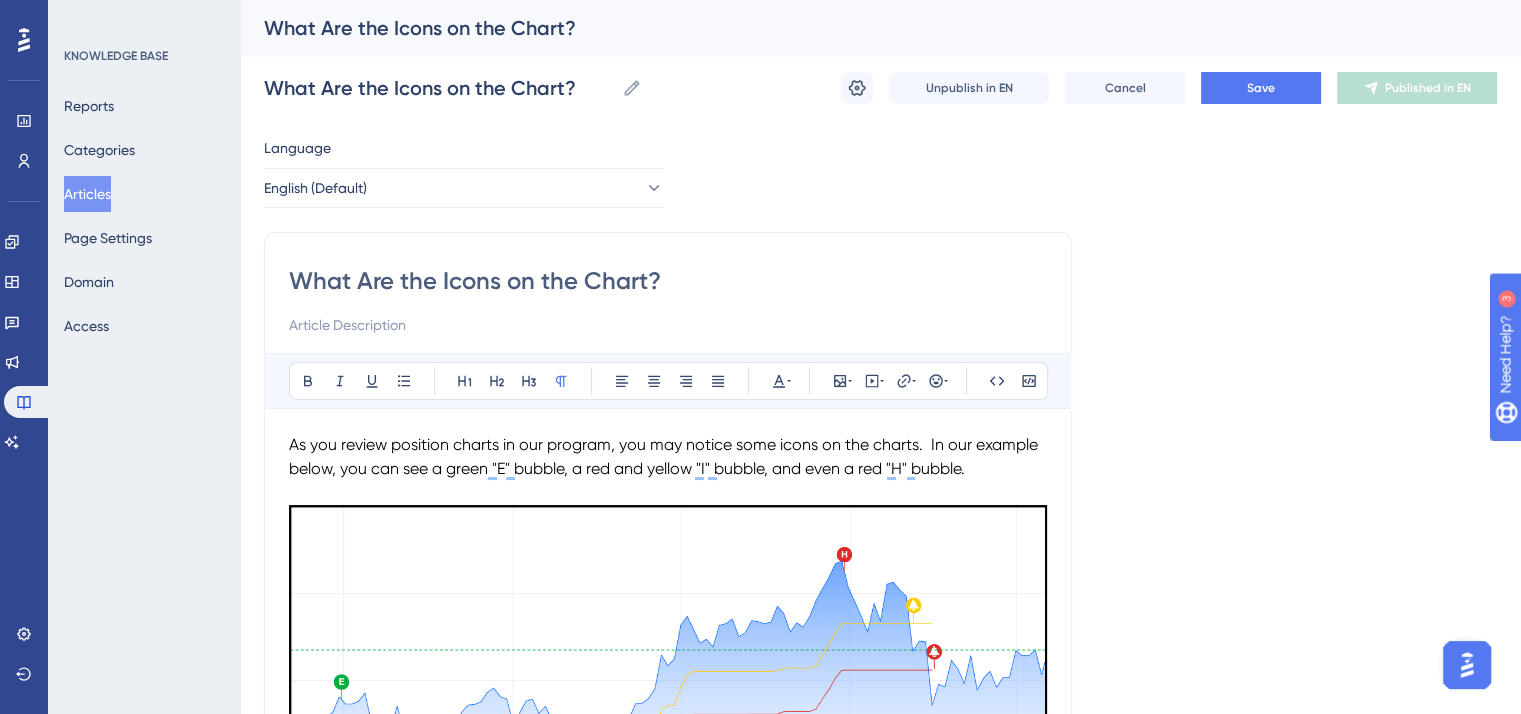 drag, startPoint x: 664, startPoint y: 272, endPoint x: 287, endPoint y: 281, distance: 377.10742 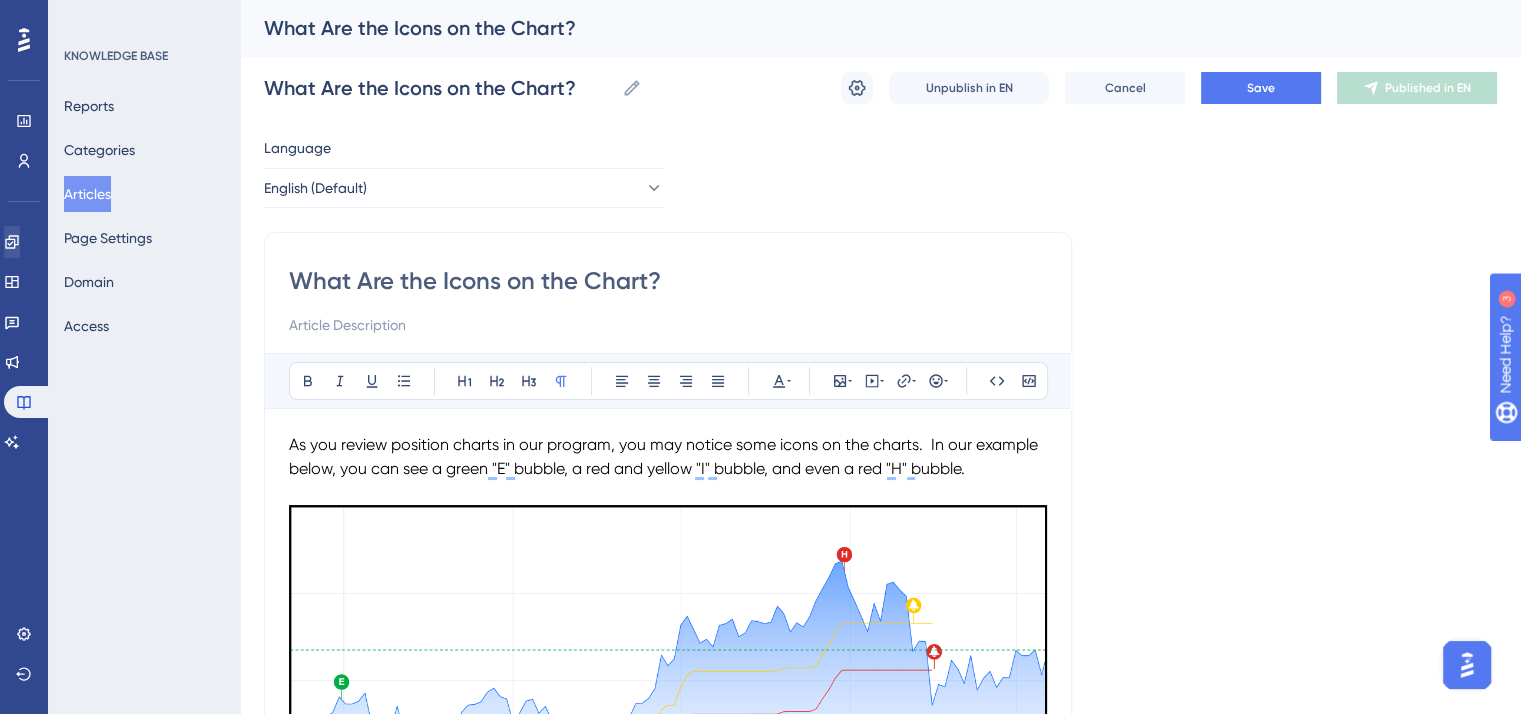 type on "What Are the Icons on the Chart?" 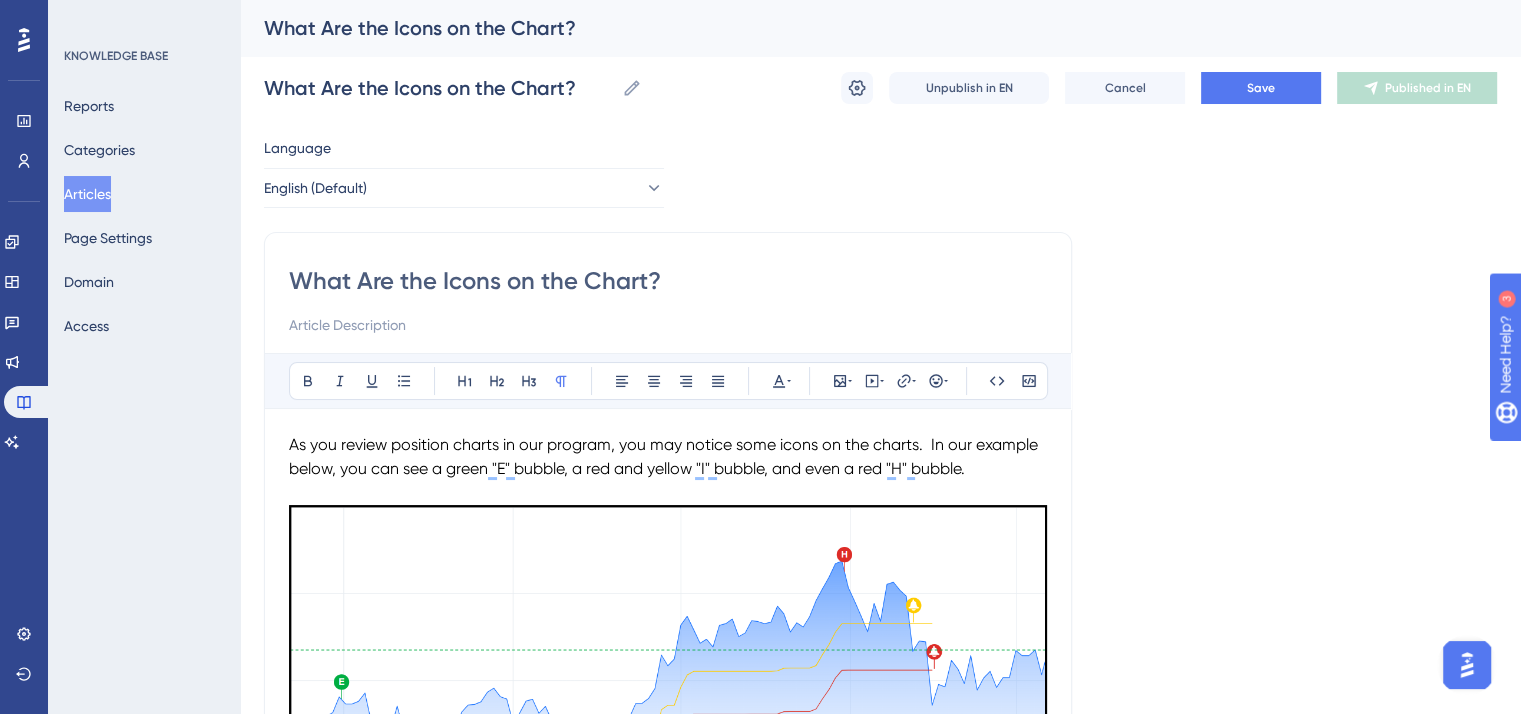 click on "What Are the Icons on the Chart?" at bounding box center (668, 281) 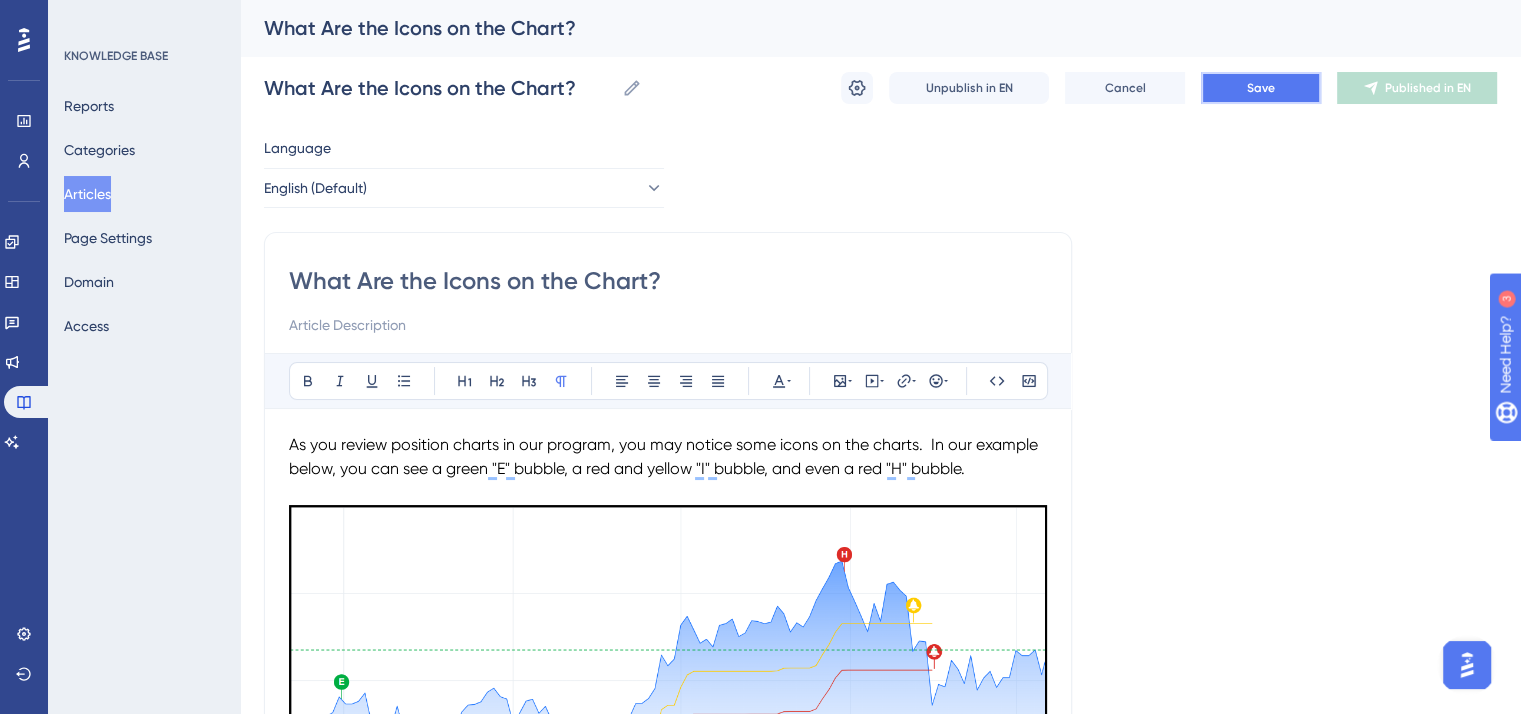 click on "Save" at bounding box center (1261, 88) 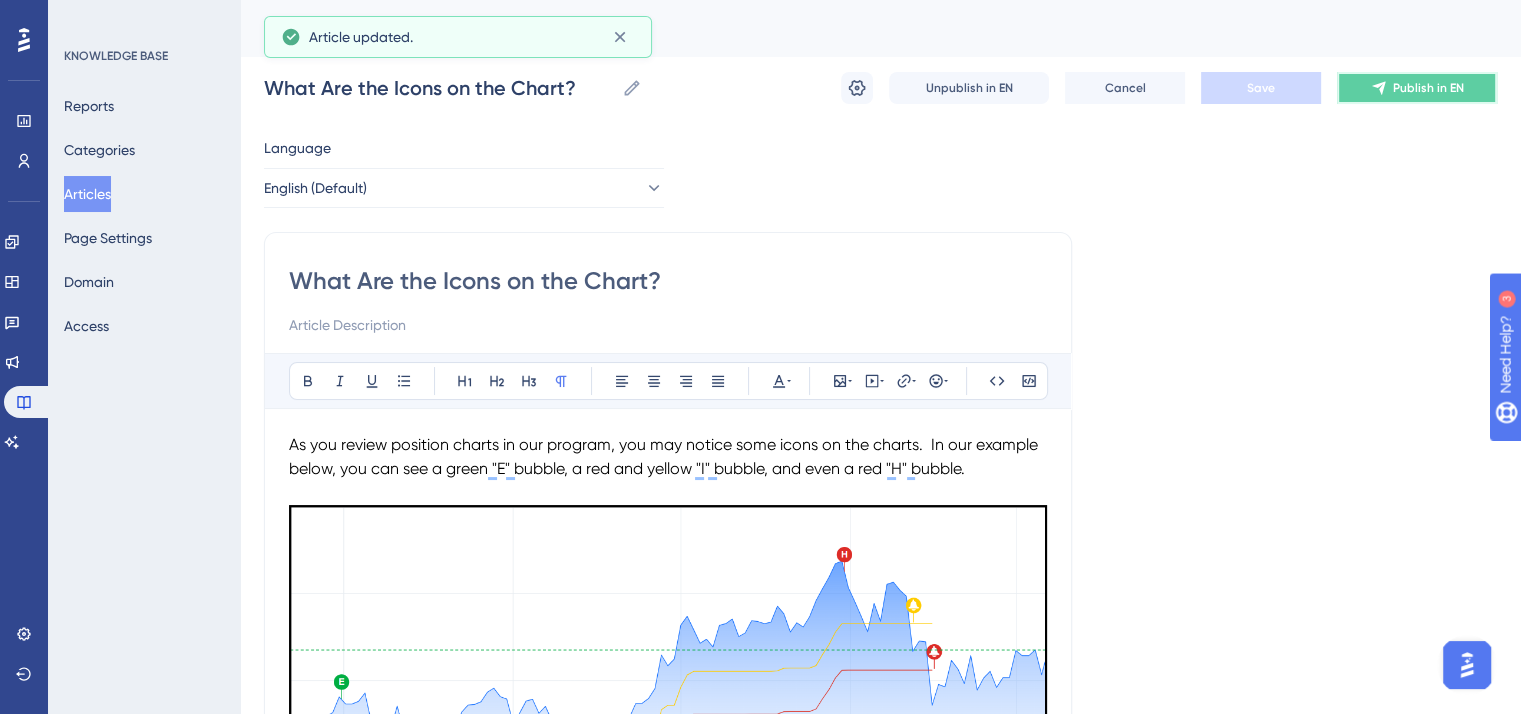 click on "Publish in EN" at bounding box center (1428, 88) 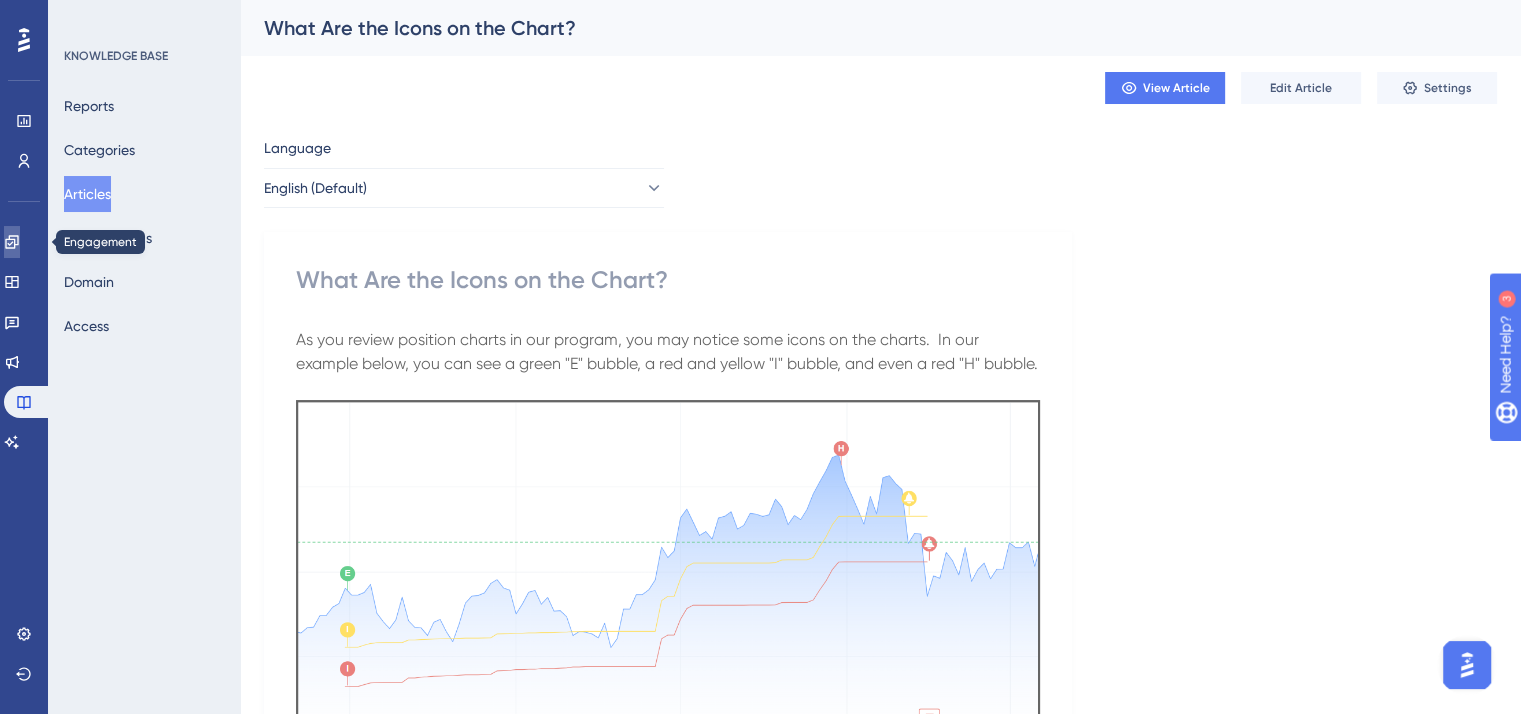 click 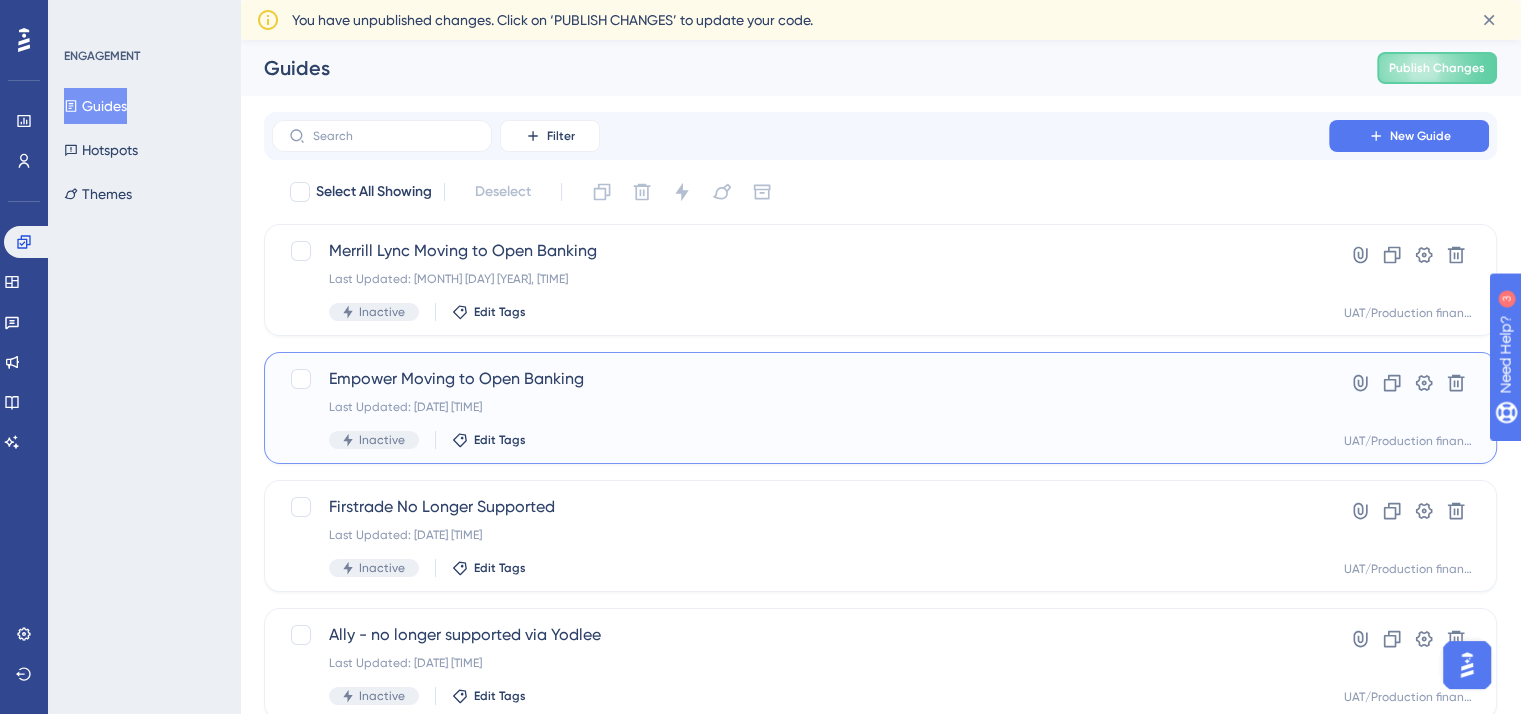 click on "Empower Moving to Open Banking Last Updated: [DATE], [TIME] Inactive Edit Tags" at bounding box center [800, 408] 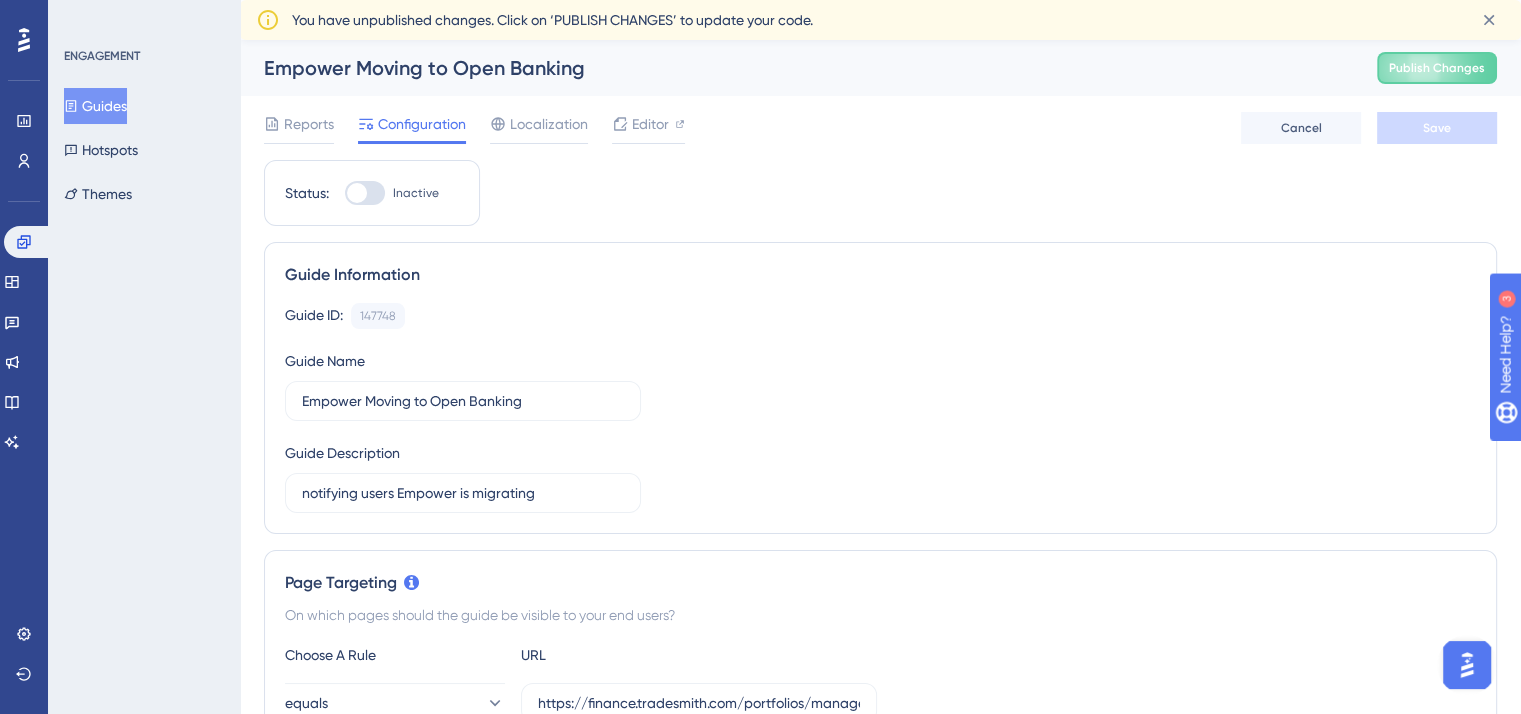 click on "Guides" at bounding box center (95, 106) 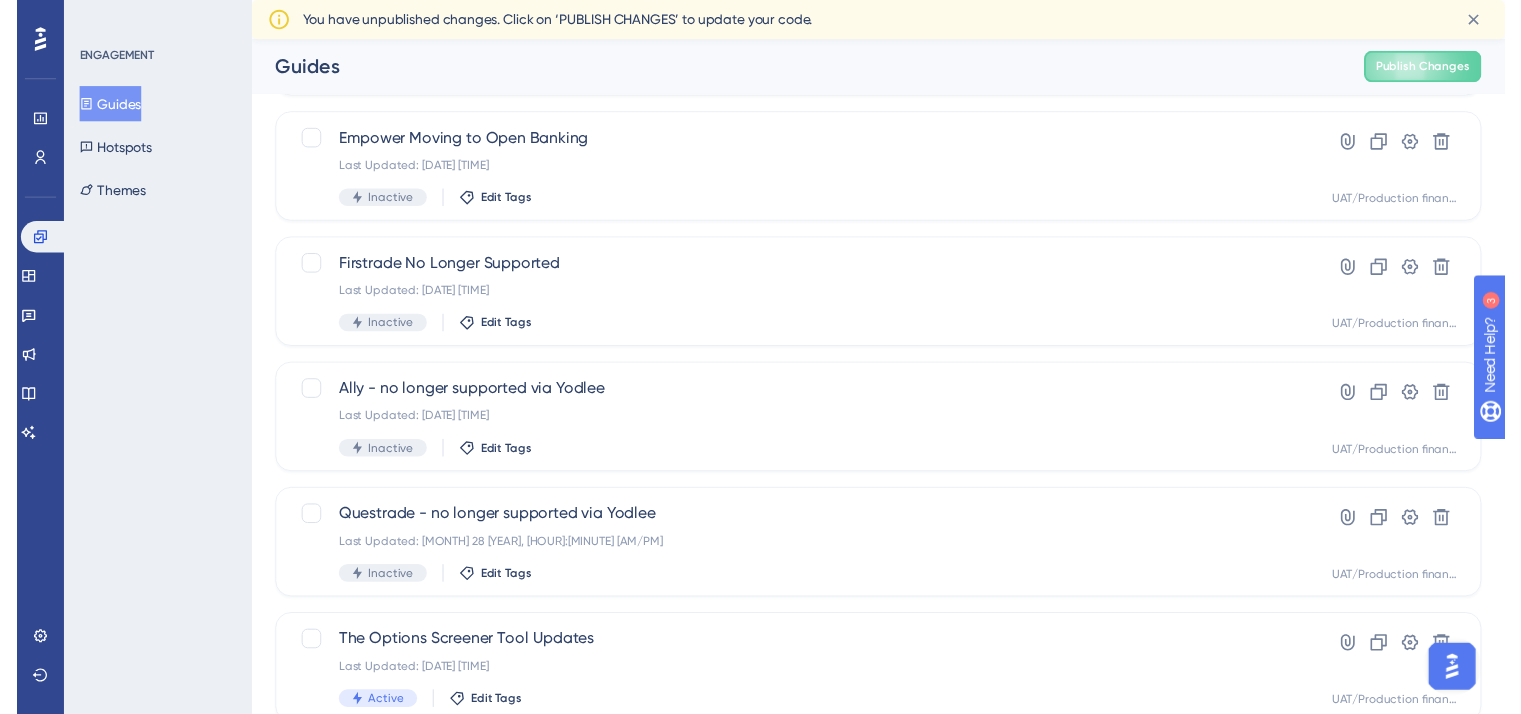 scroll, scrollTop: 0, scrollLeft: 0, axis: both 